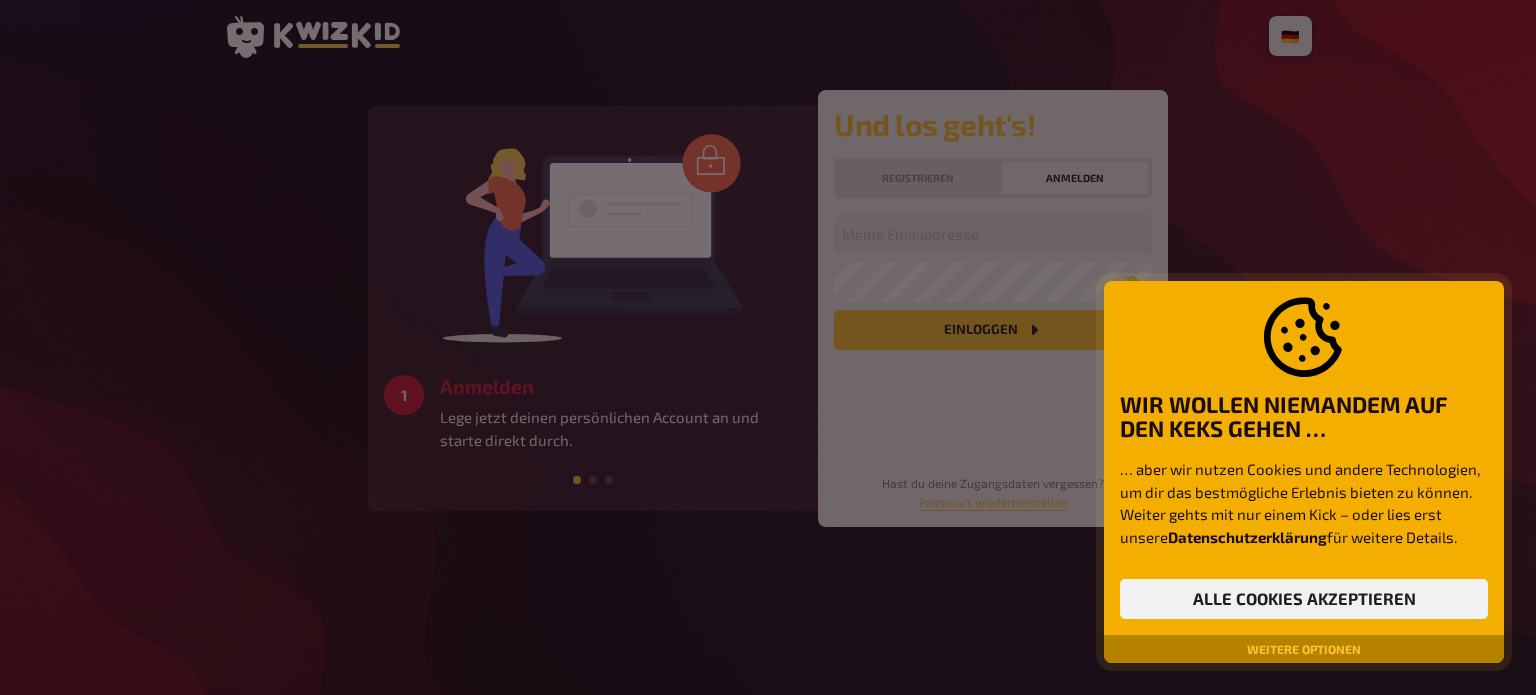 scroll, scrollTop: 0, scrollLeft: 0, axis: both 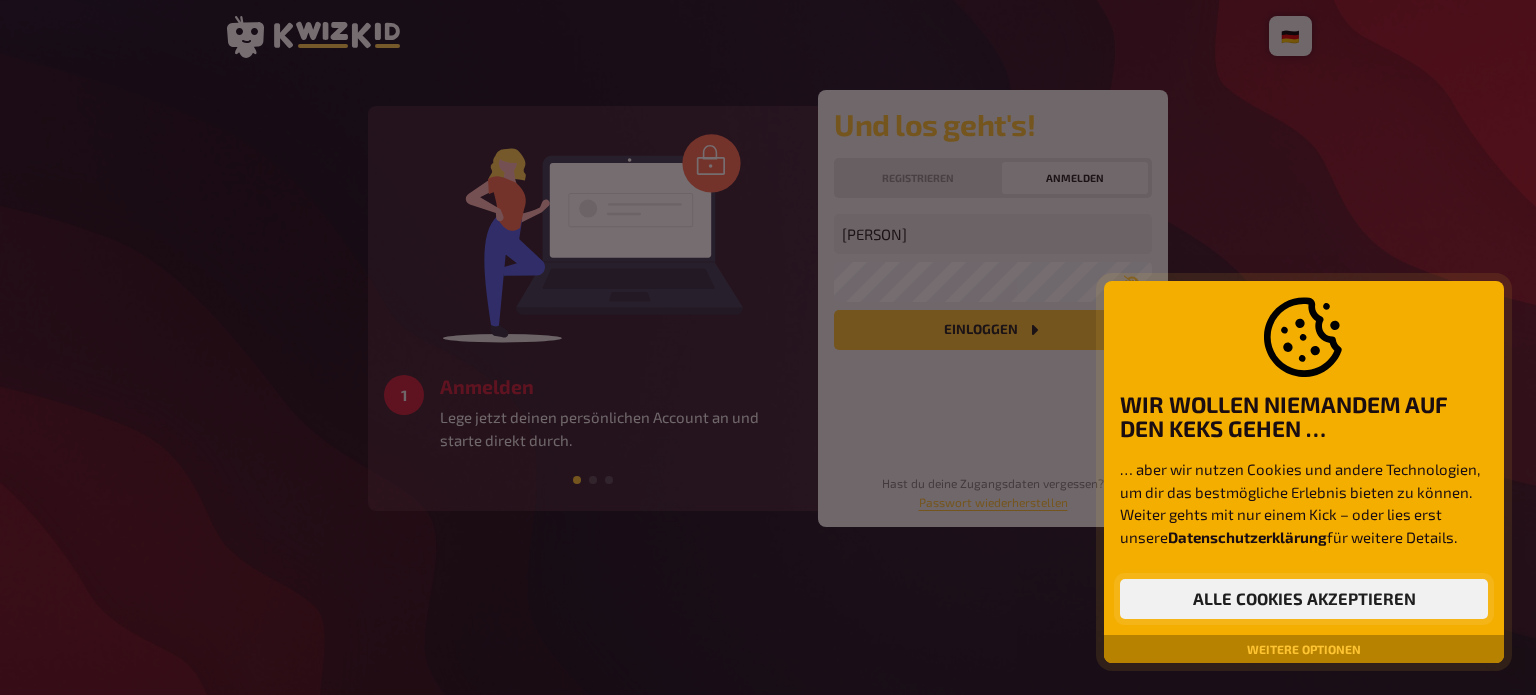 click on "Alle Cookies akzeptieren" at bounding box center [1304, 599] 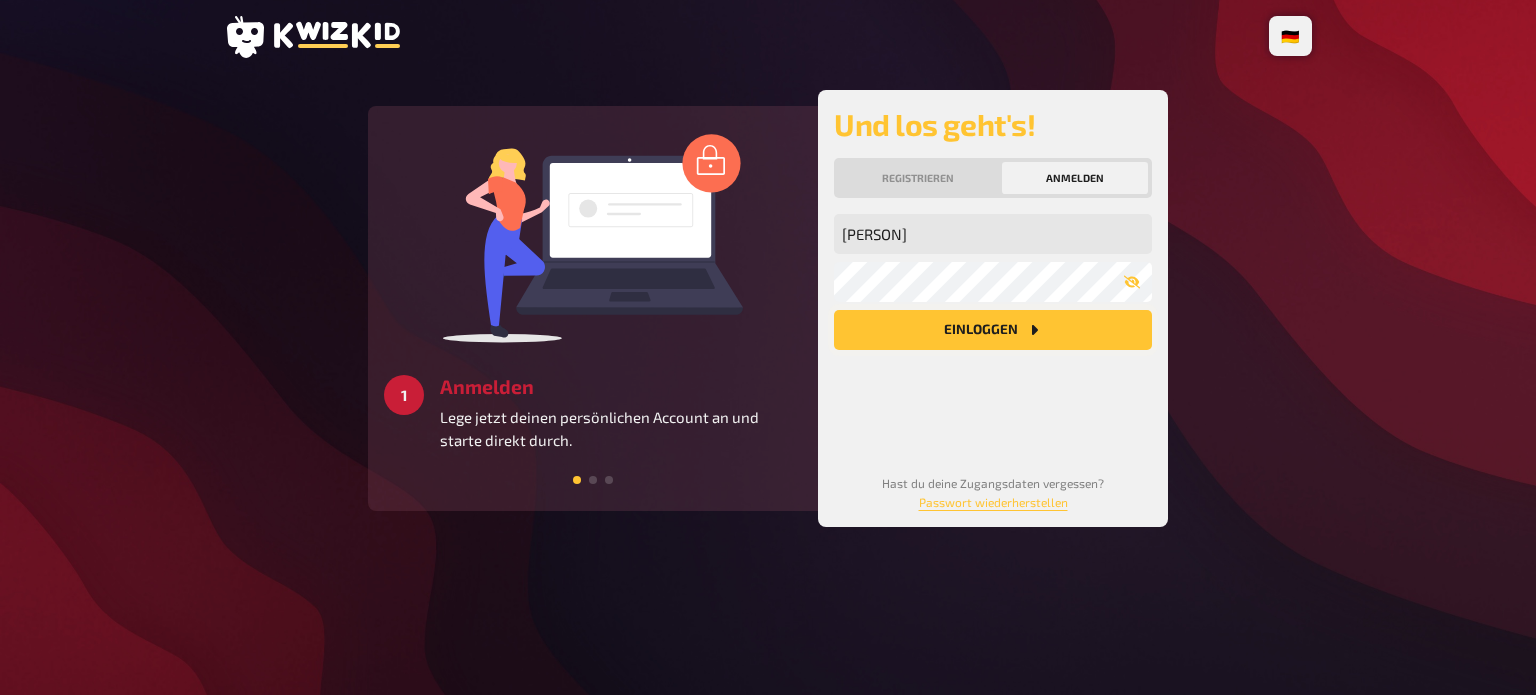 click on "Einloggen" at bounding box center [993, 330] 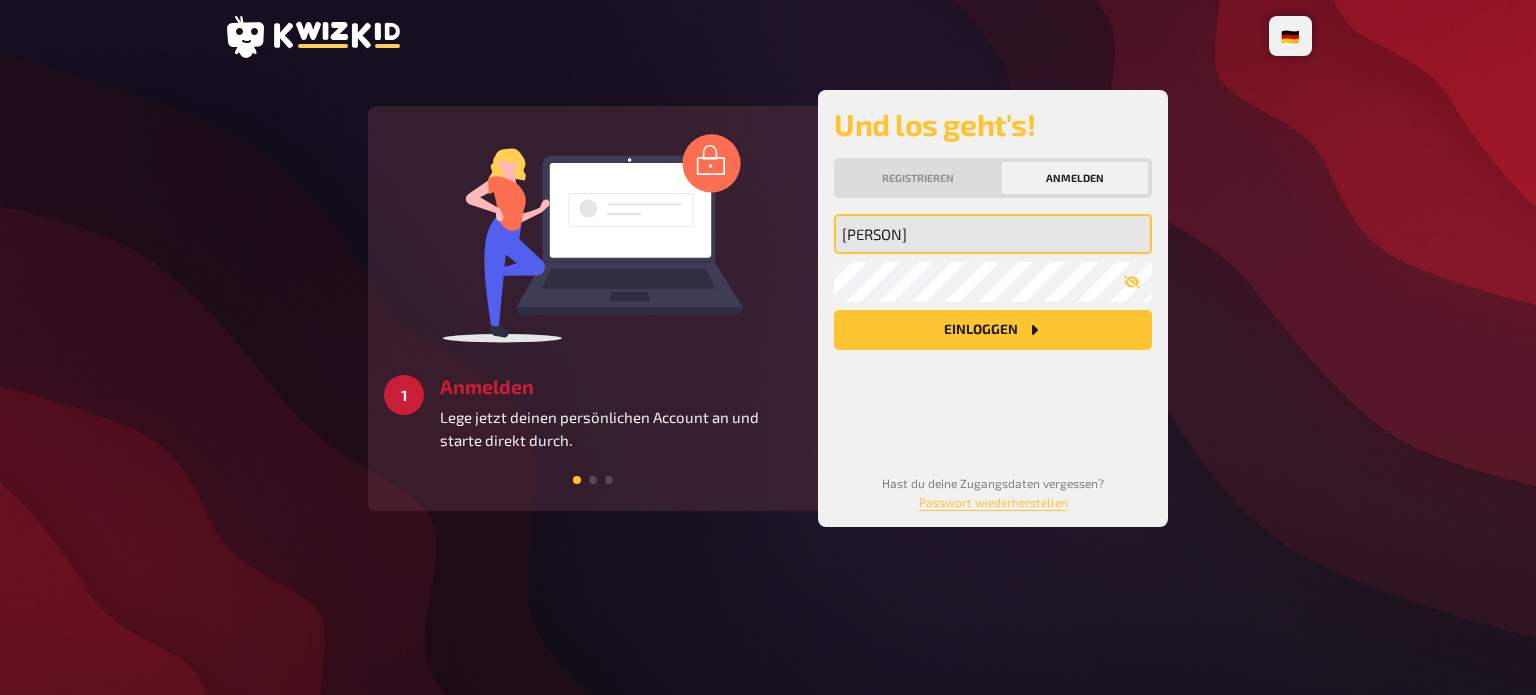 click on "[PERSON]" at bounding box center (993, 234) 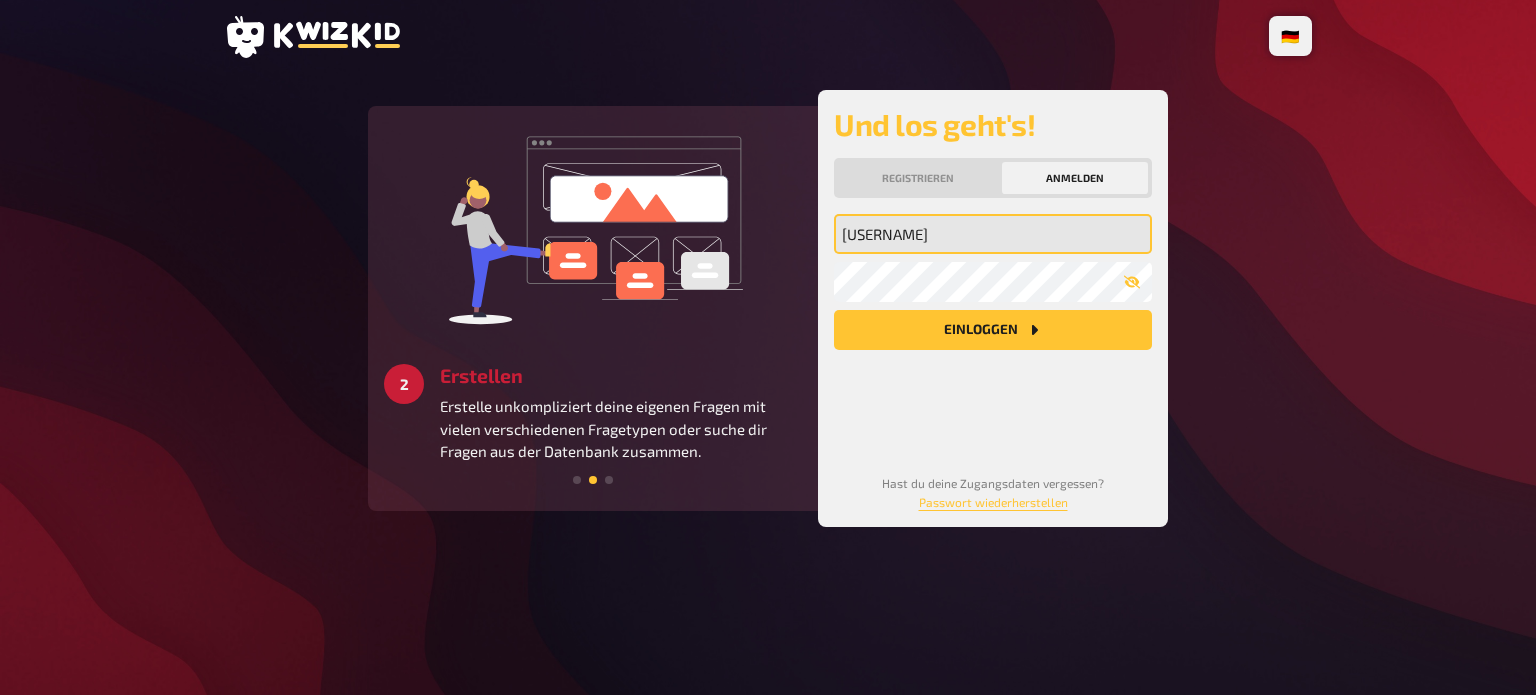 type on "[PERSON]@[DOMAIN]" 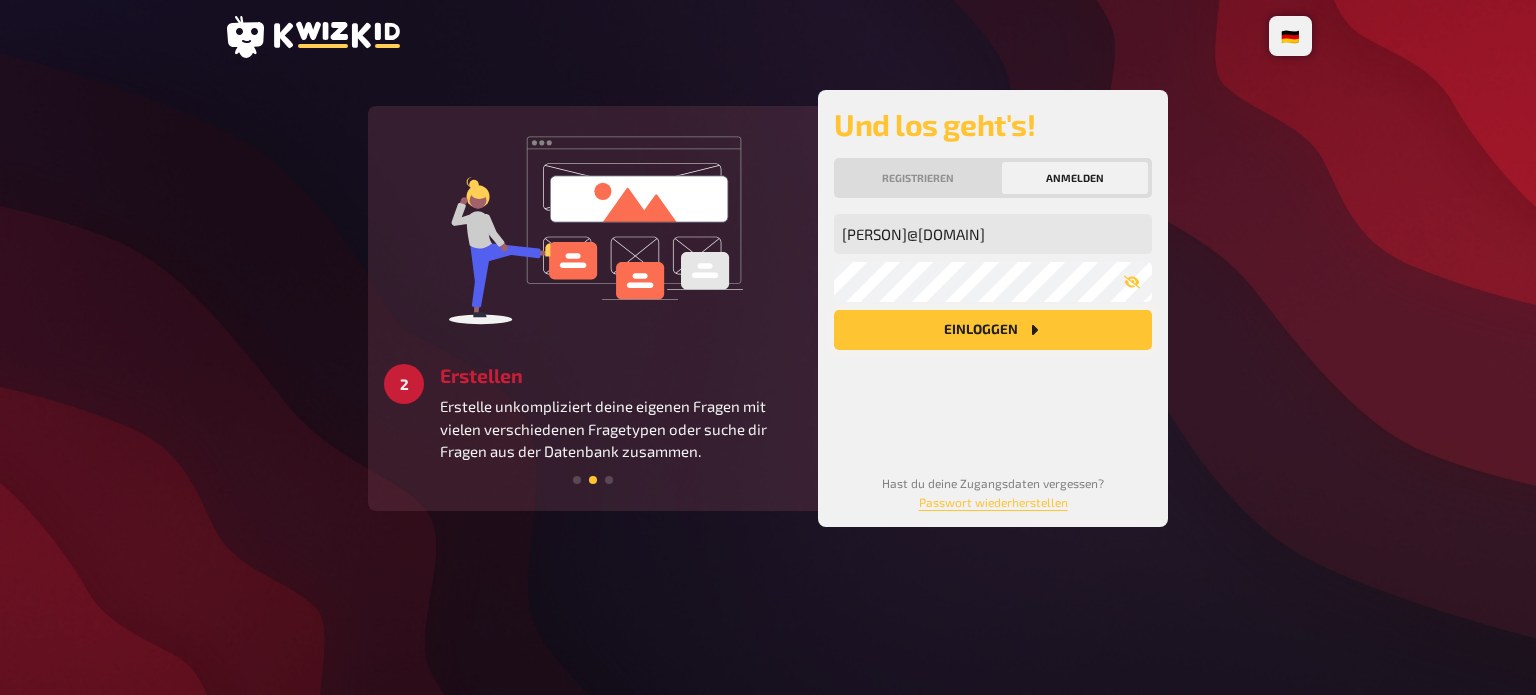 click on "Einloggen" at bounding box center (993, 330) 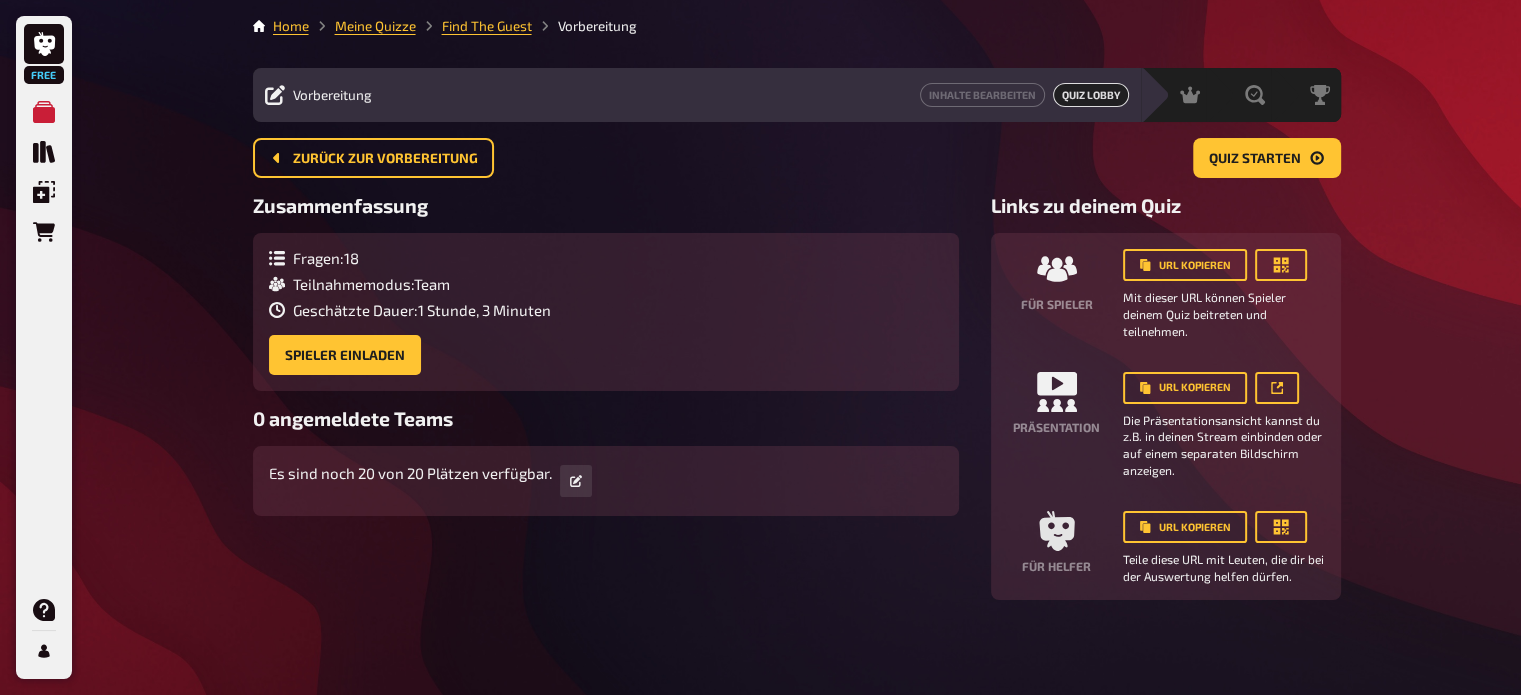 click on "Vorbereitung" at bounding box center (332, 95) 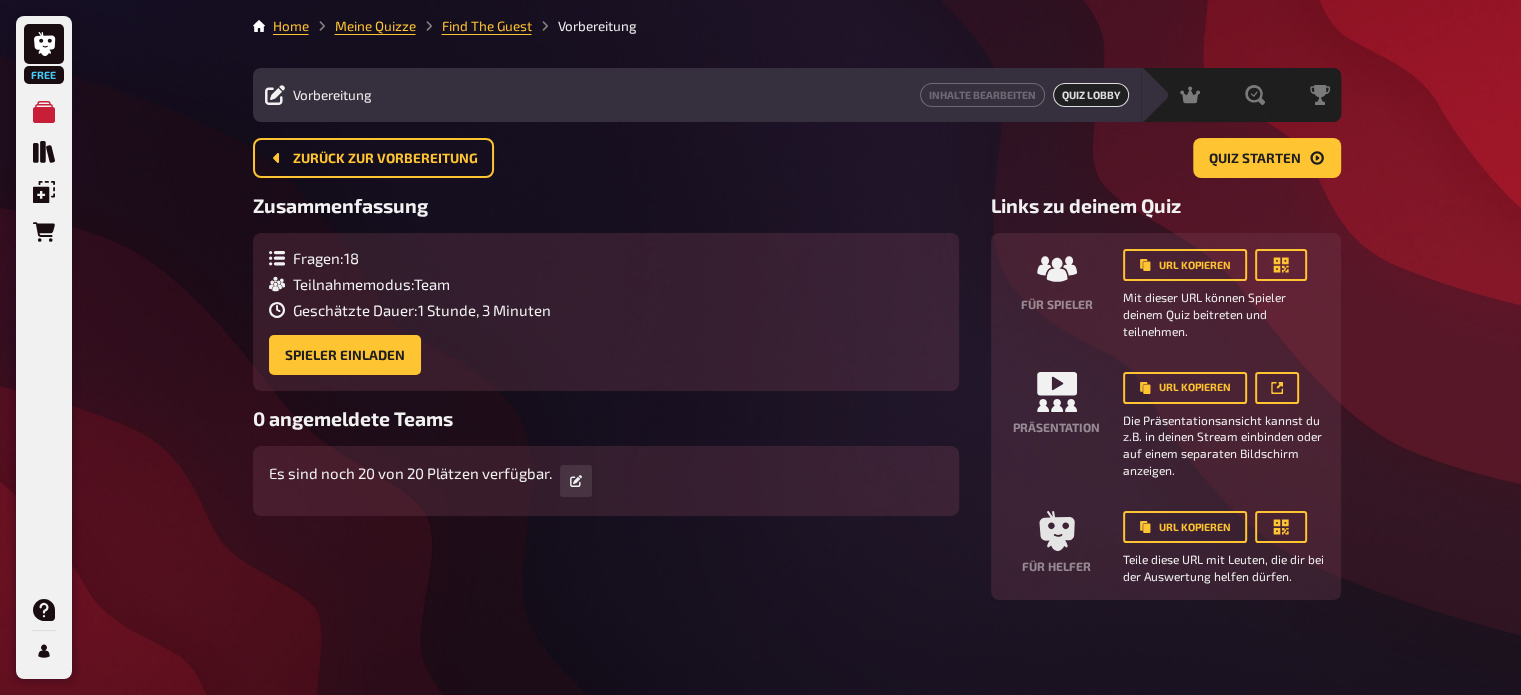 click 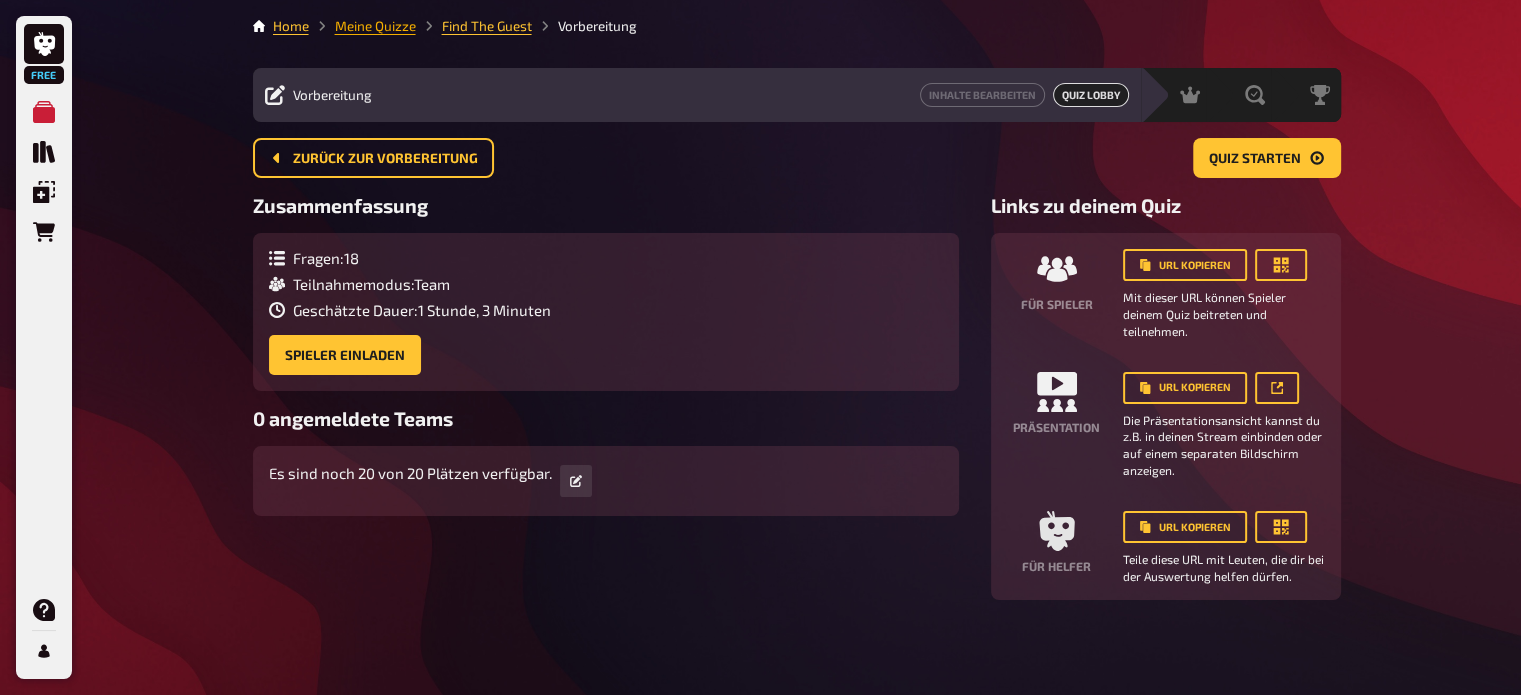 click on "Meine Quizze" at bounding box center (375, 26) 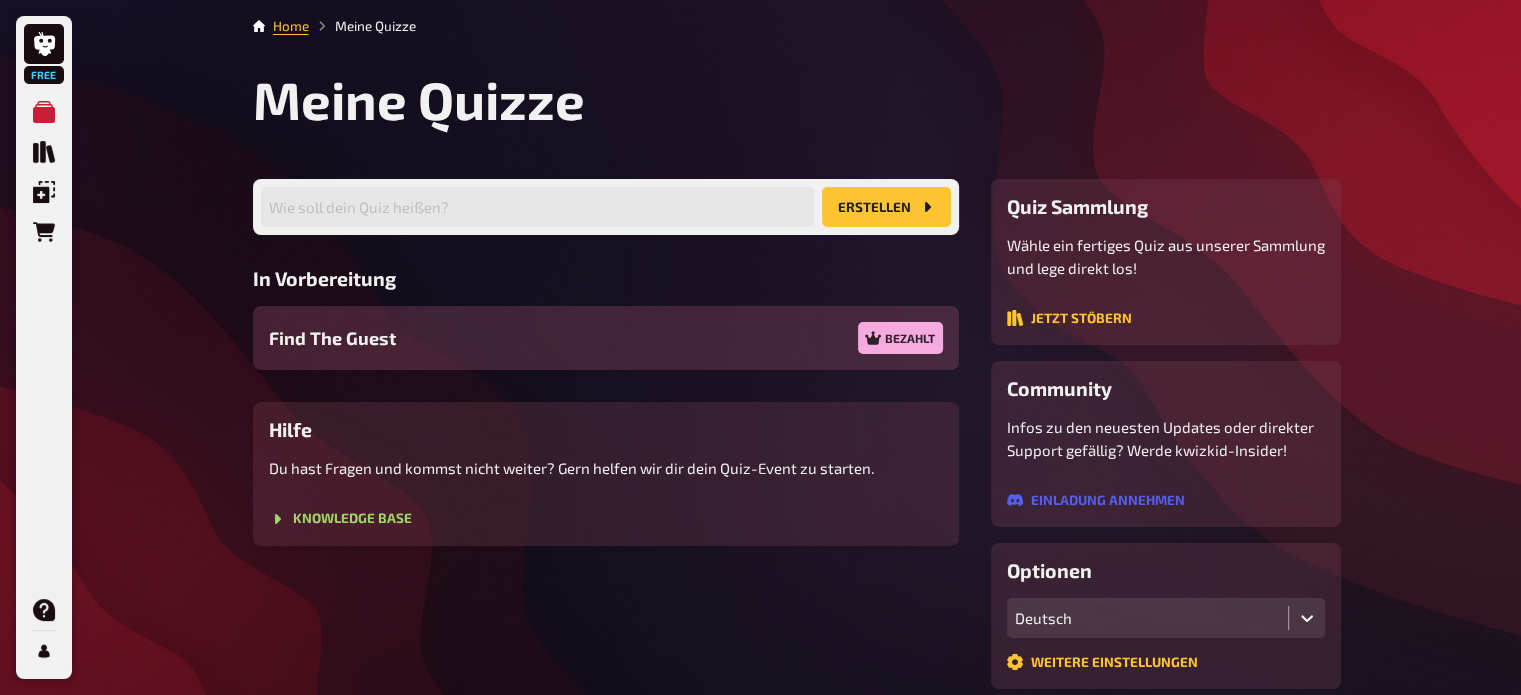 click on "Find The Guest Bezahlt" at bounding box center [606, 338] 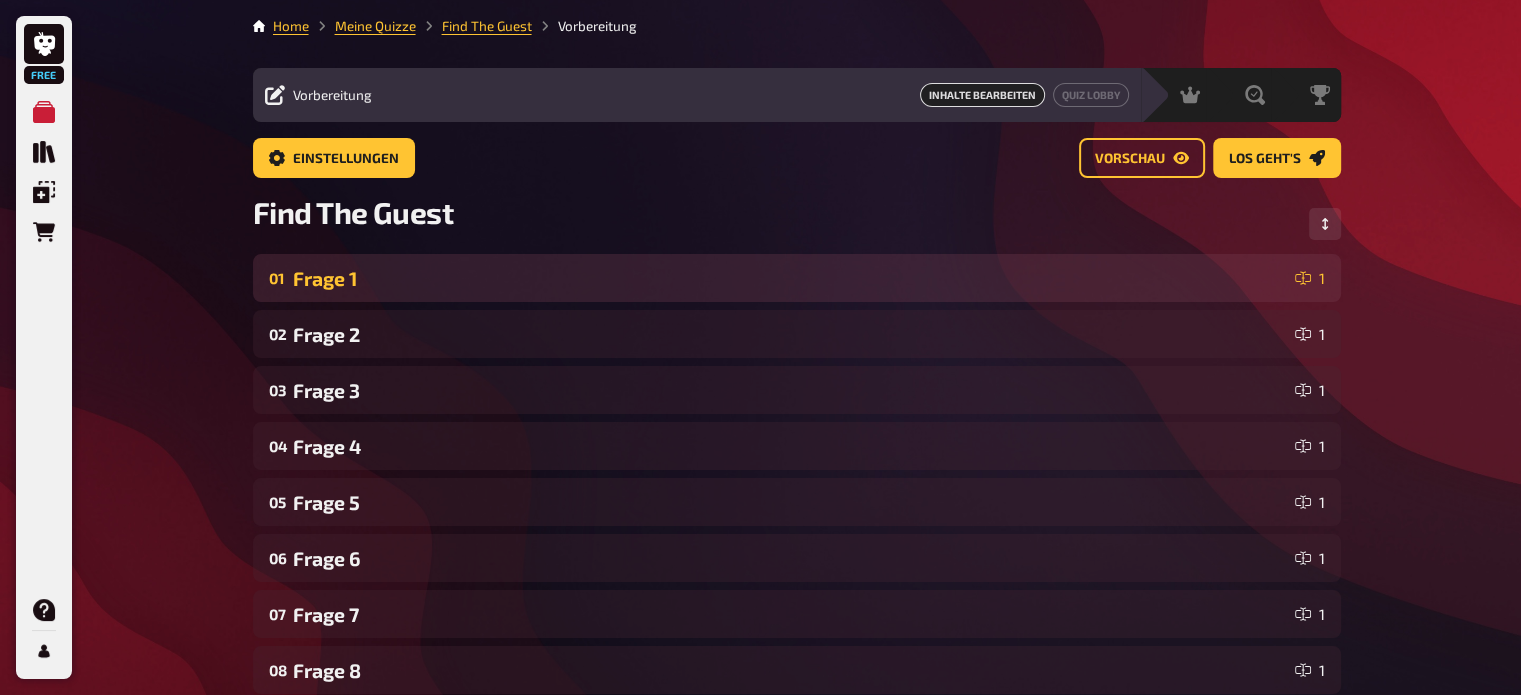 click on "Frage 1" at bounding box center [790, 278] 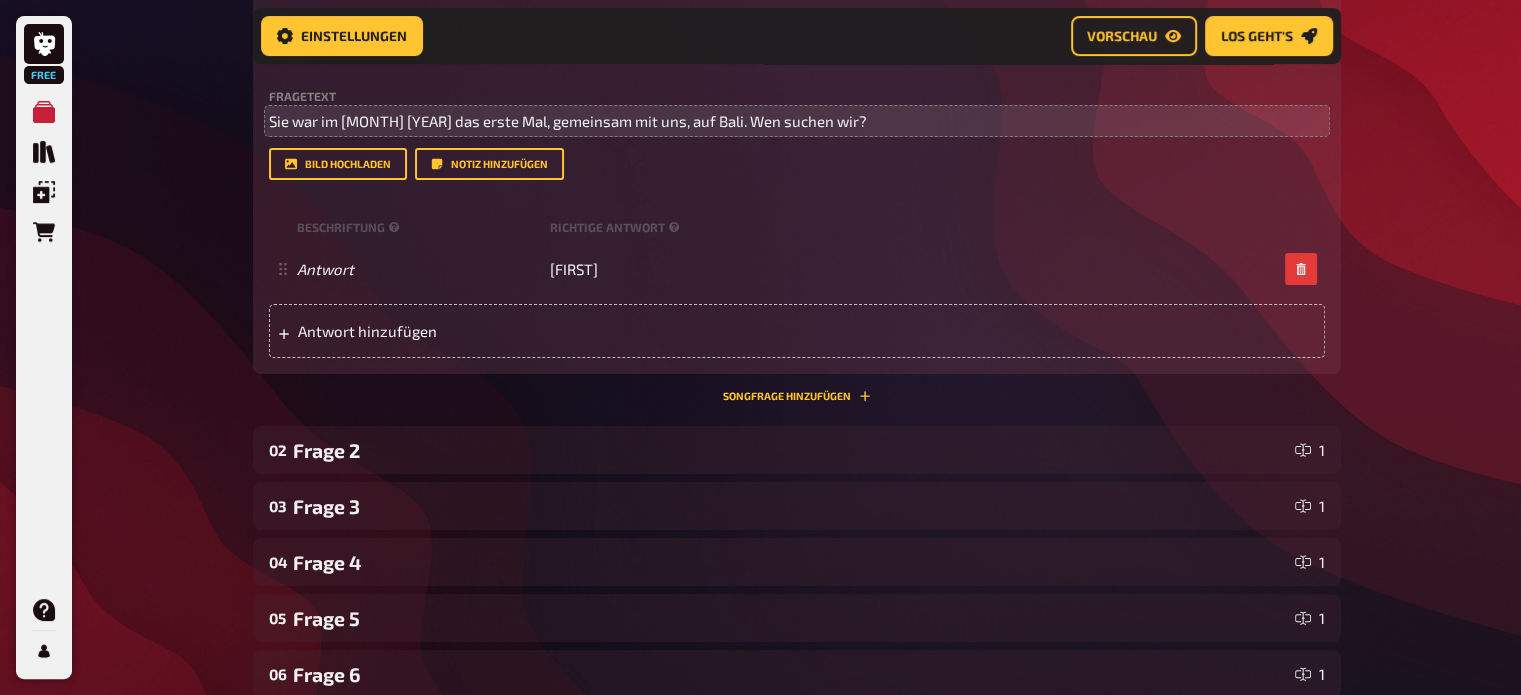 scroll, scrollTop: 366, scrollLeft: 0, axis: vertical 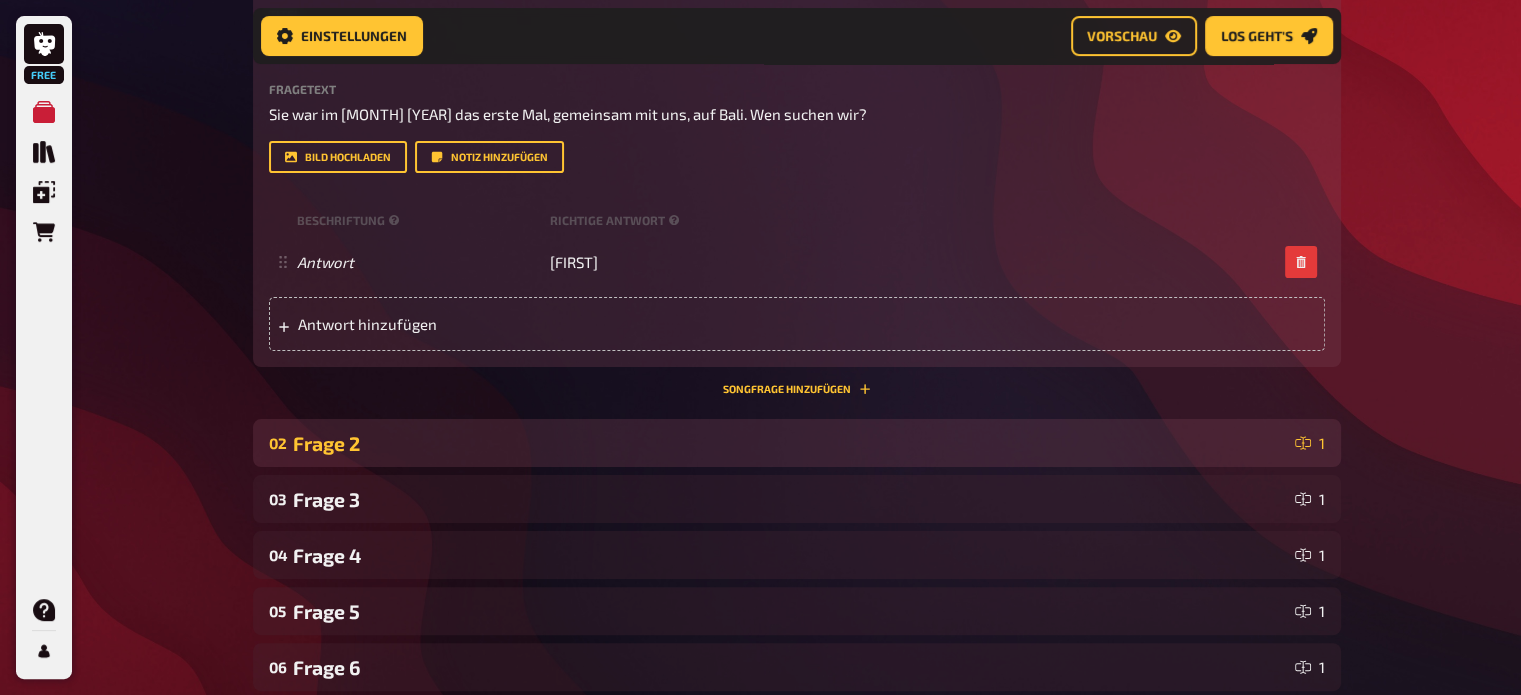 click on "Frage 2" at bounding box center (790, 443) 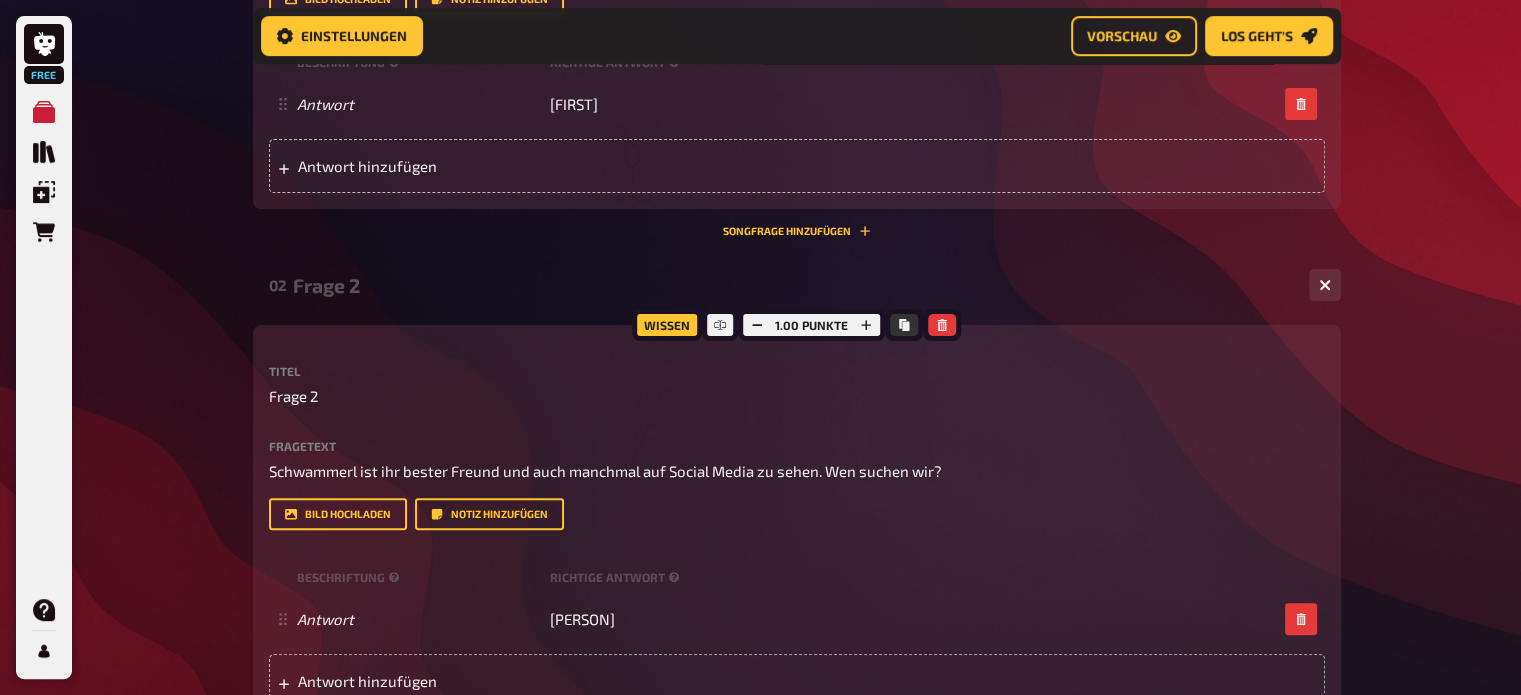 scroll, scrollTop: 524, scrollLeft: 0, axis: vertical 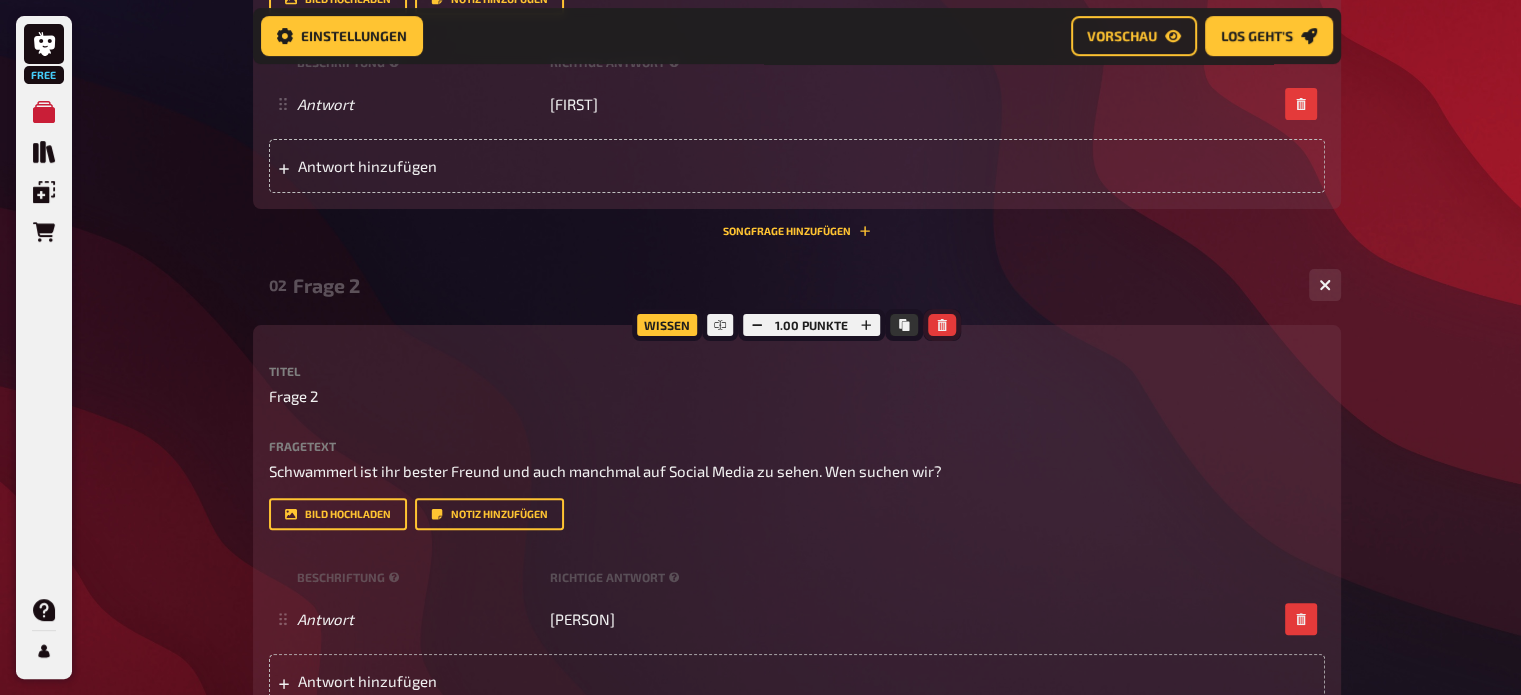 click 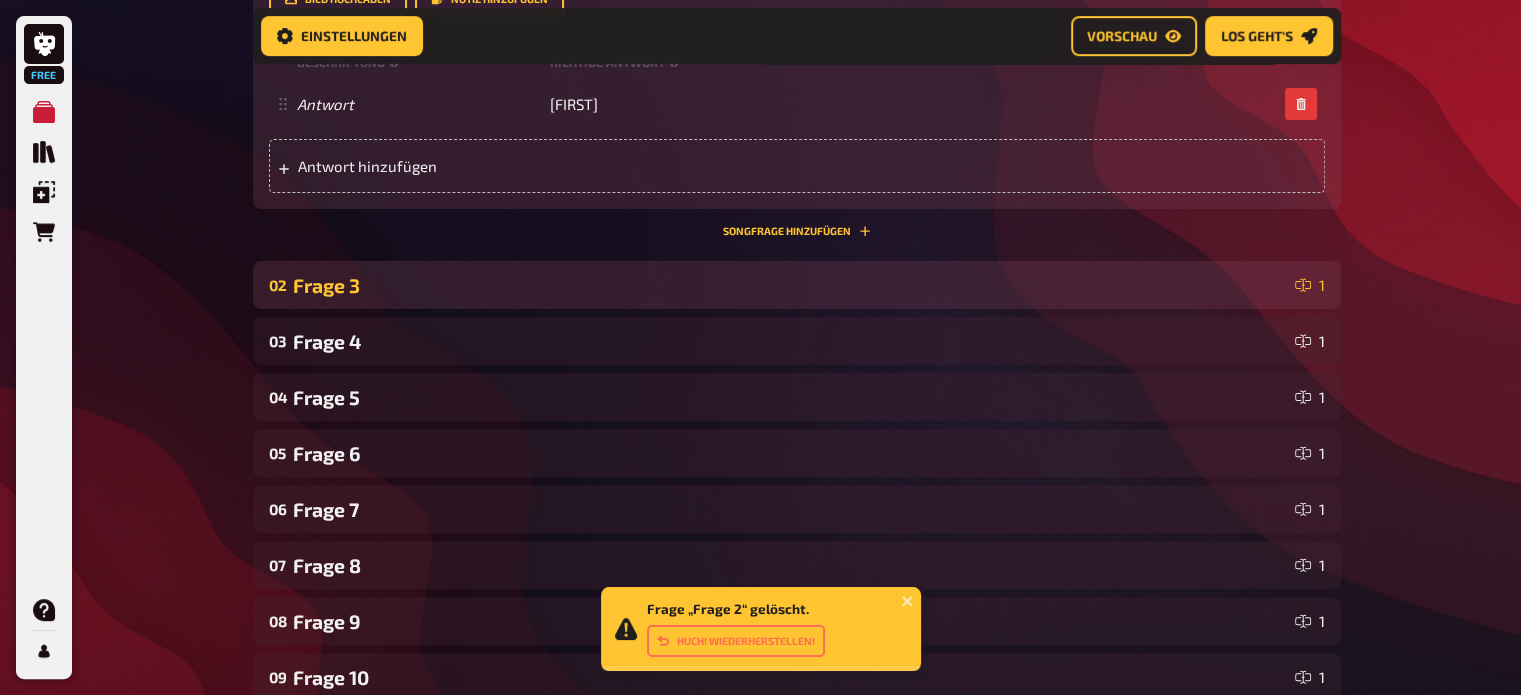 click on "Frage 3" at bounding box center (790, 285) 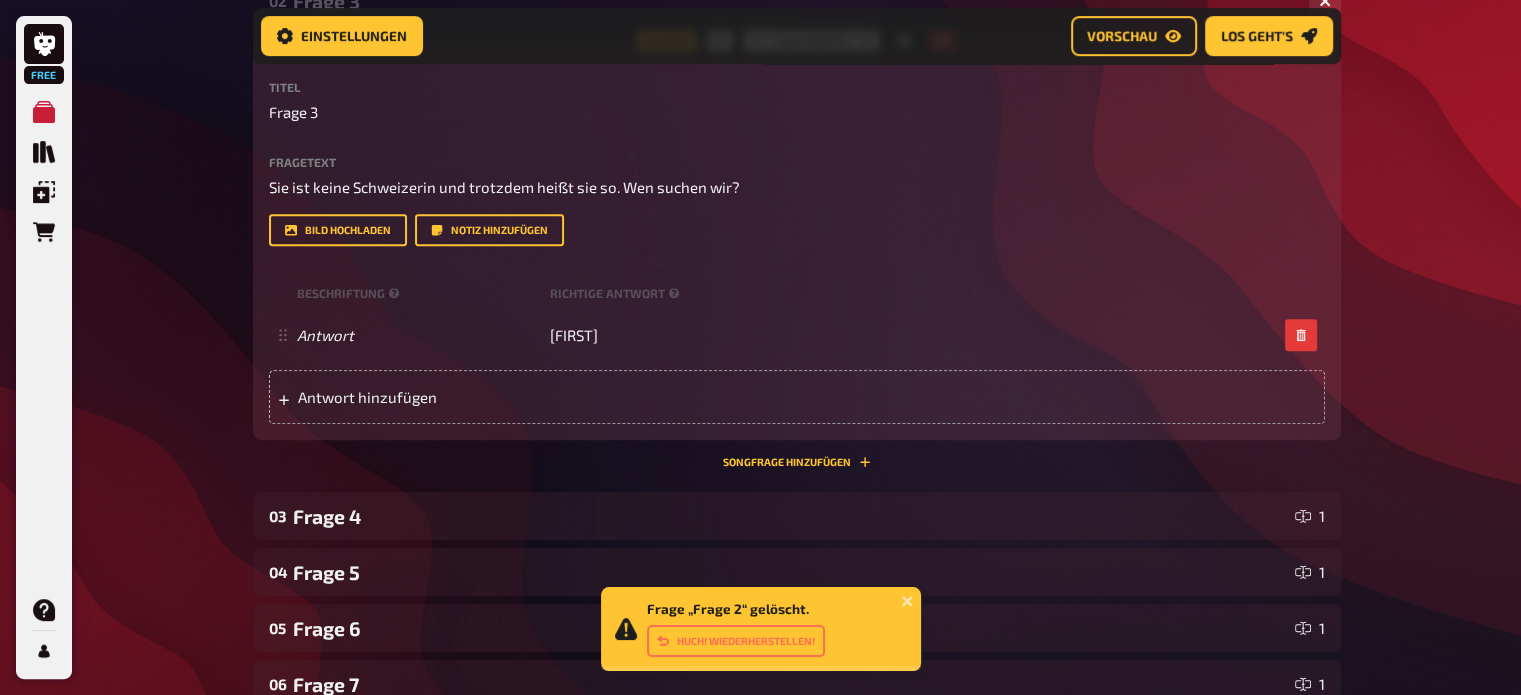 scroll, scrollTop: 810, scrollLeft: 0, axis: vertical 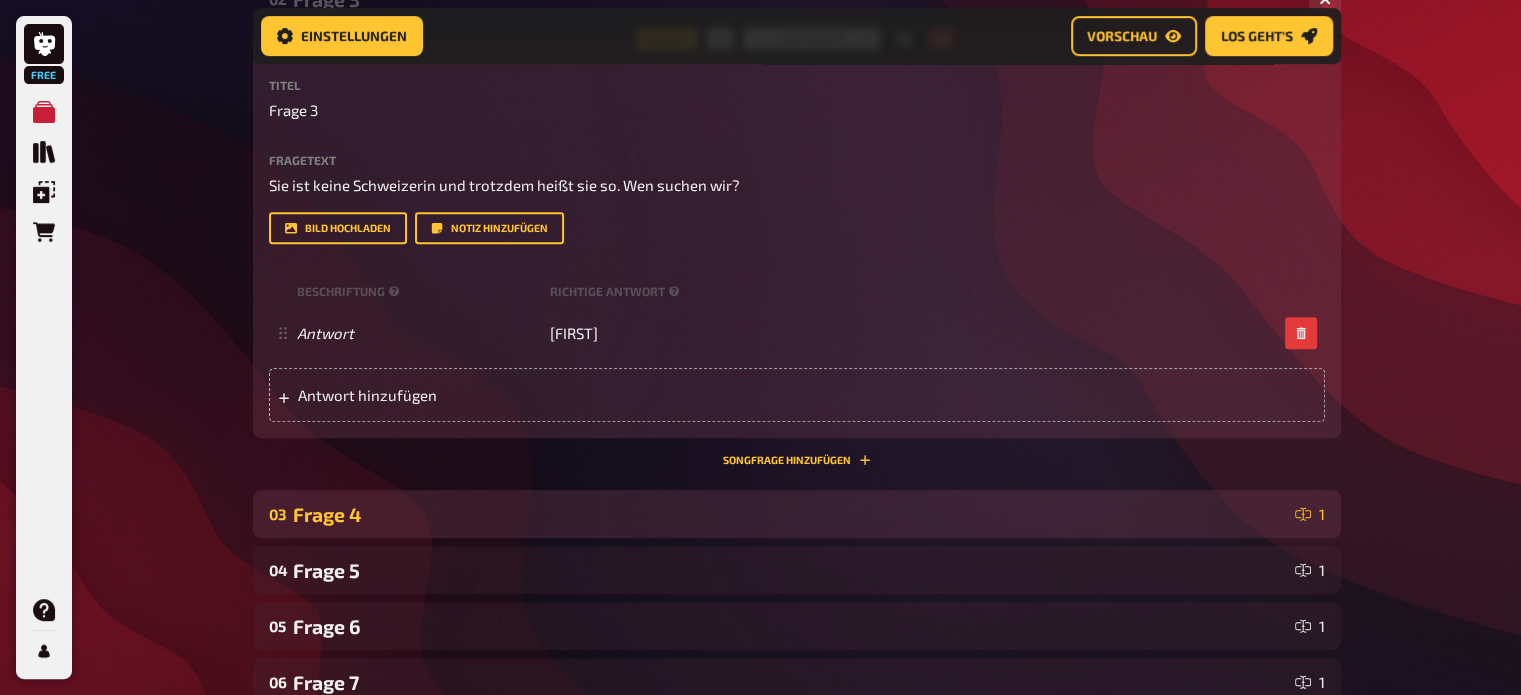 click on "Frage 4" at bounding box center (790, 514) 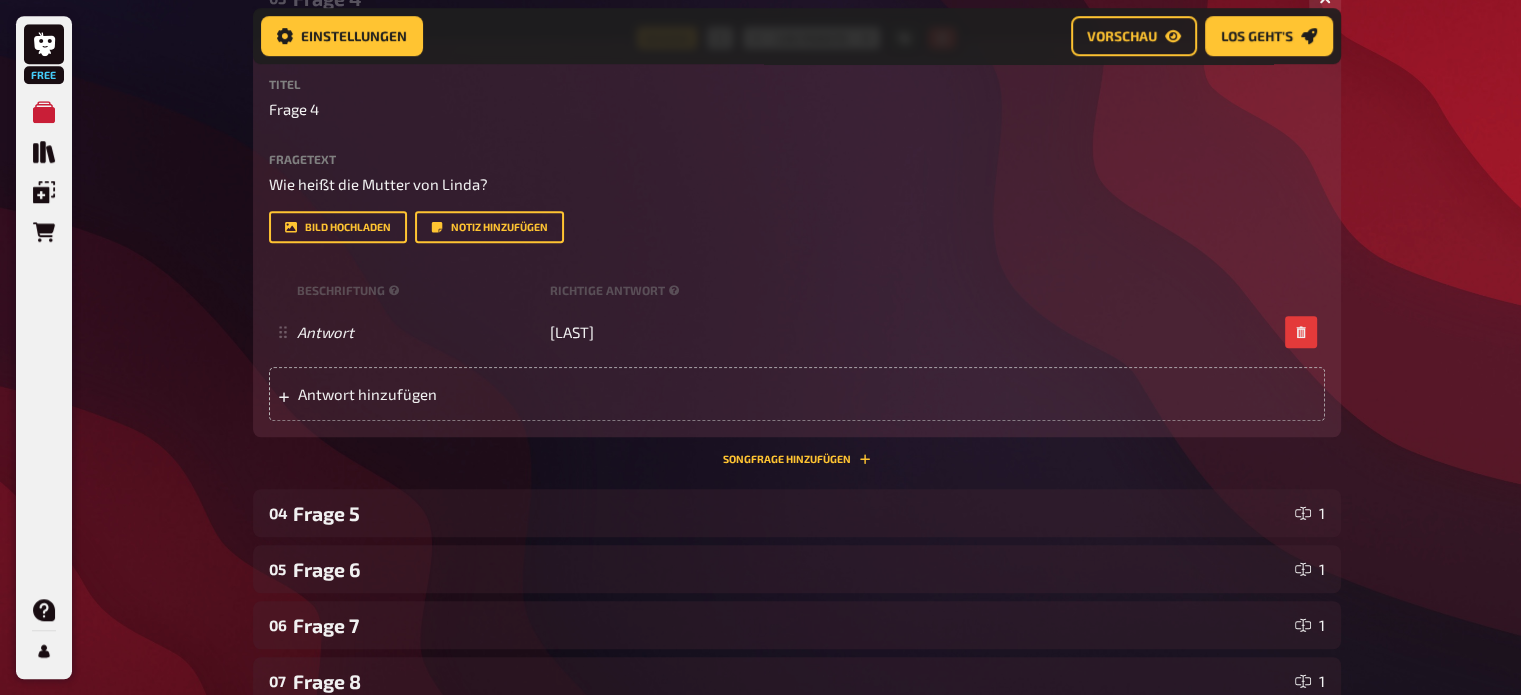 scroll, scrollTop: 1328, scrollLeft: 0, axis: vertical 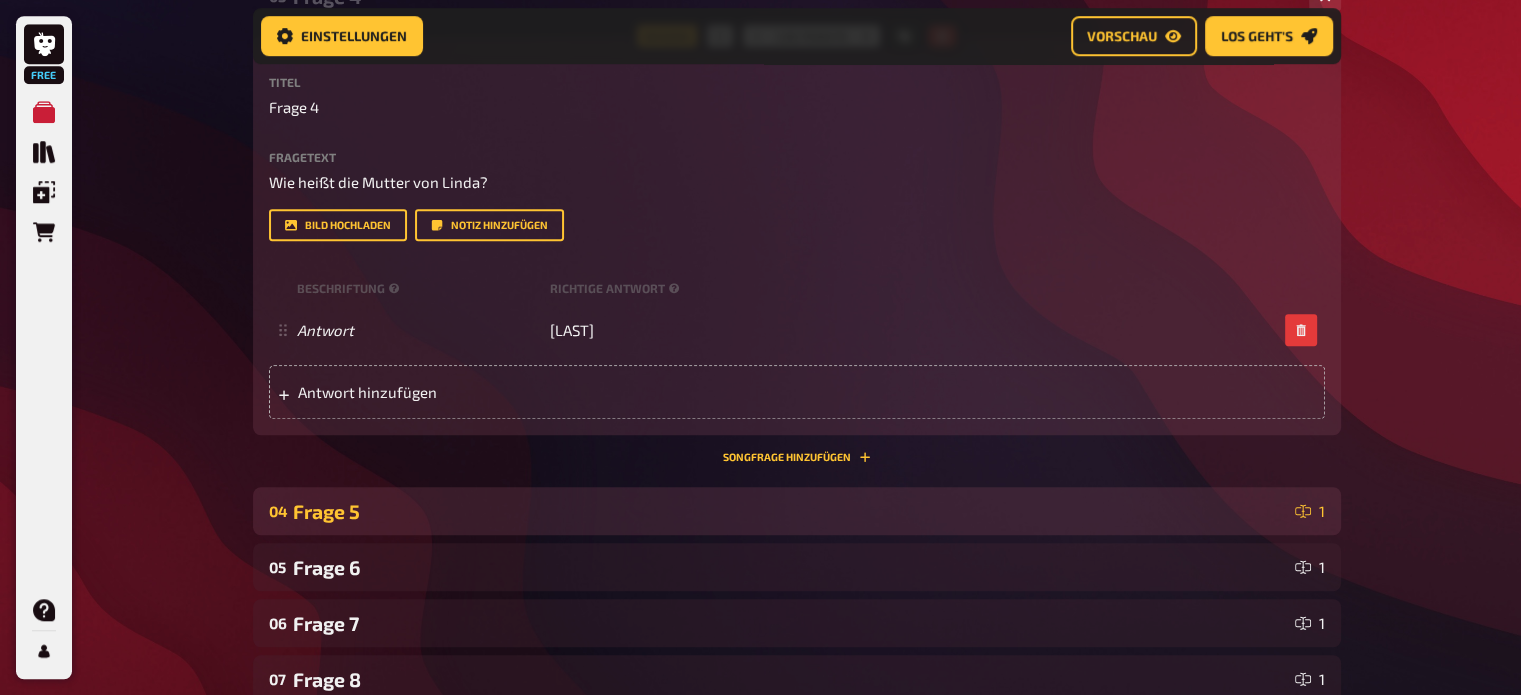 click on "Frage 5" at bounding box center [790, 511] 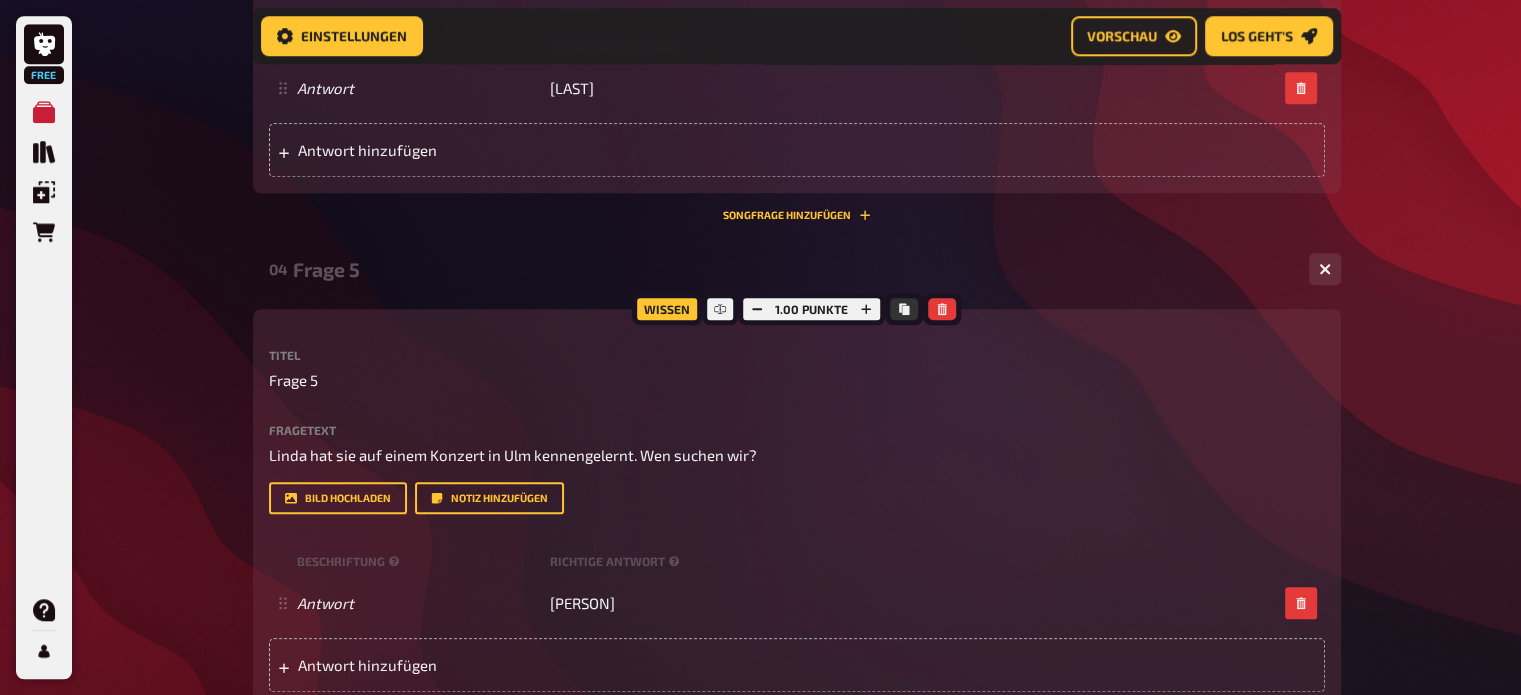 scroll, scrollTop: 1572, scrollLeft: 0, axis: vertical 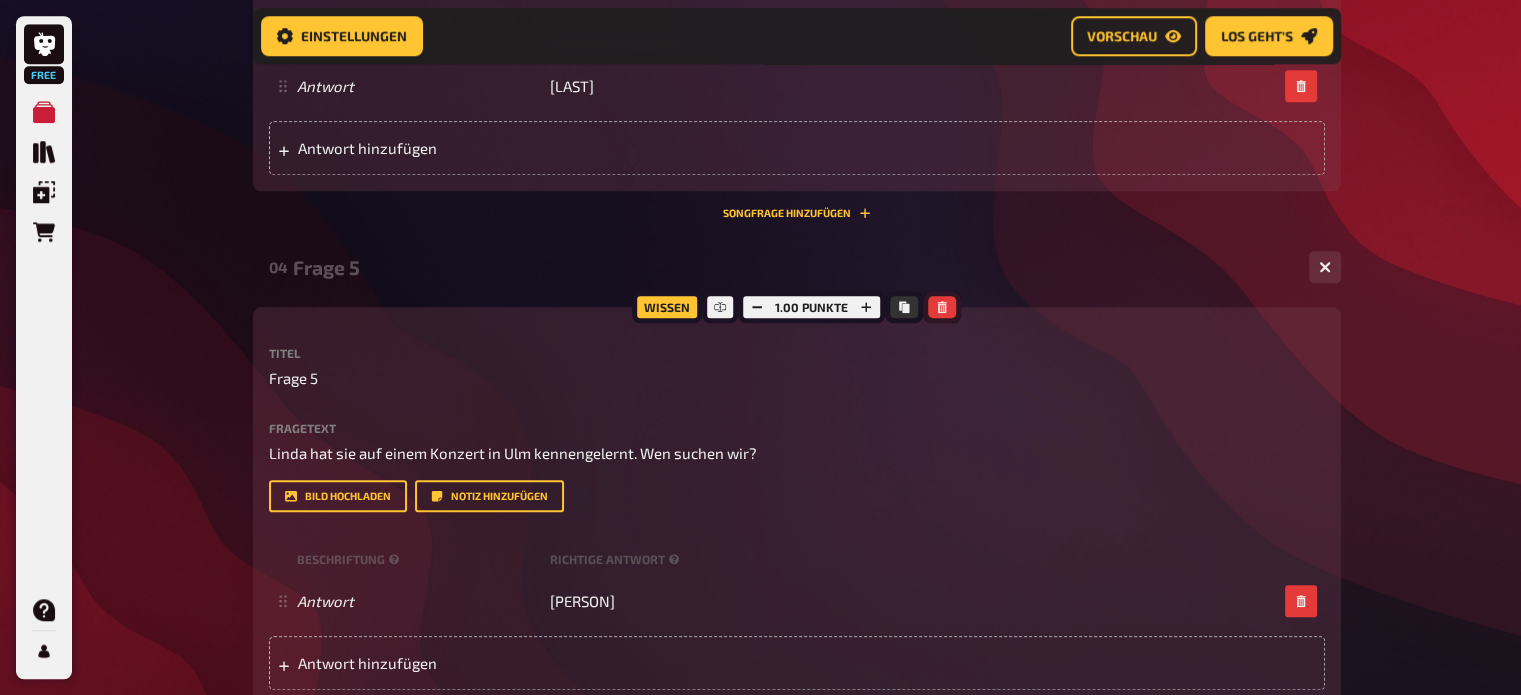 click 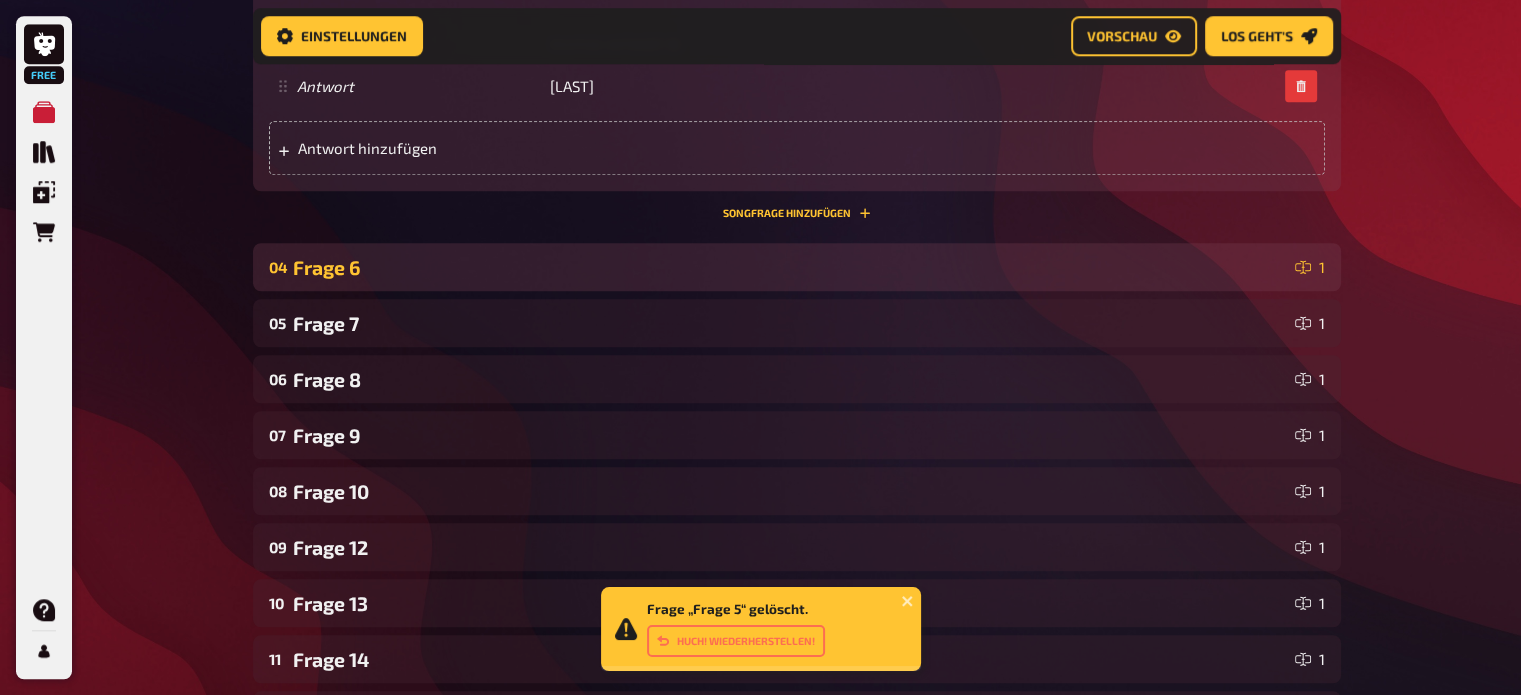 click on "Frage 6" at bounding box center (790, 267) 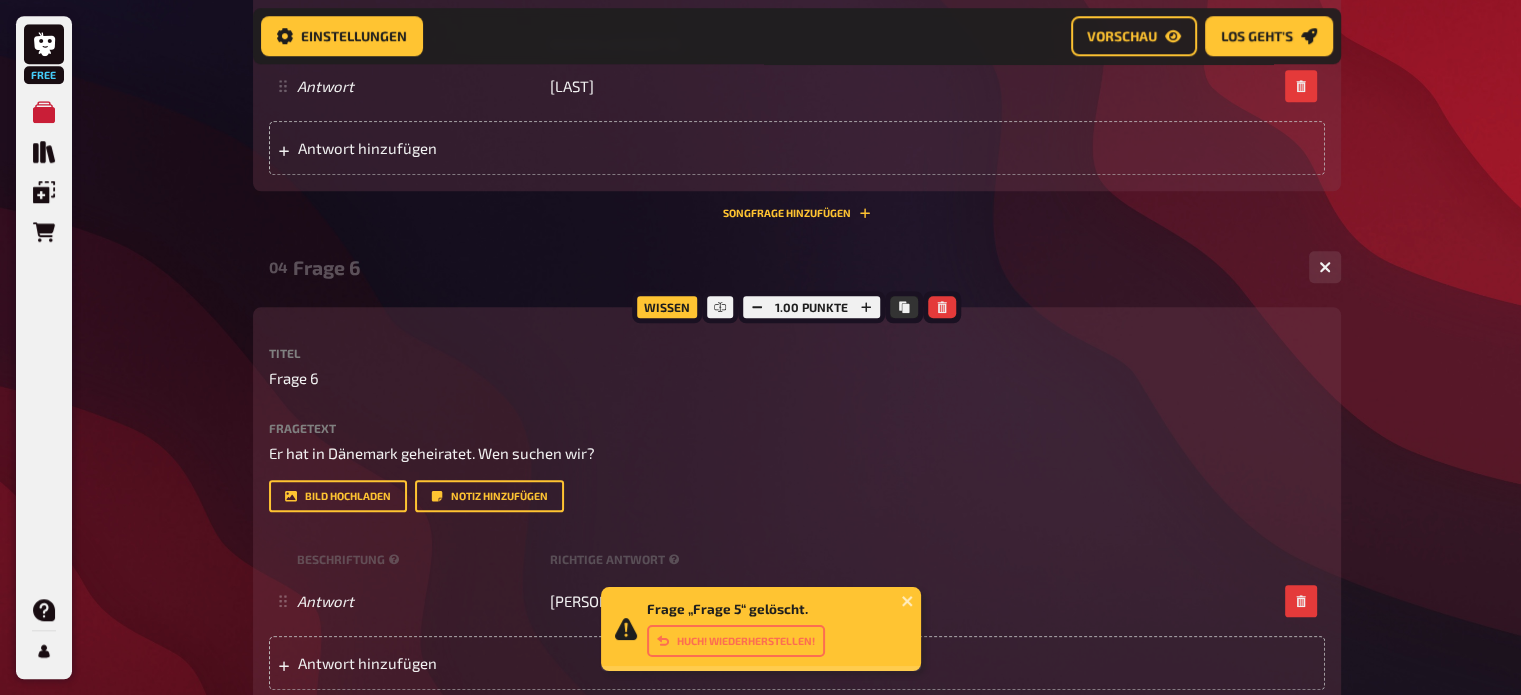 scroll, scrollTop: 1914, scrollLeft: 0, axis: vertical 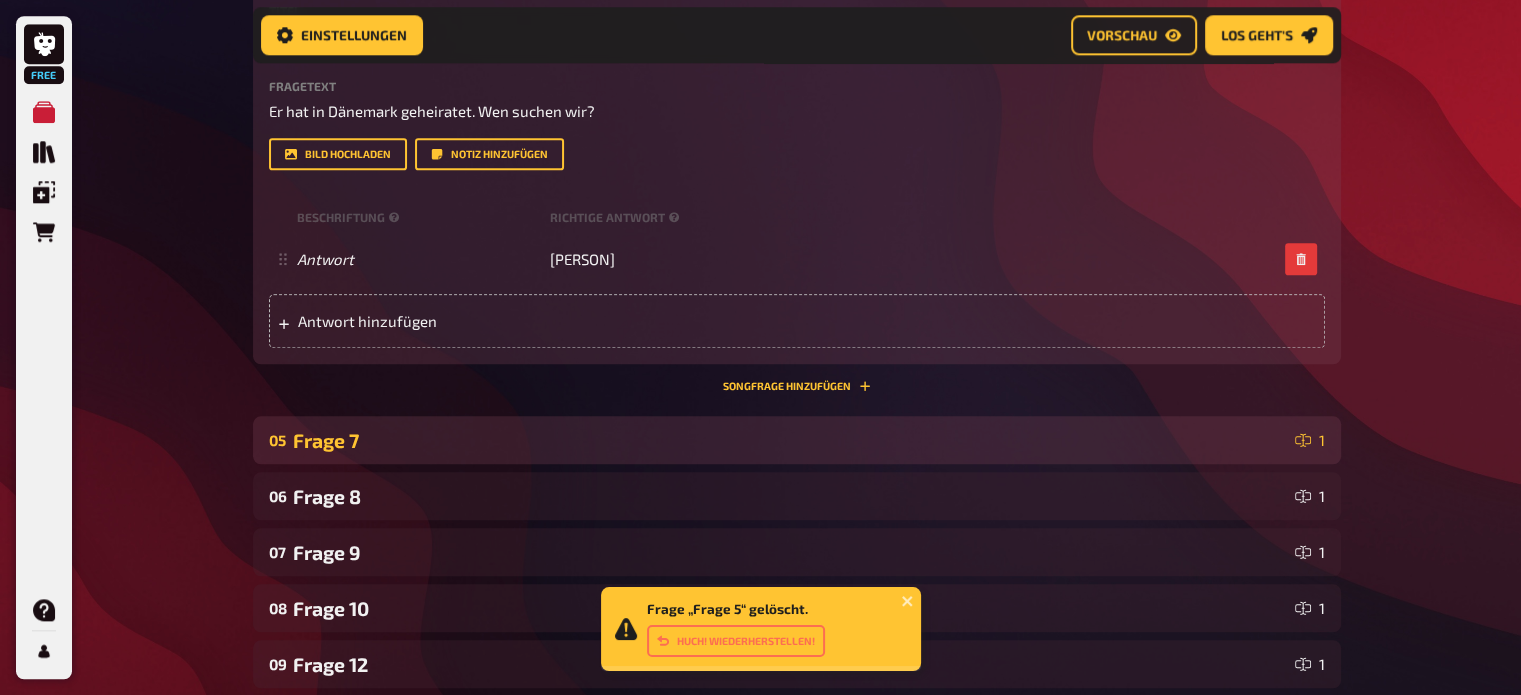 click on "Frage 7" at bounding box center [790, 440] 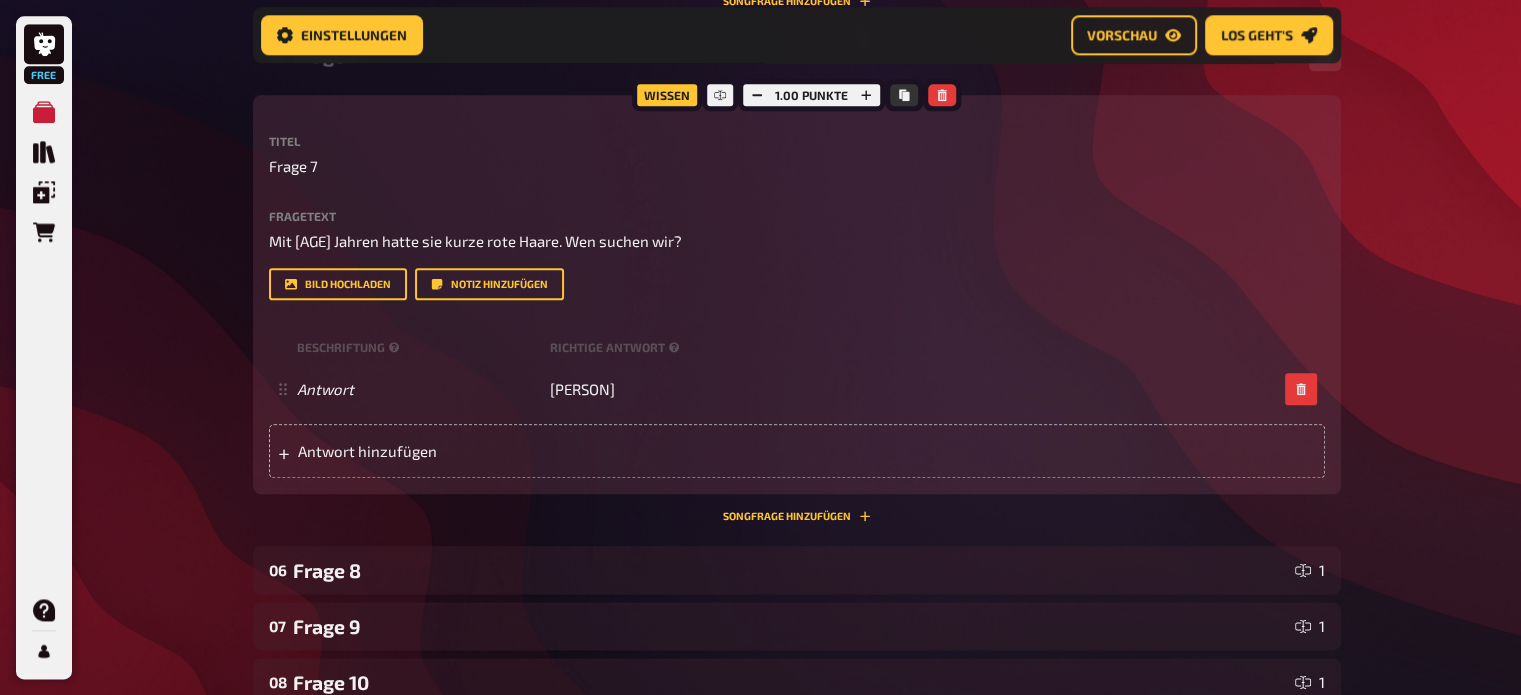 scroll, scrollTop: 2332, scrollLeft: 0, axis: vertical 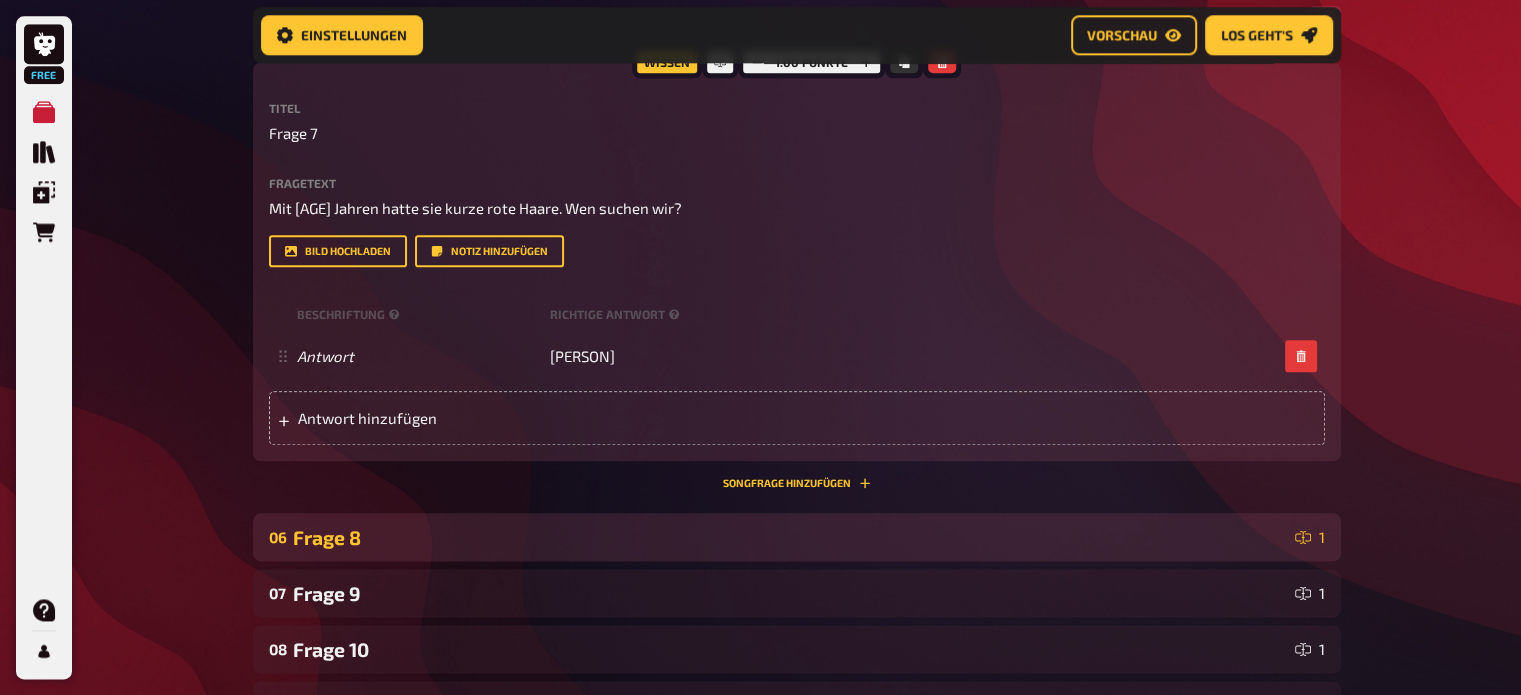 click on "Frage 8" at bounding box center (790, 537) 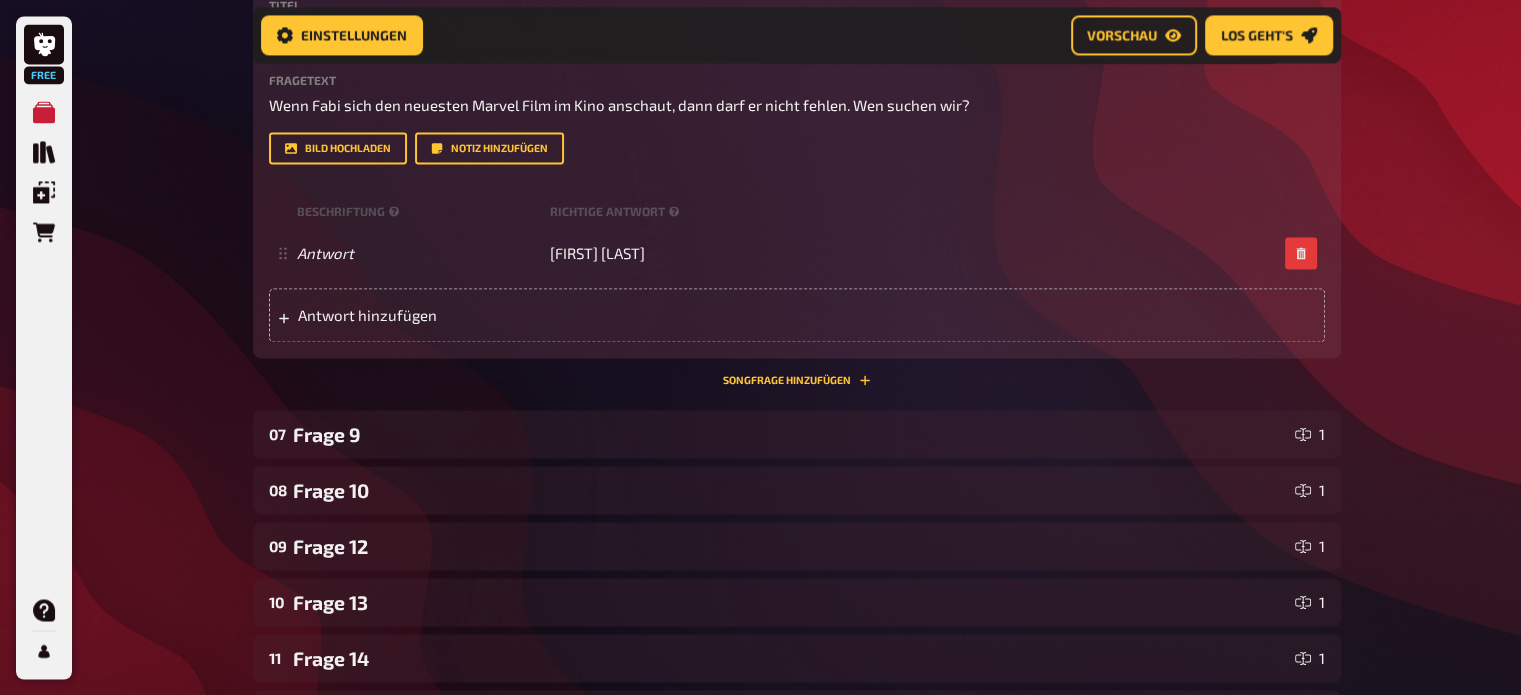 scroll, scrollTop: 2956, scrollLeft: 0, axis: vertical 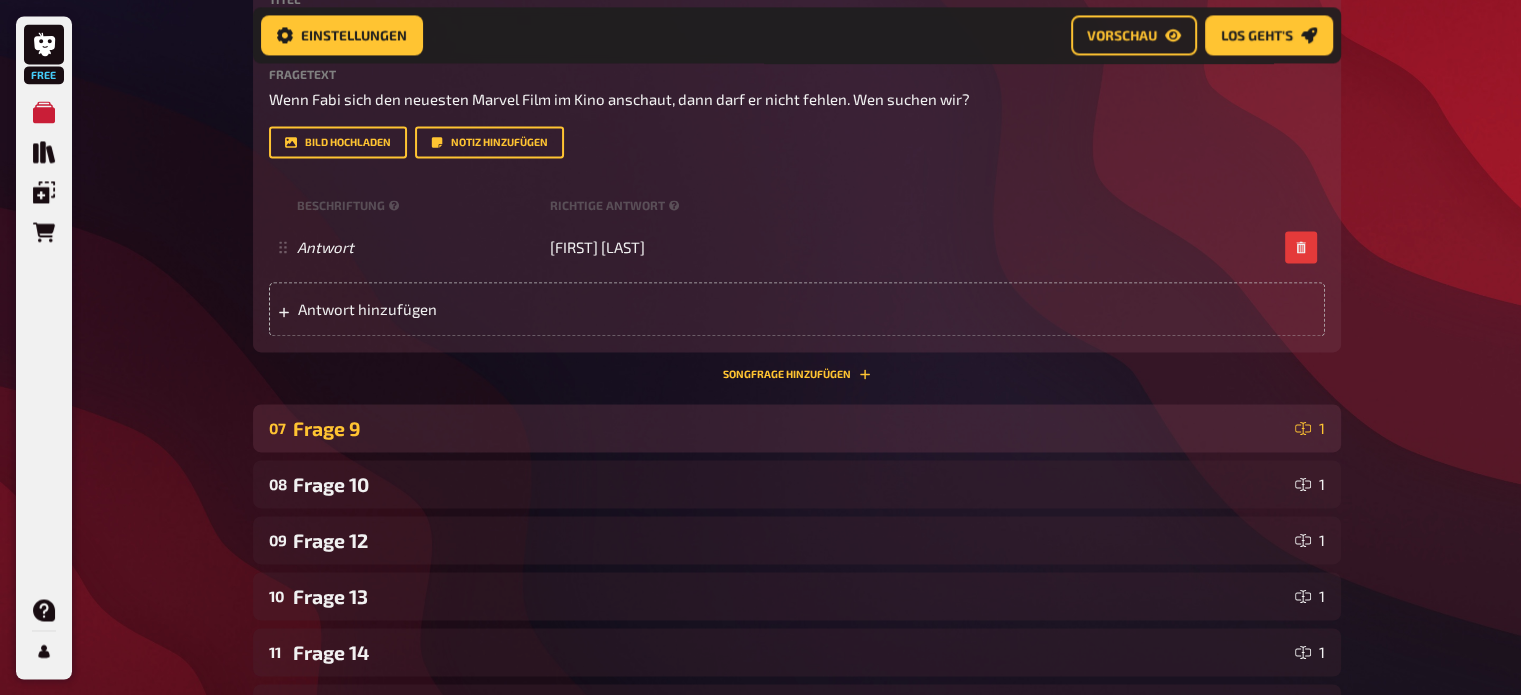click on "Frage 9" at bounding box center [790, 428] 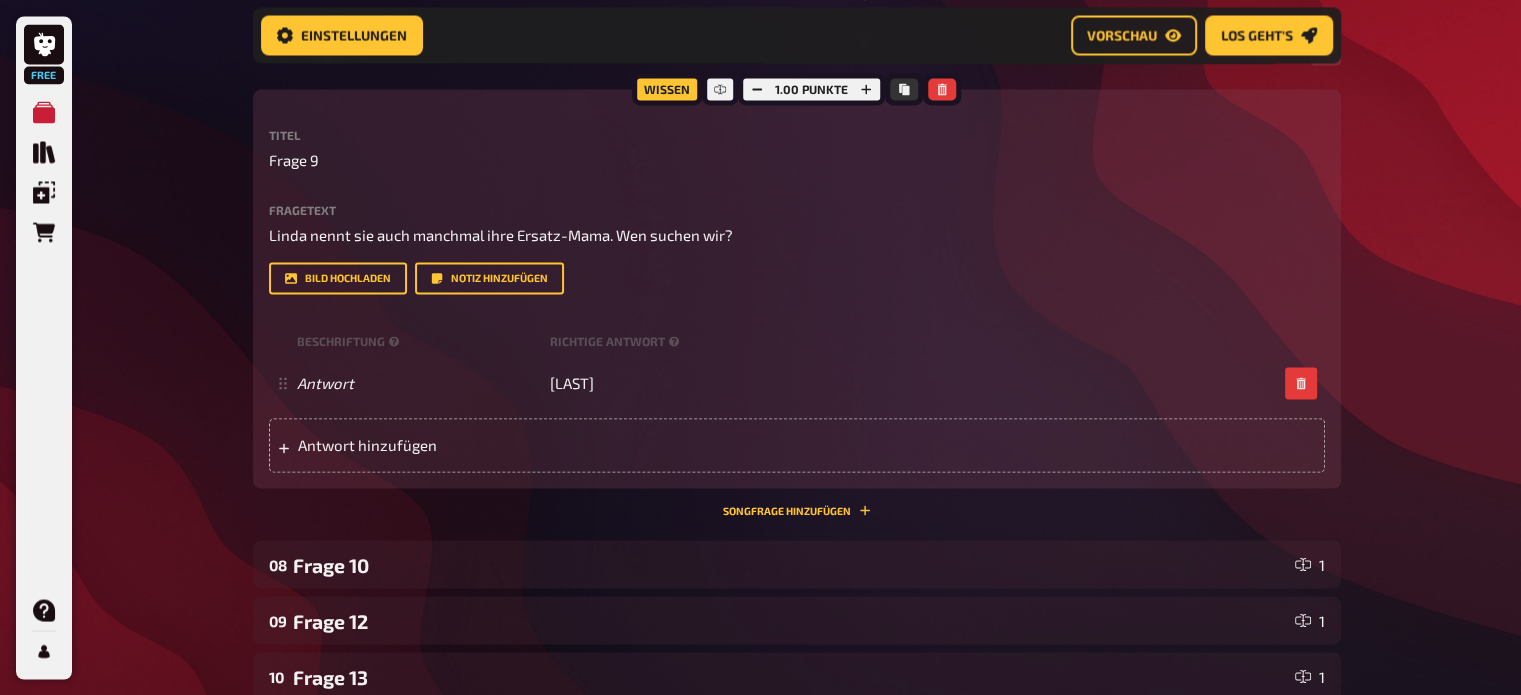 scroll, scrollTop: 3336, scrollLeft: 0, axis: vertical 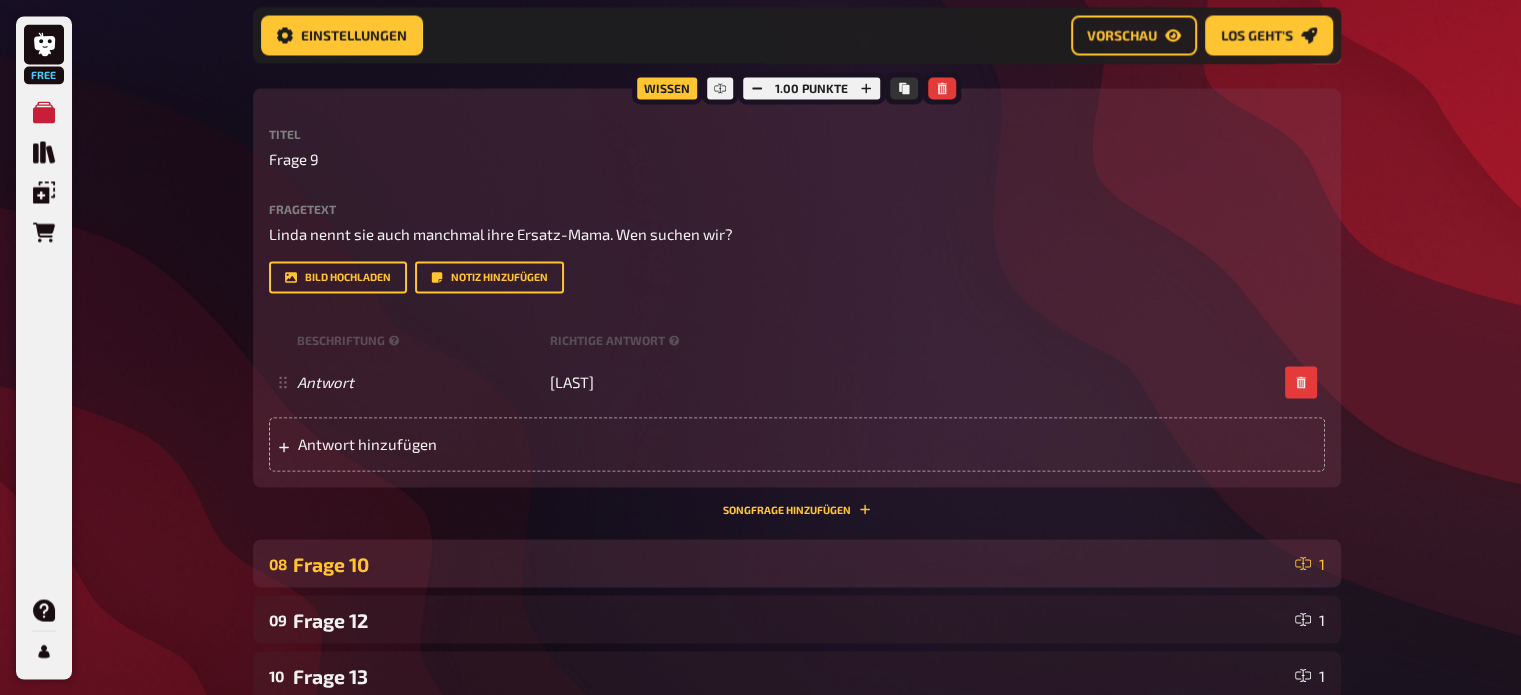 click on "Frage 10" at bounding box center (790, 563) 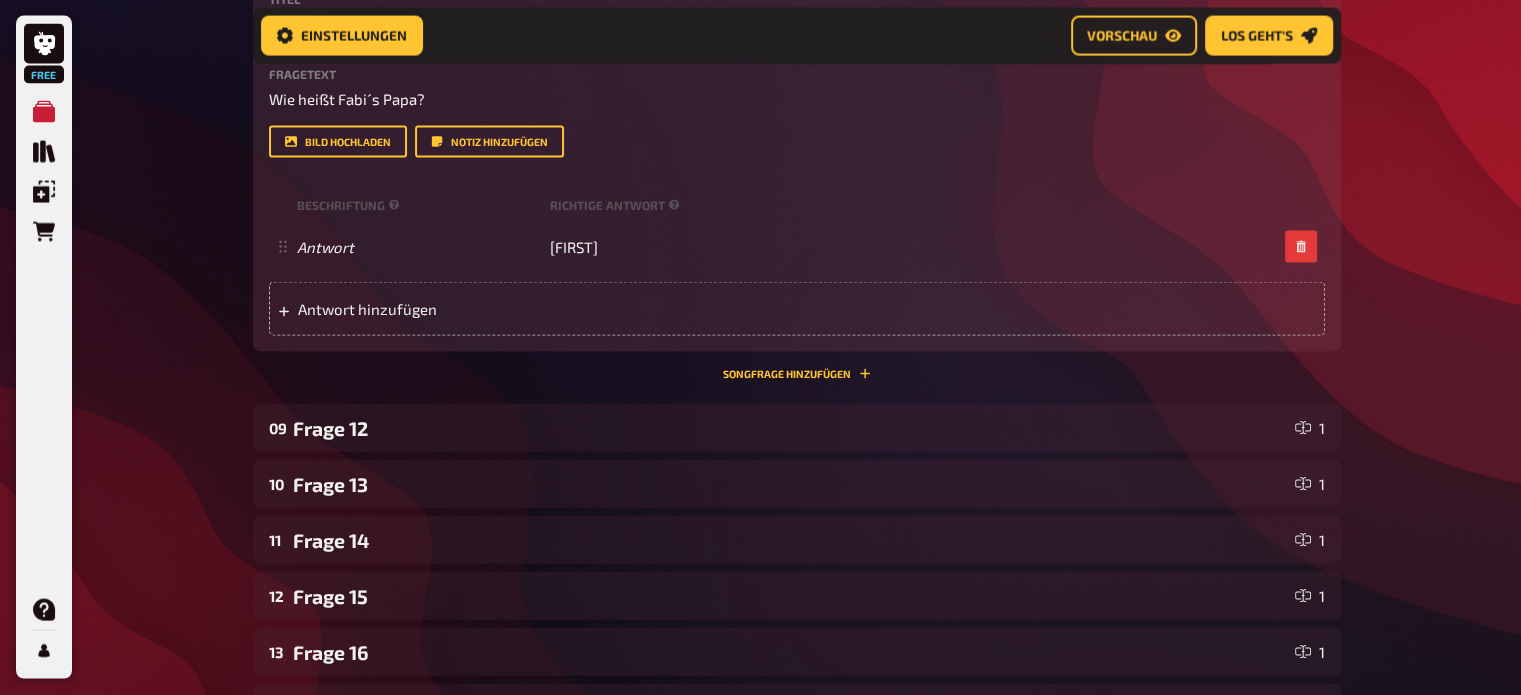scroll, scrollTop: 3990, scrollLeft: 0, axis: vertical 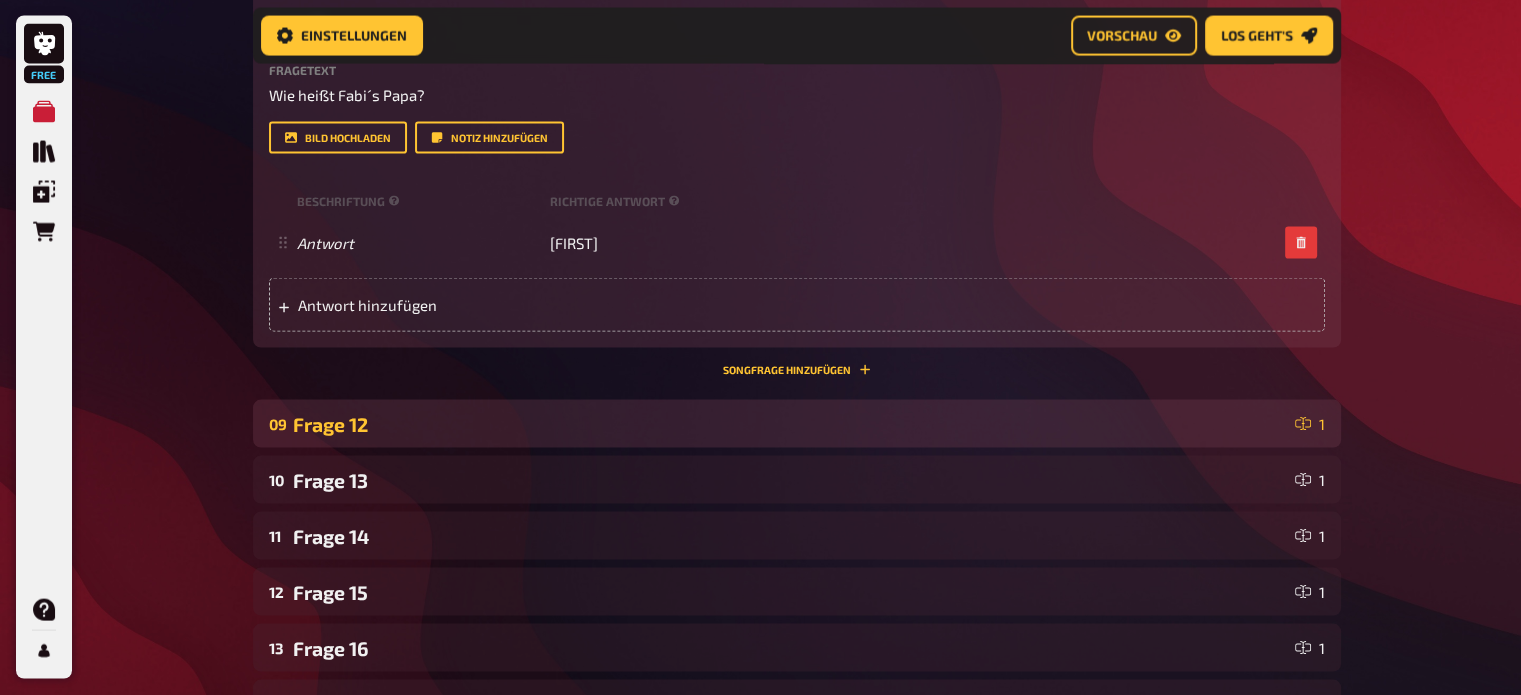 click on "09 Frage 12 1" at bounding box center (797, 424) 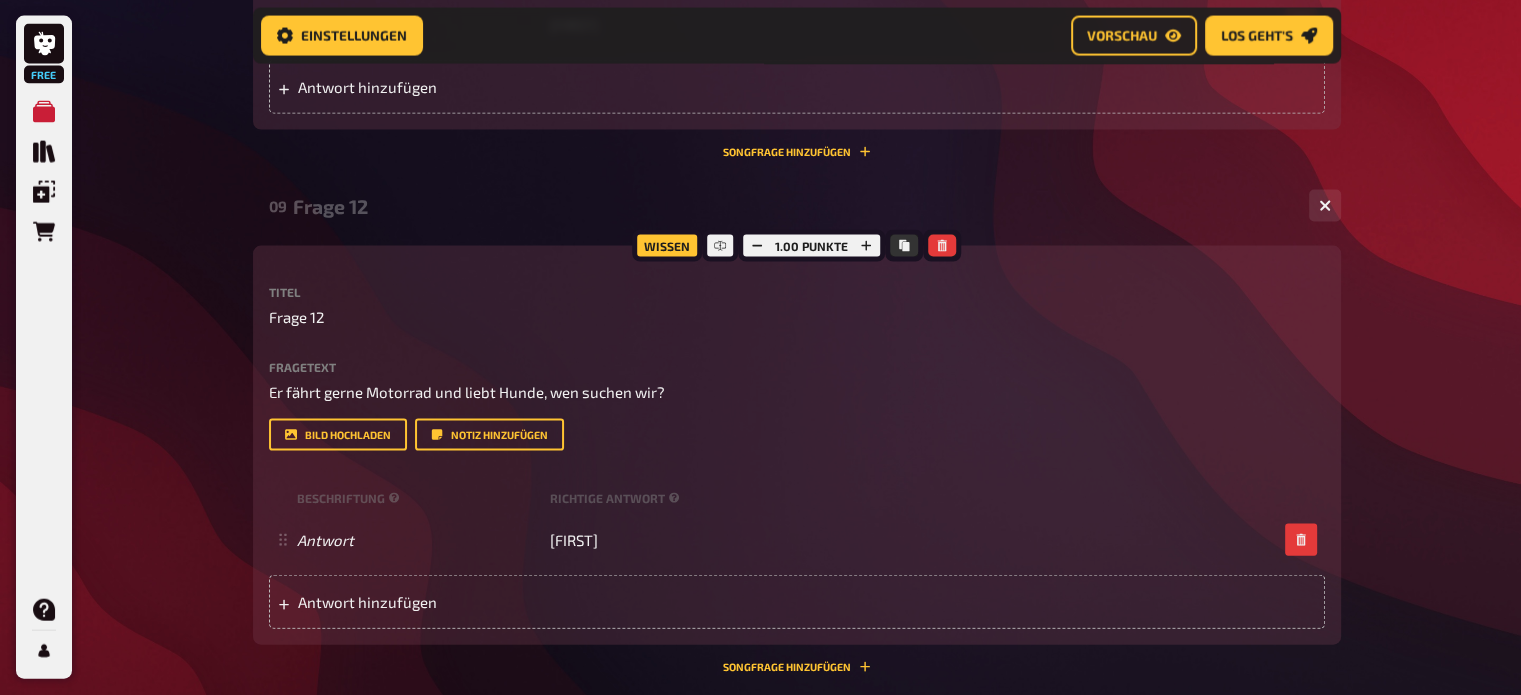 scroll, scrollTop: 4212, scrollLeft: 0, axis: vertical 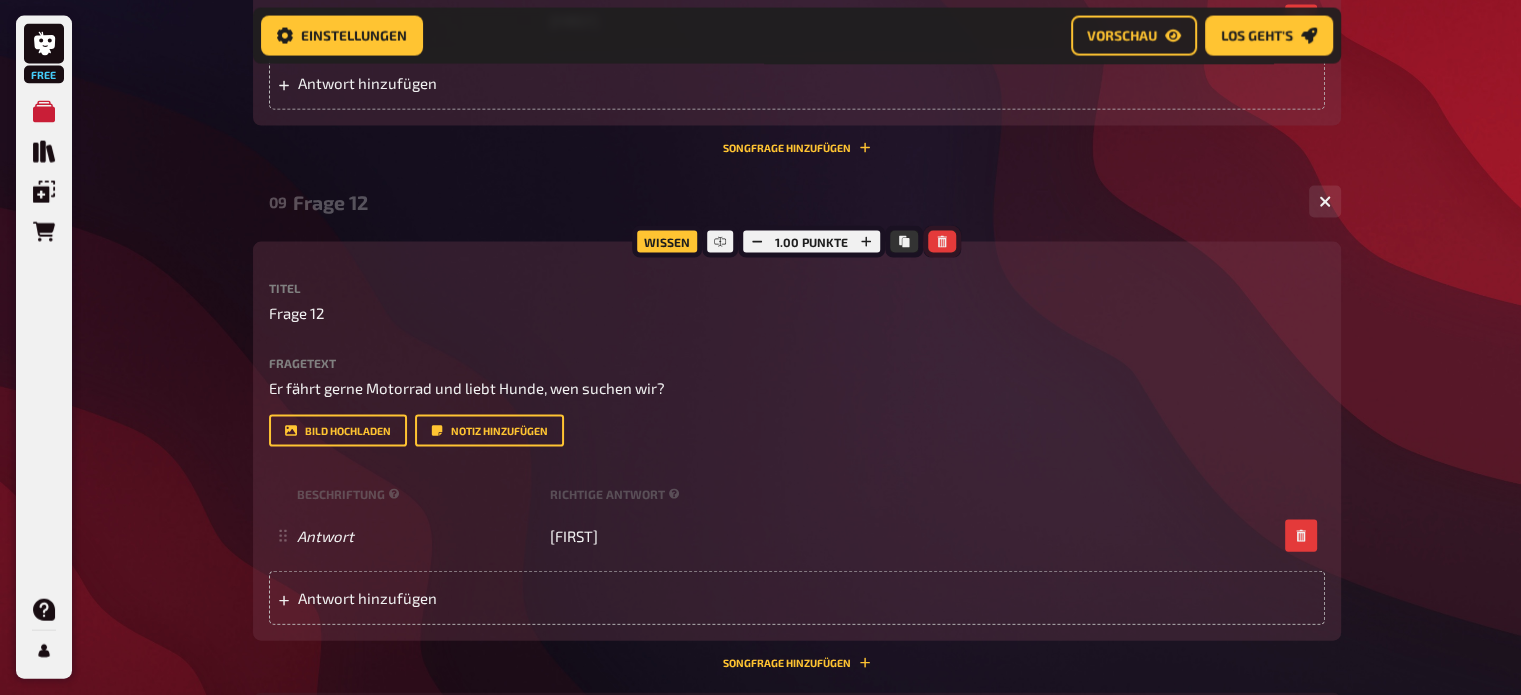 click 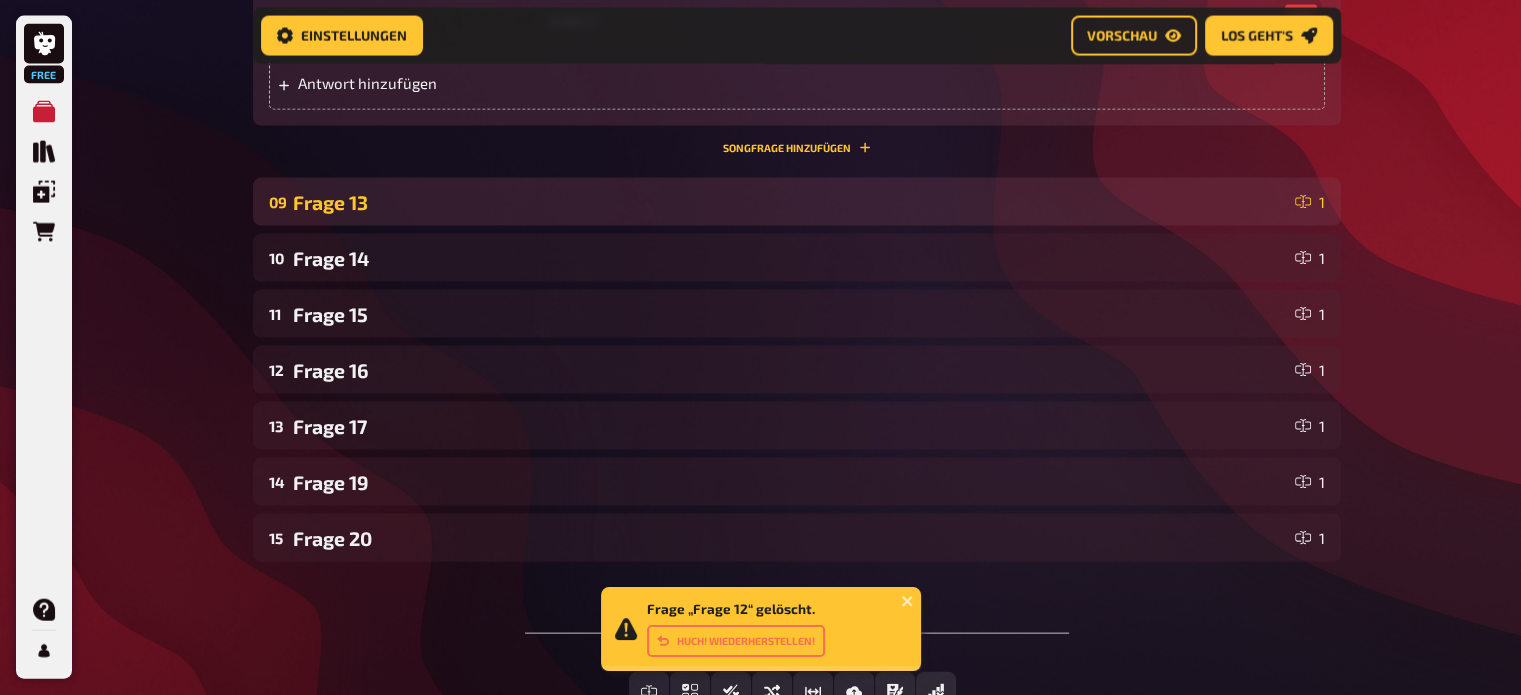 click on "Frage 13" at bounding box center (790, 202) 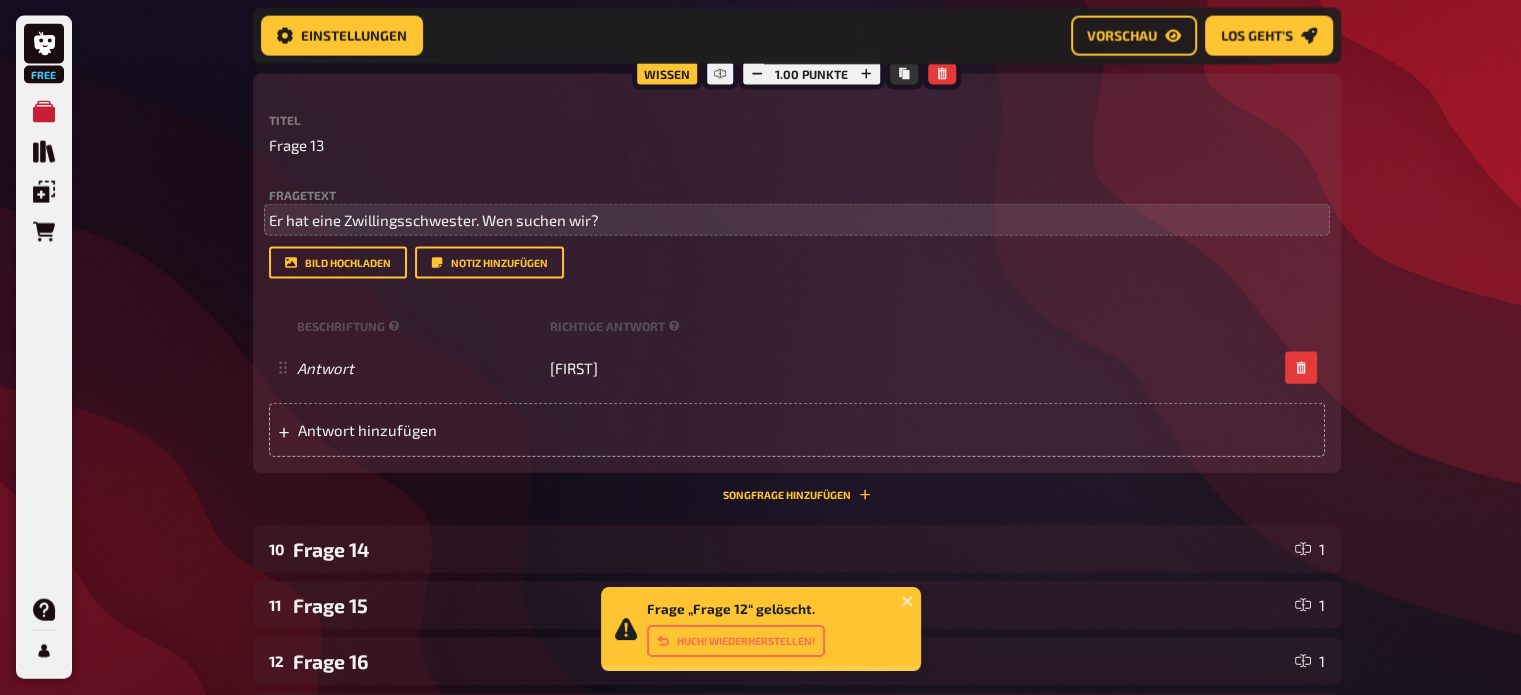 scroll, scrollTop: 4447, scrollLeft: 0, axis: vertical 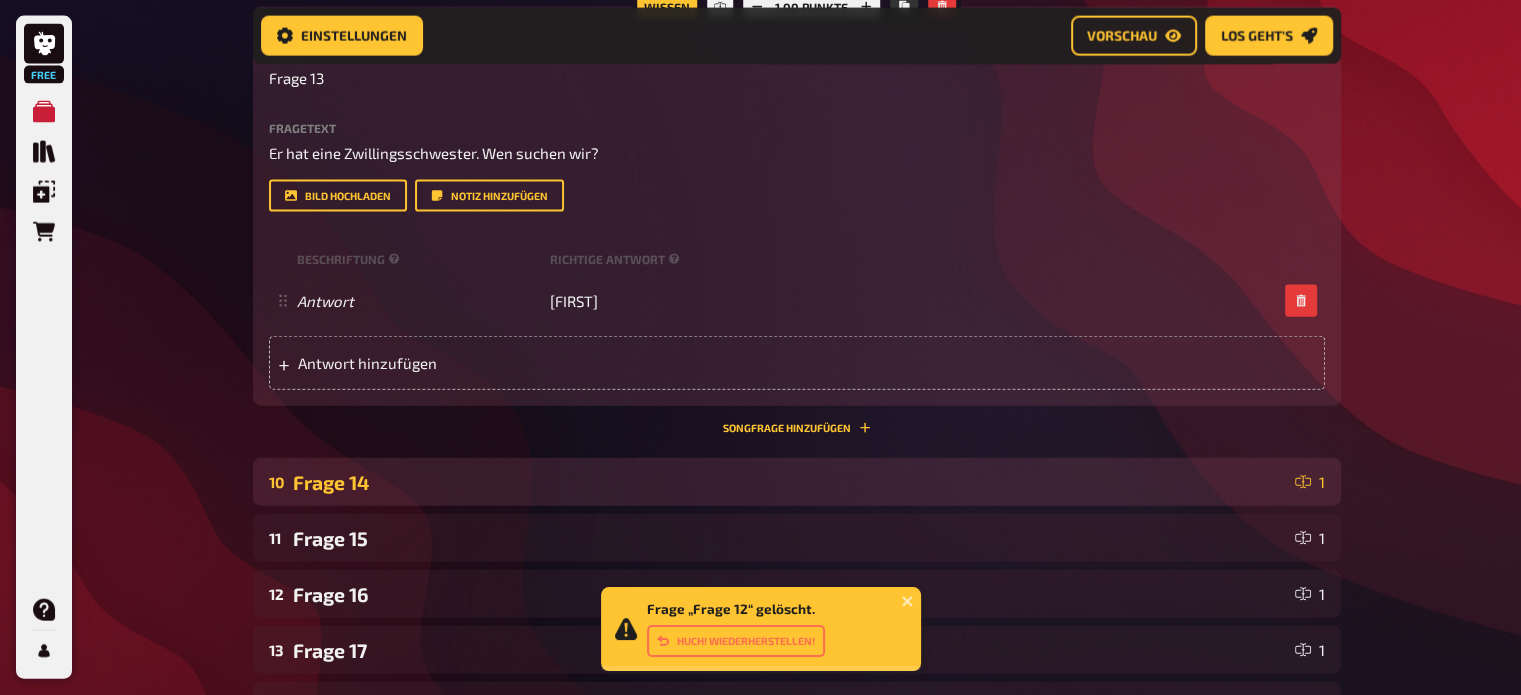 click on "Frage 14" at bounding box center (790, 482) 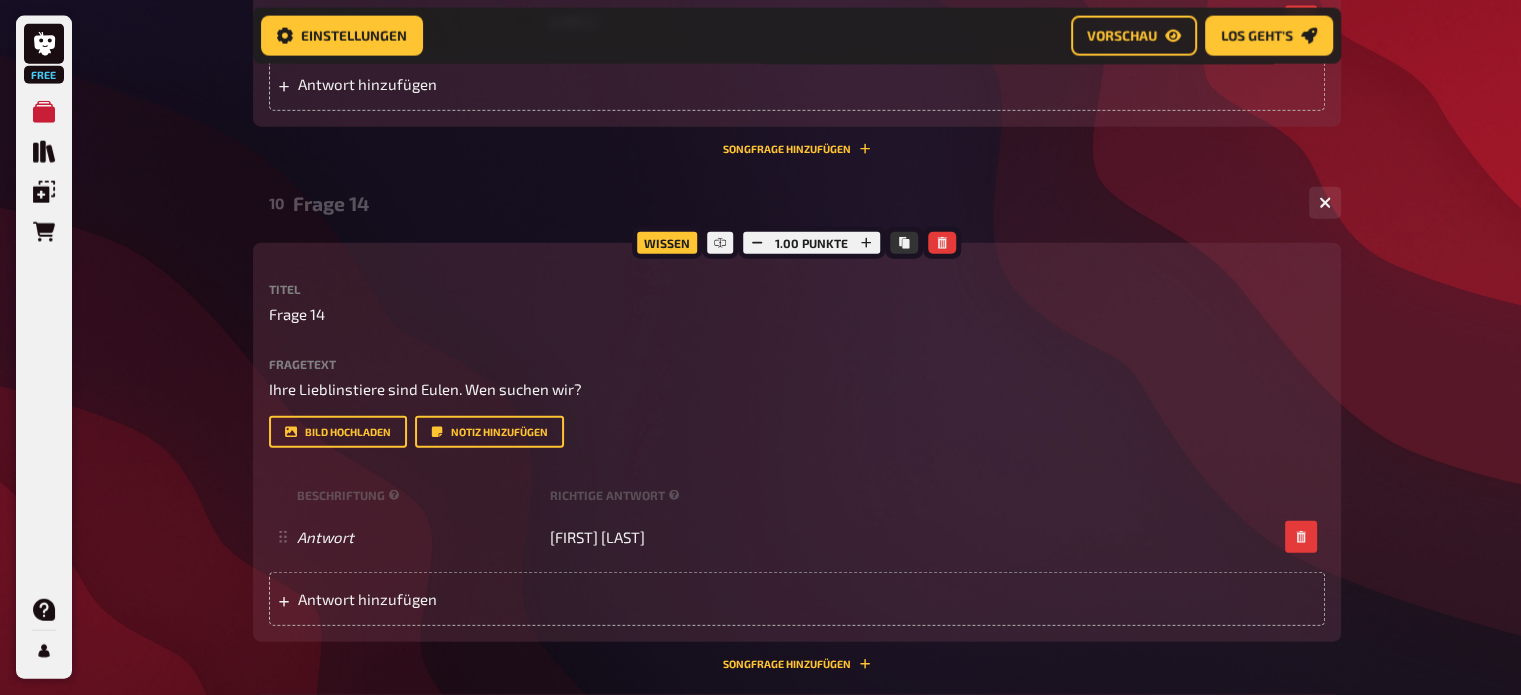 scroll, scrollTop: 4732, scrollLeft: 0, axis: vertical 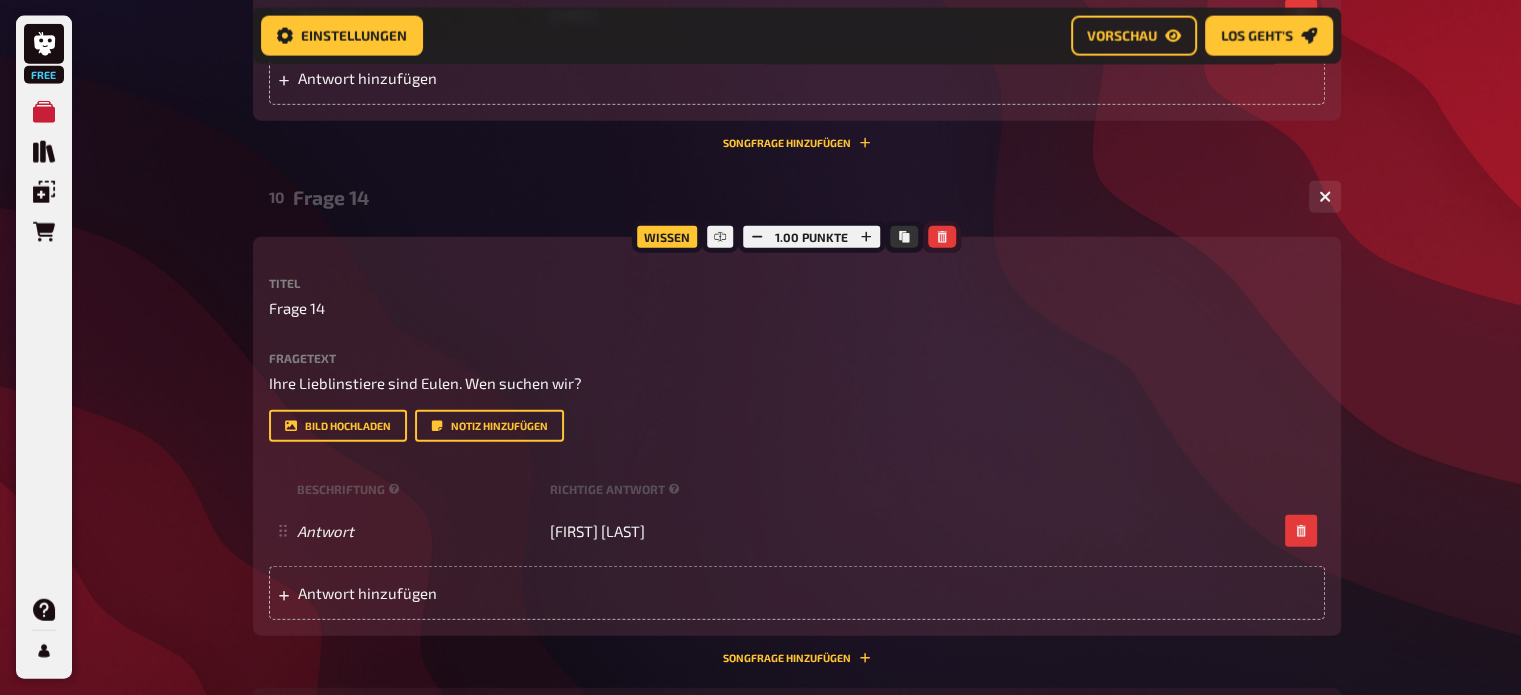 click 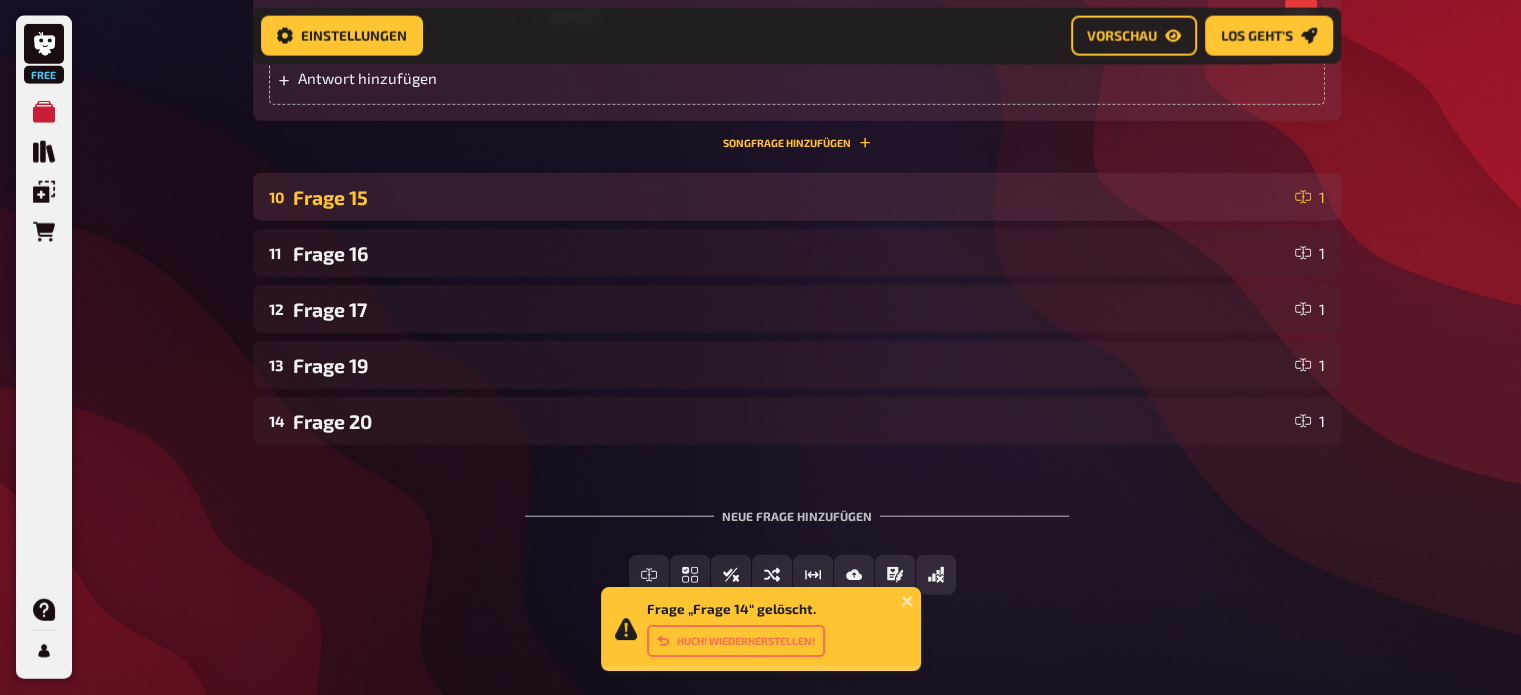 click on "Frage 15" at bounding box center [790, 197] 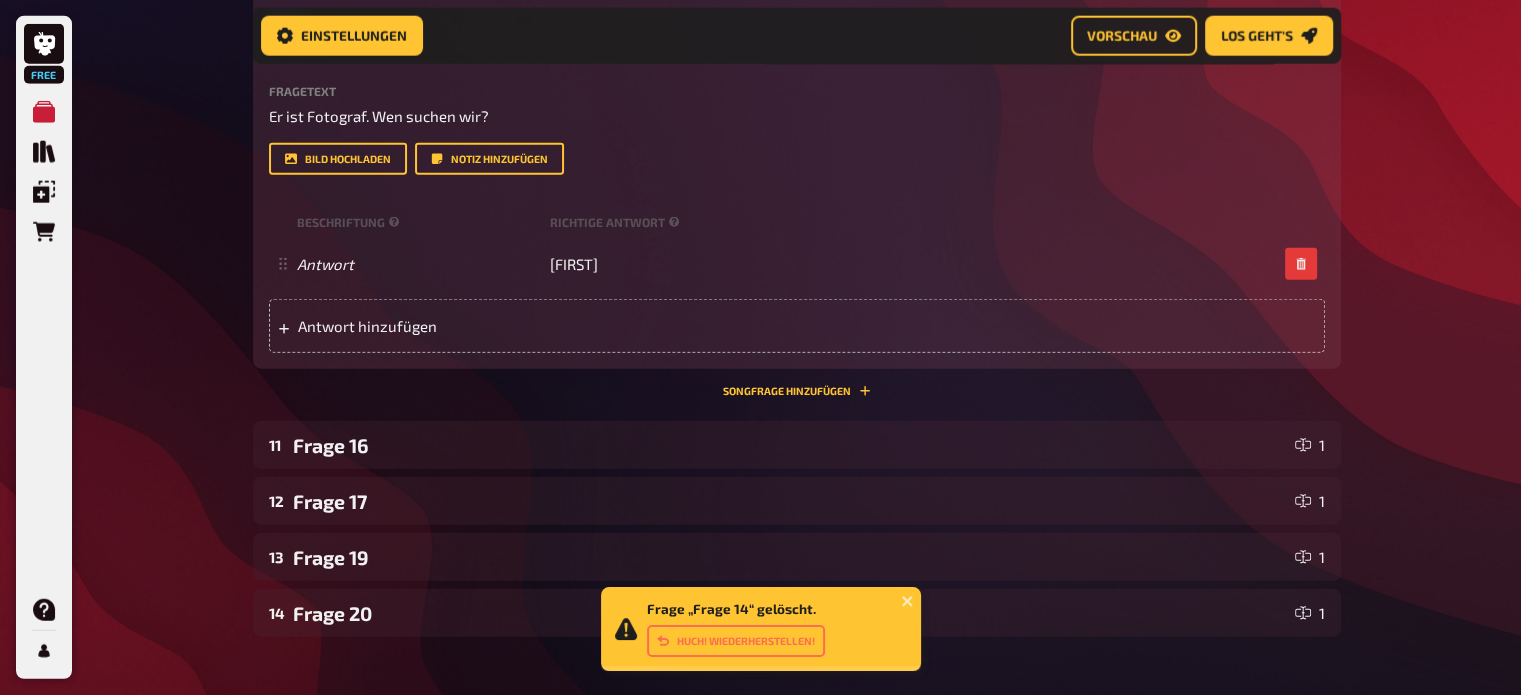 scroll, scrollTop: 5000, scrollLeft: 0, axis: vertical 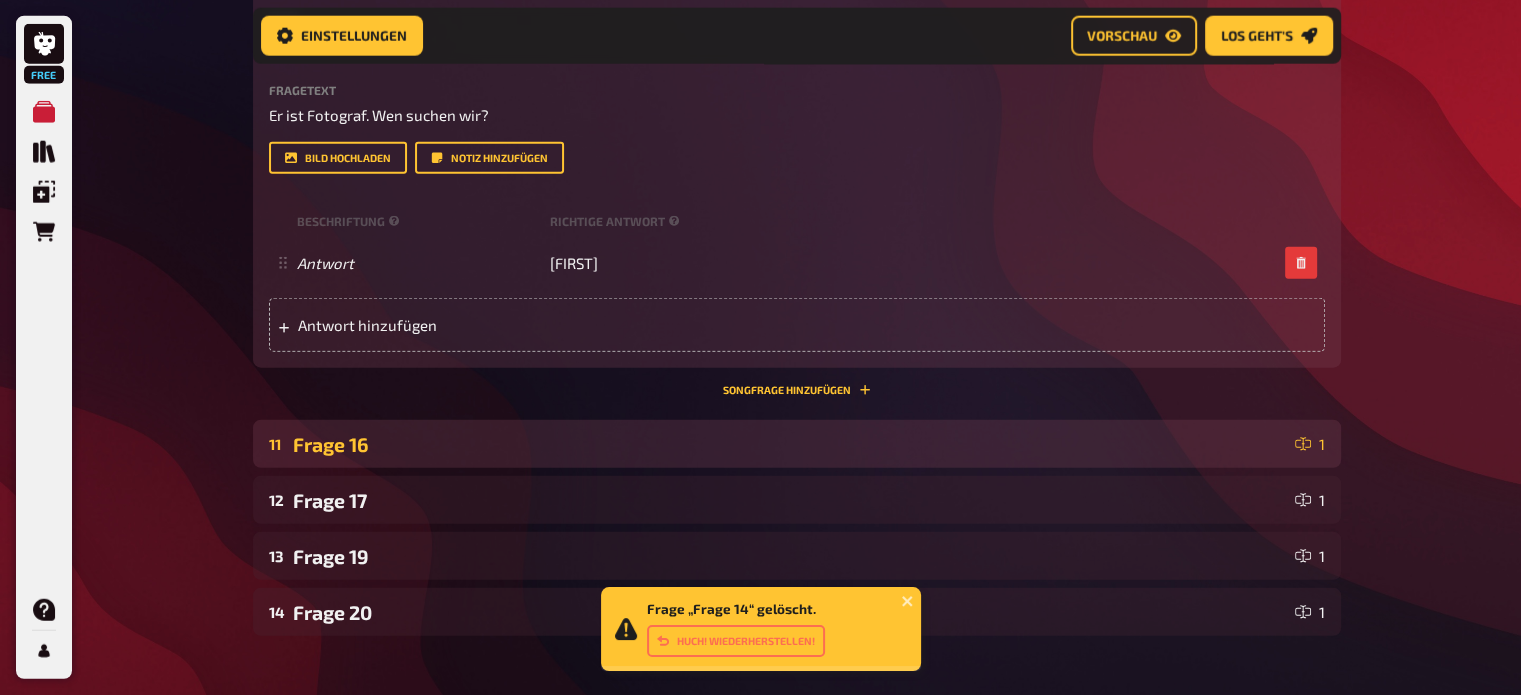 click on "Frage 16" at bounding box center [790, 444] 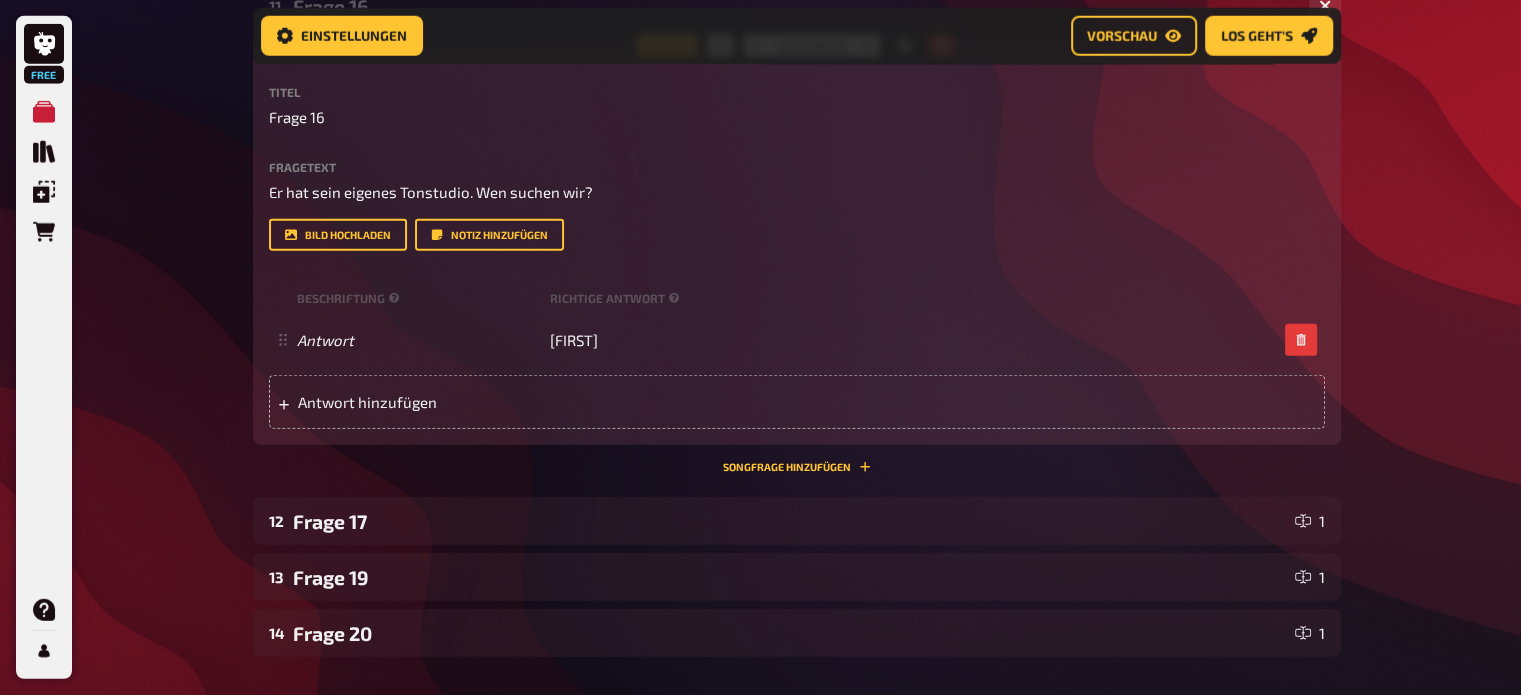 scroll, scrollTop: 5487, scrollLeft: 0, axis: vertical 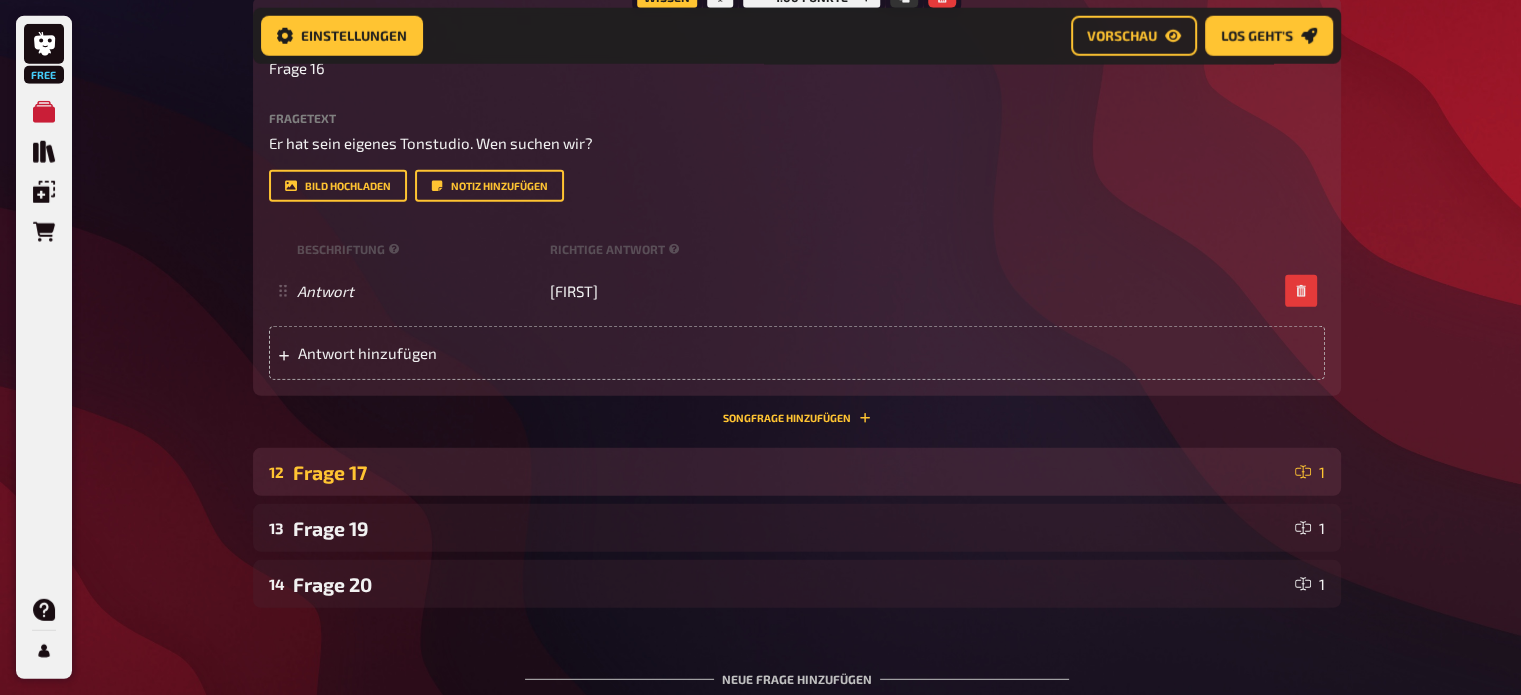 click on "Frage 17" at bounding box center [790, 472] 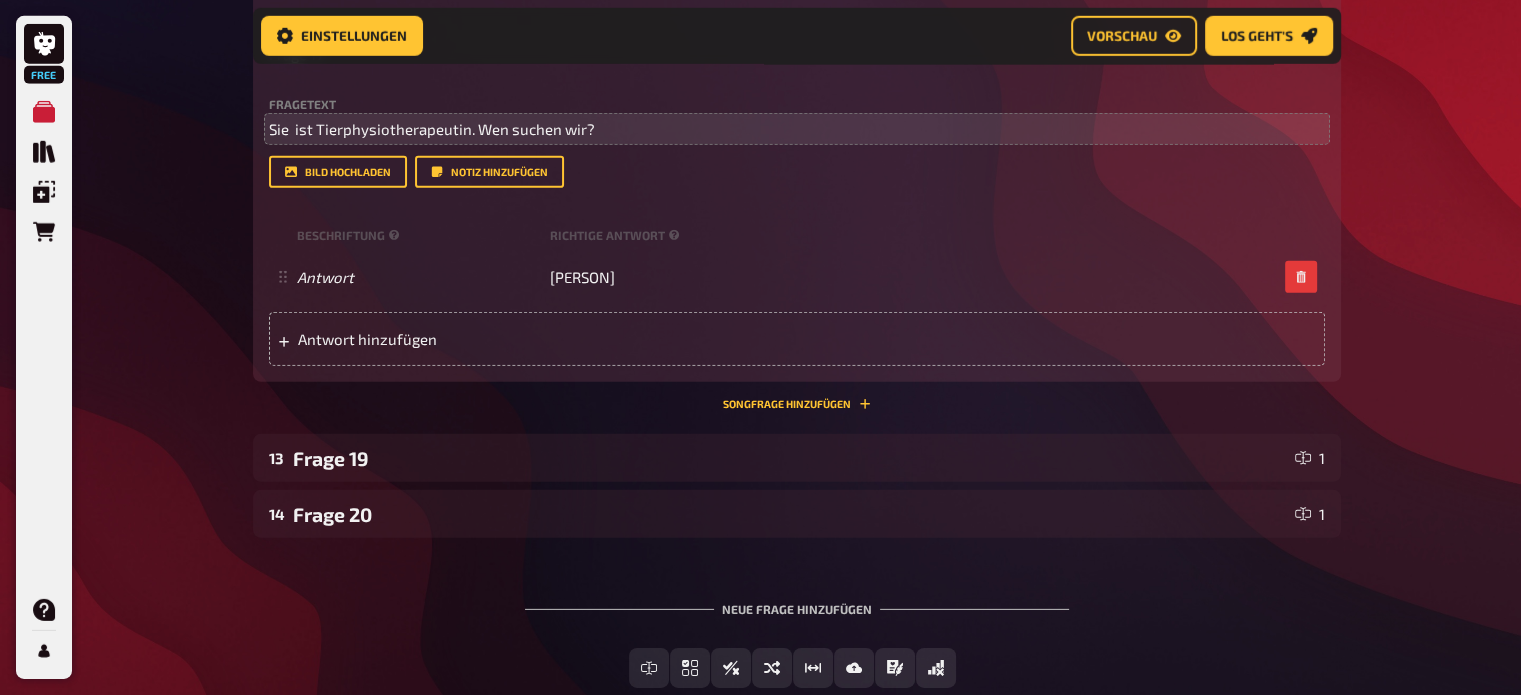 scroll, scrollTop: 6020, scrollLeft: 0, axis: vertical 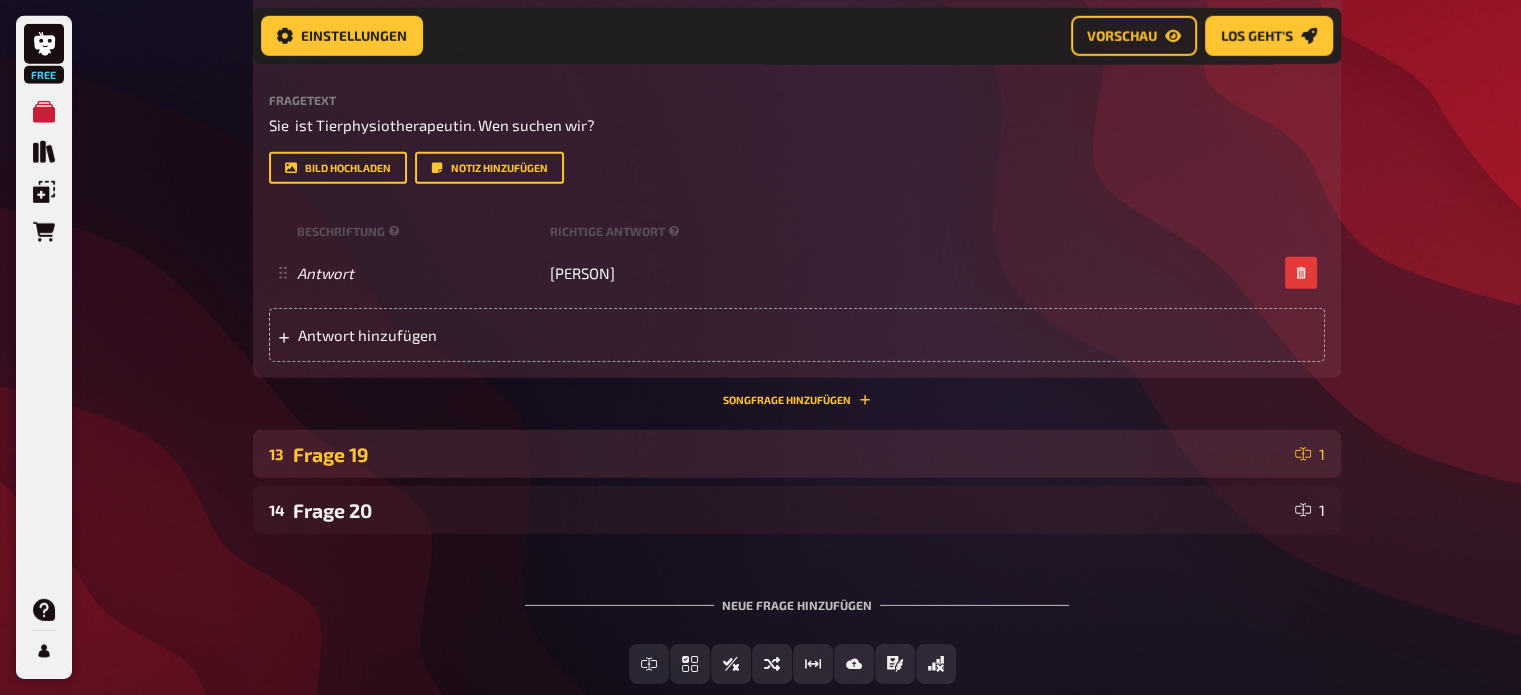 click on "Frage 19" at bounding box center (790, 454) 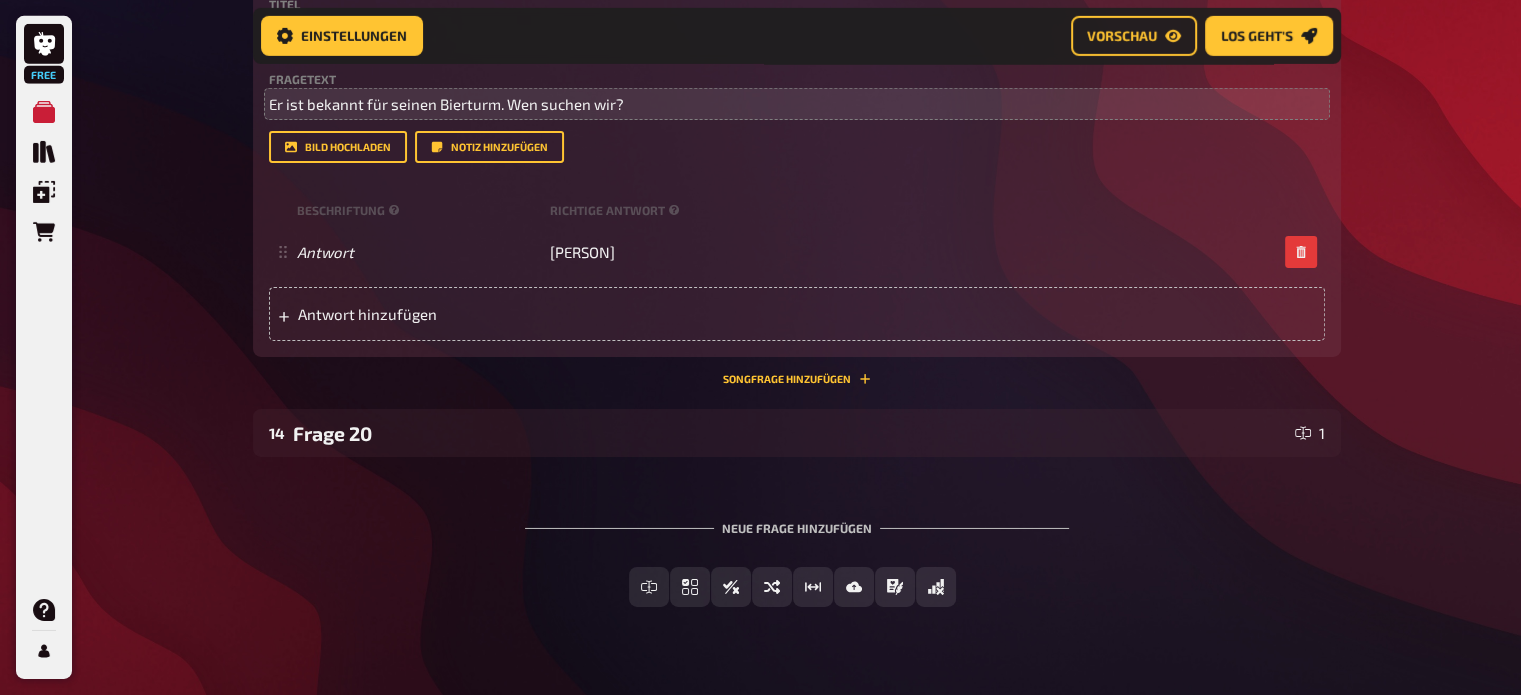 scroll, scrollTop: 6560, scrollLeft: 0, axis: vertical 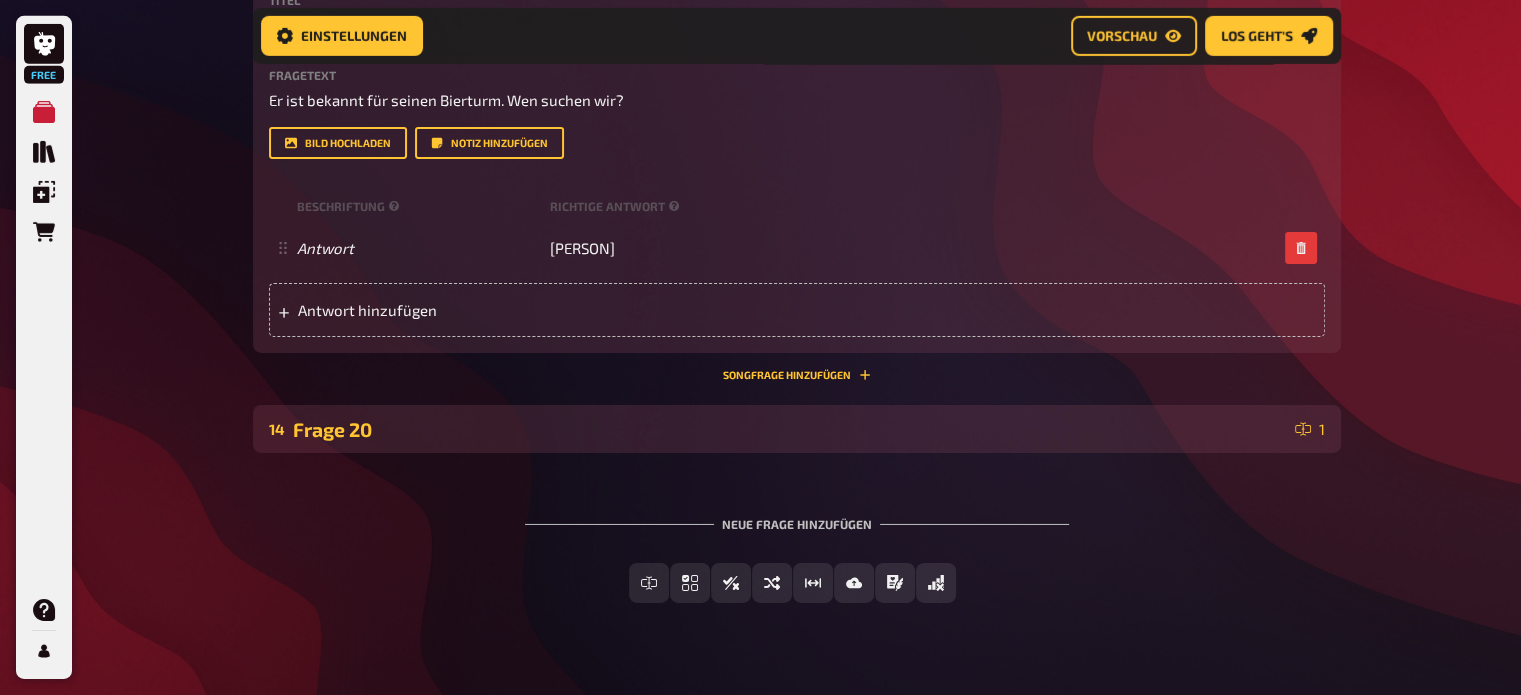 click on "Frage 20" at bounding box center (790, 429) 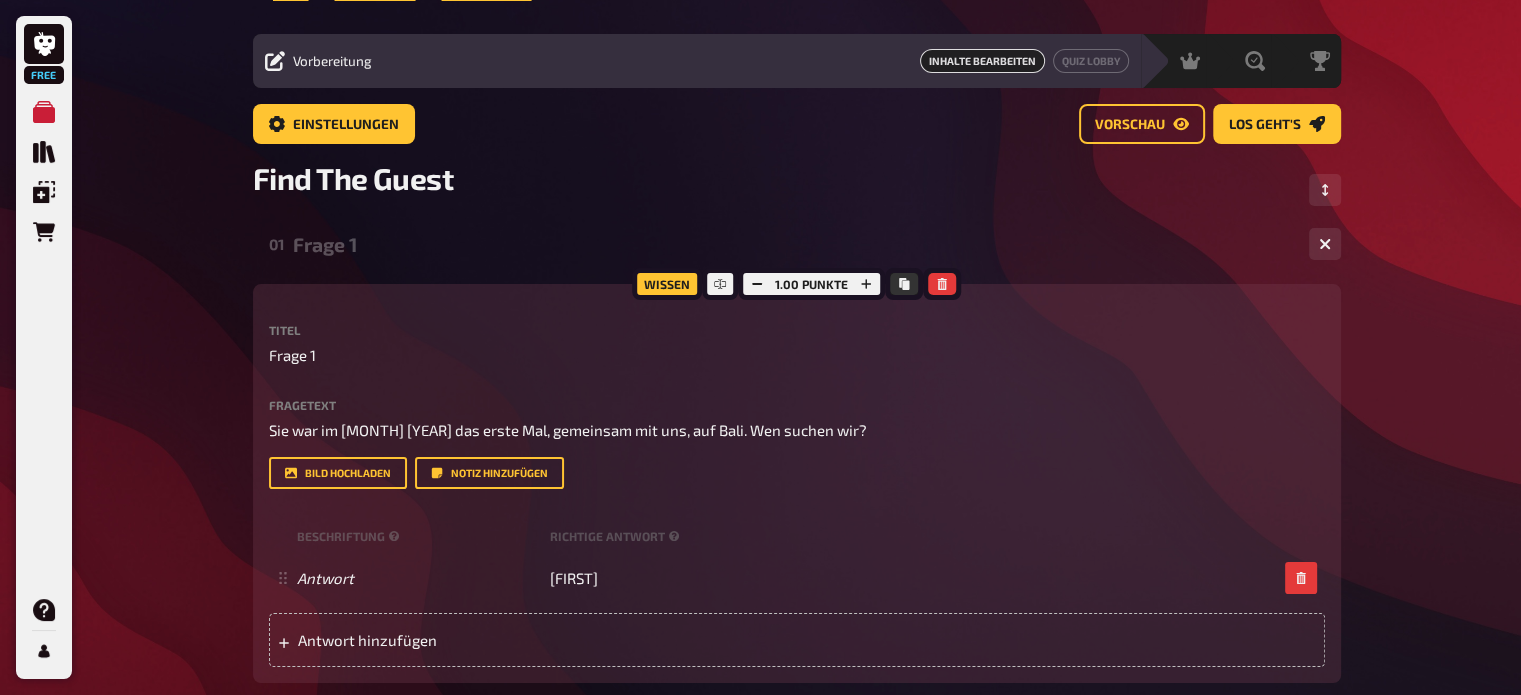 scroll, scrollTop: 0, scrollLeft: 0, axis: both 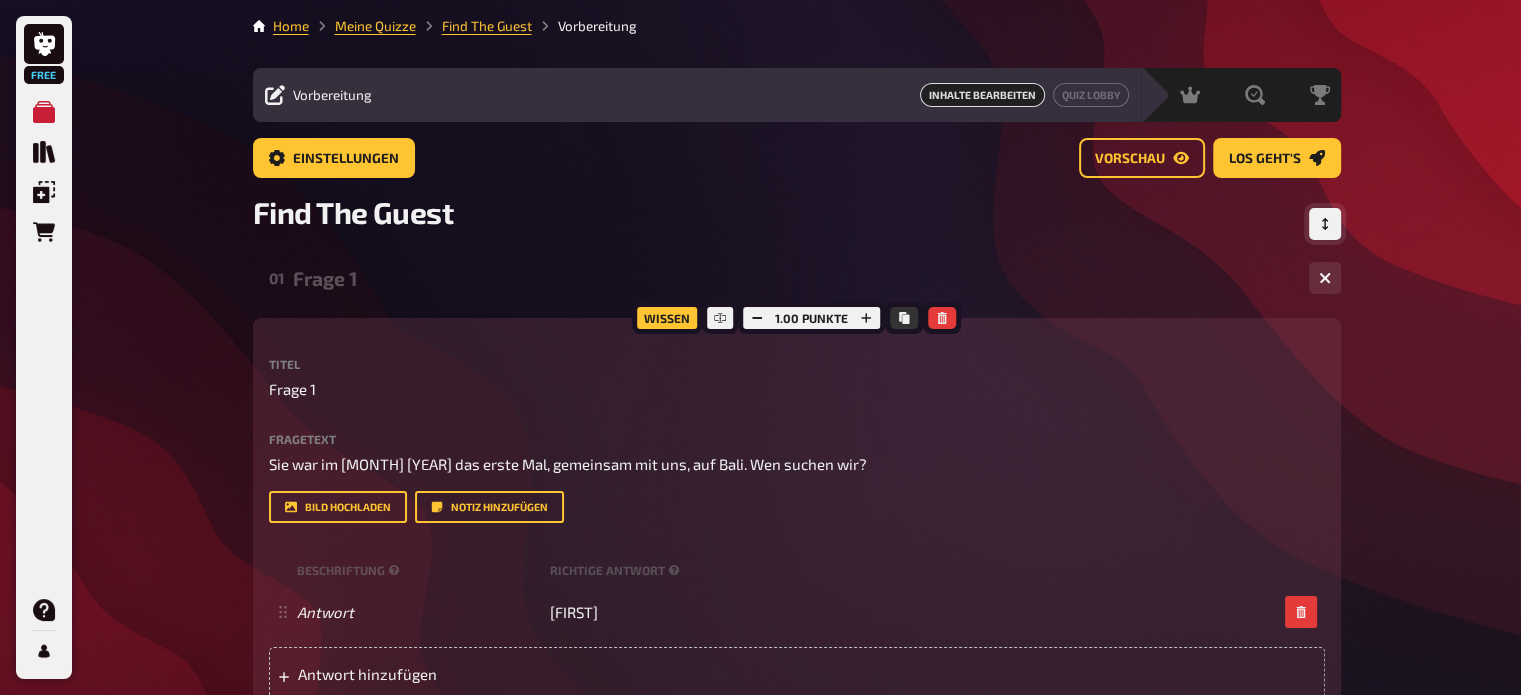 click 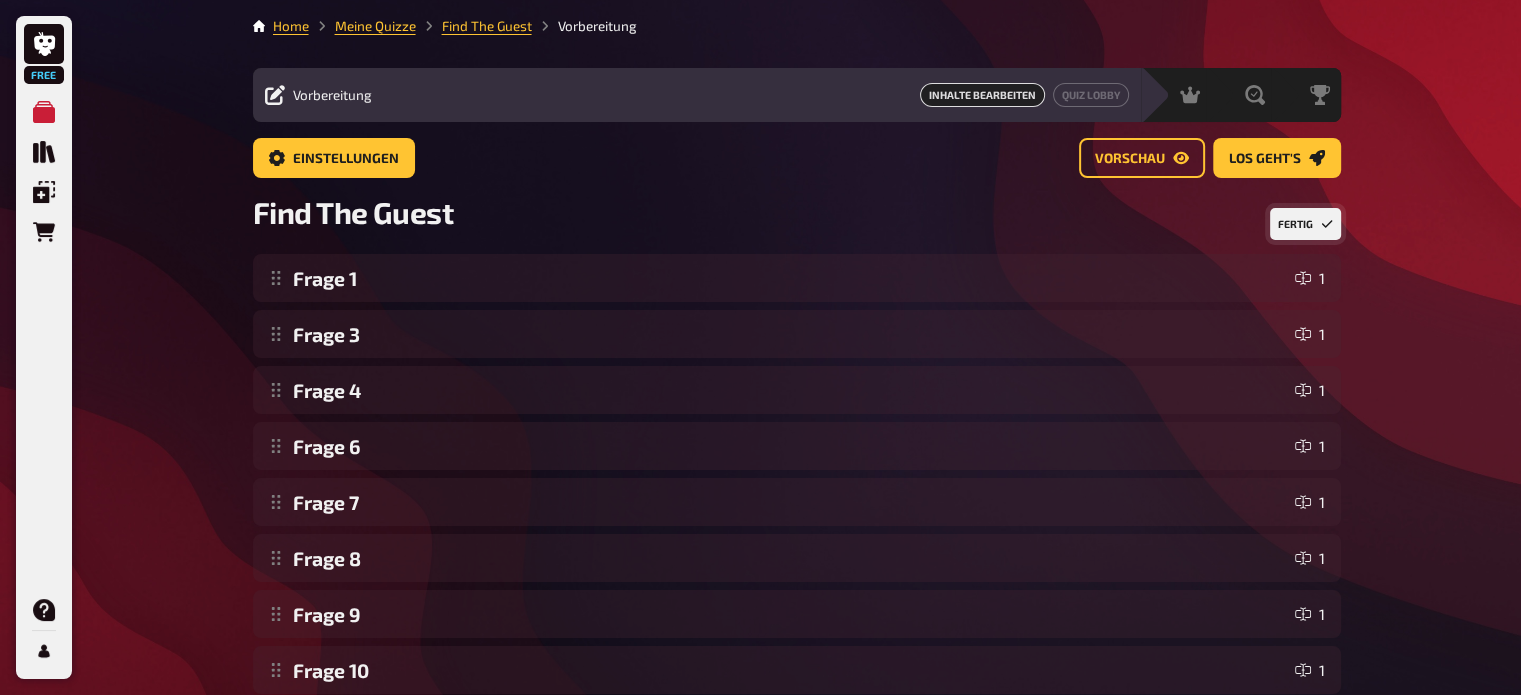 click 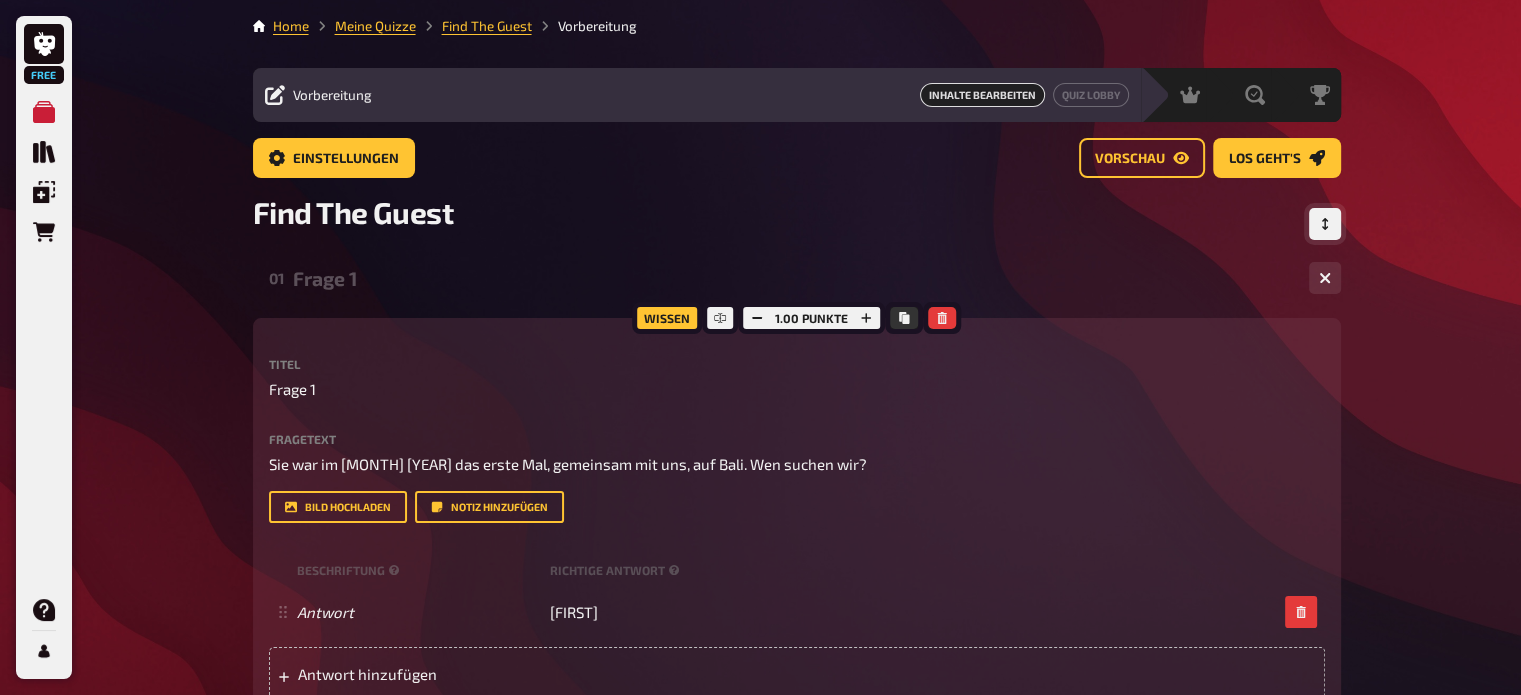 click at bounding box center (1325, 224) 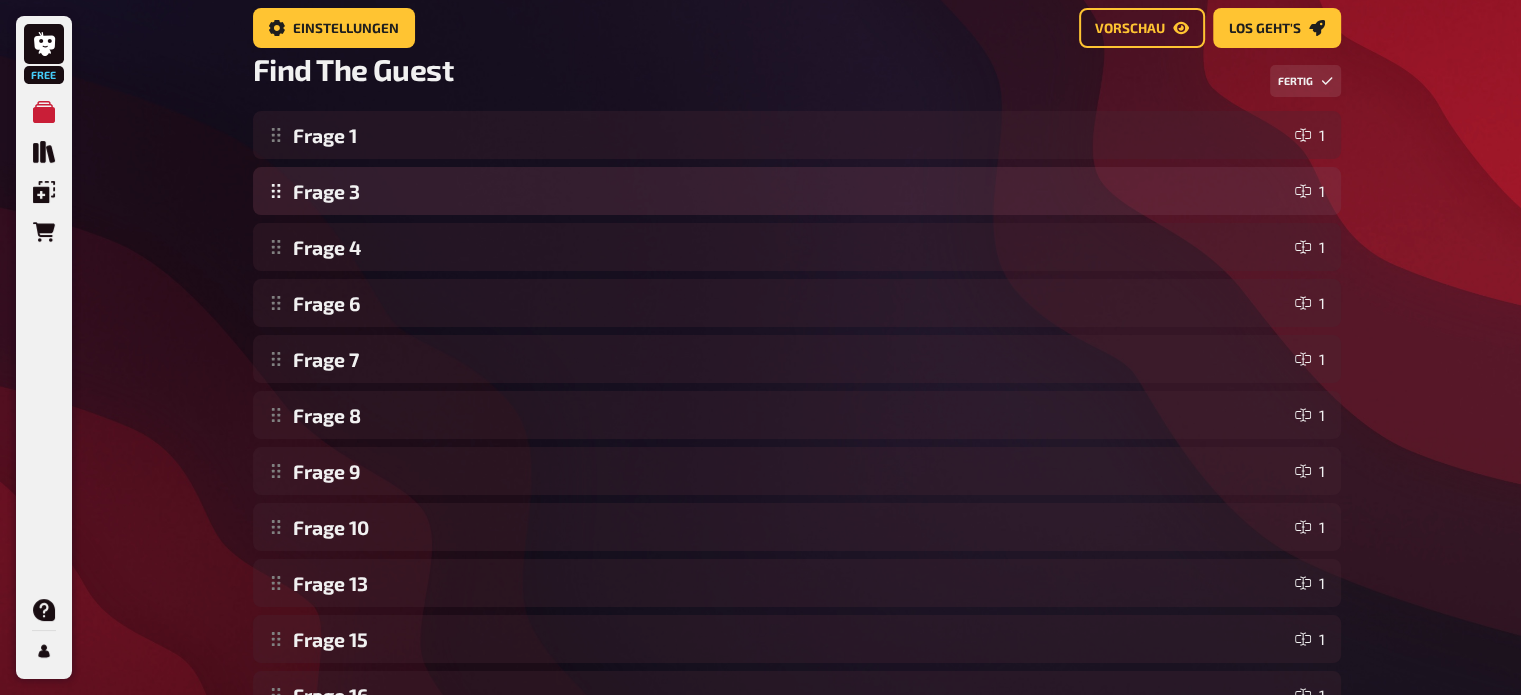 scroll, scrollTop: 0, scrollLeft: 0, axis: both 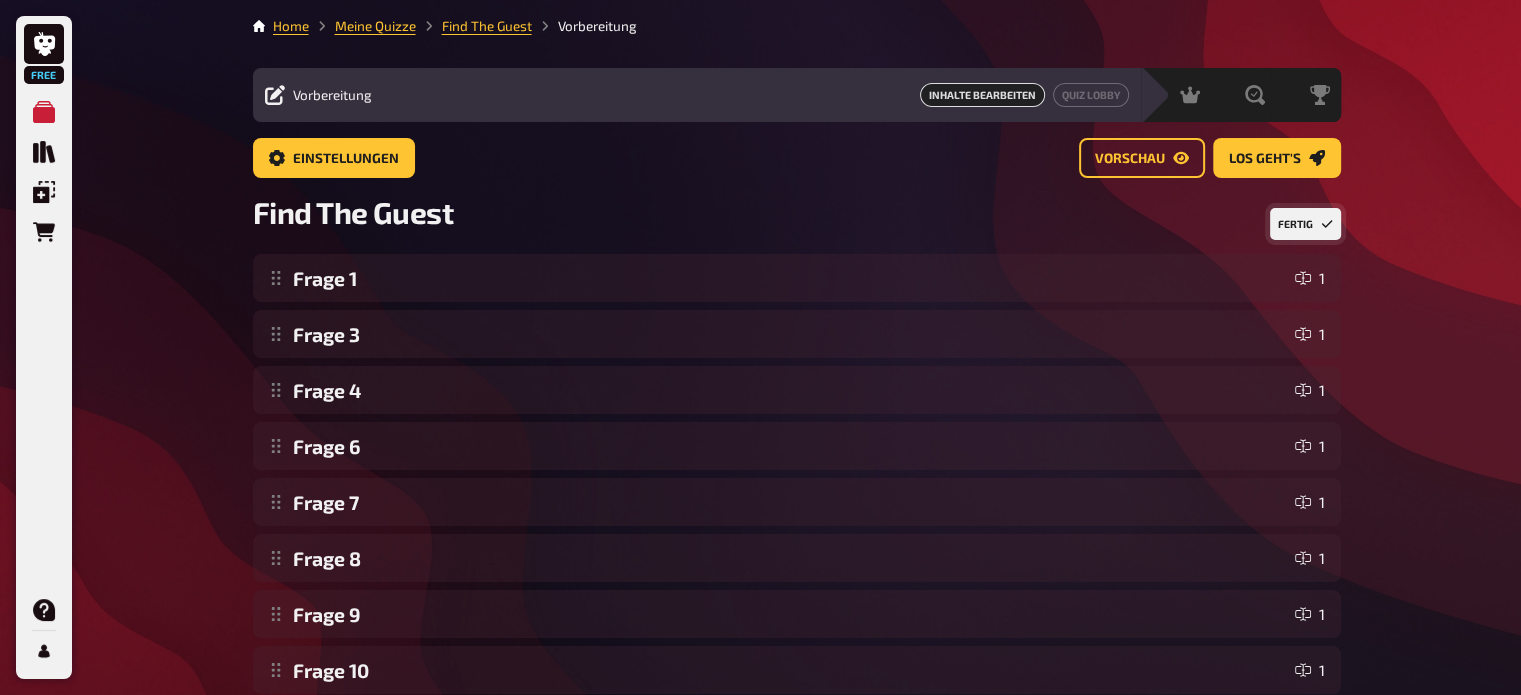click on "Fertig" at bounding box center (1305, 224) 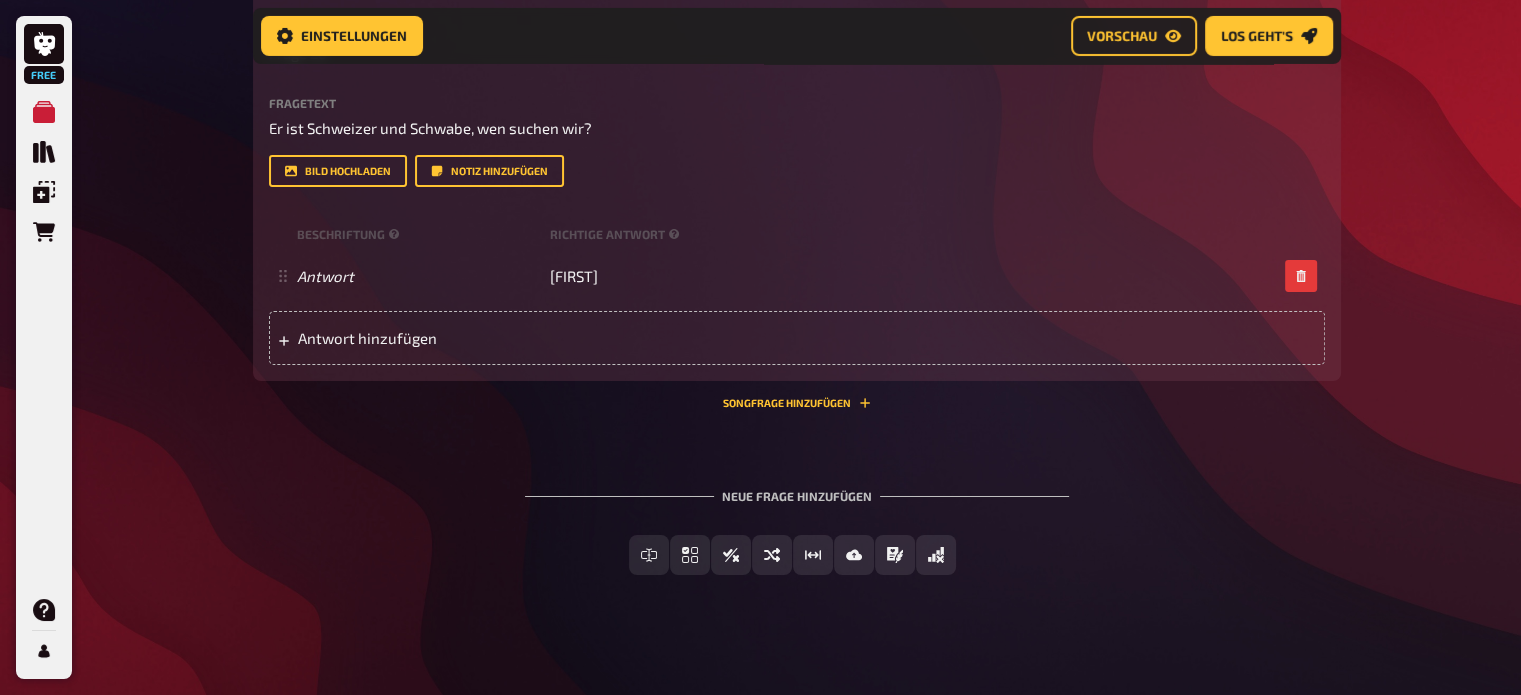 scroll, scrollTop: 7055, scrollLeft: 0, axis: vertical 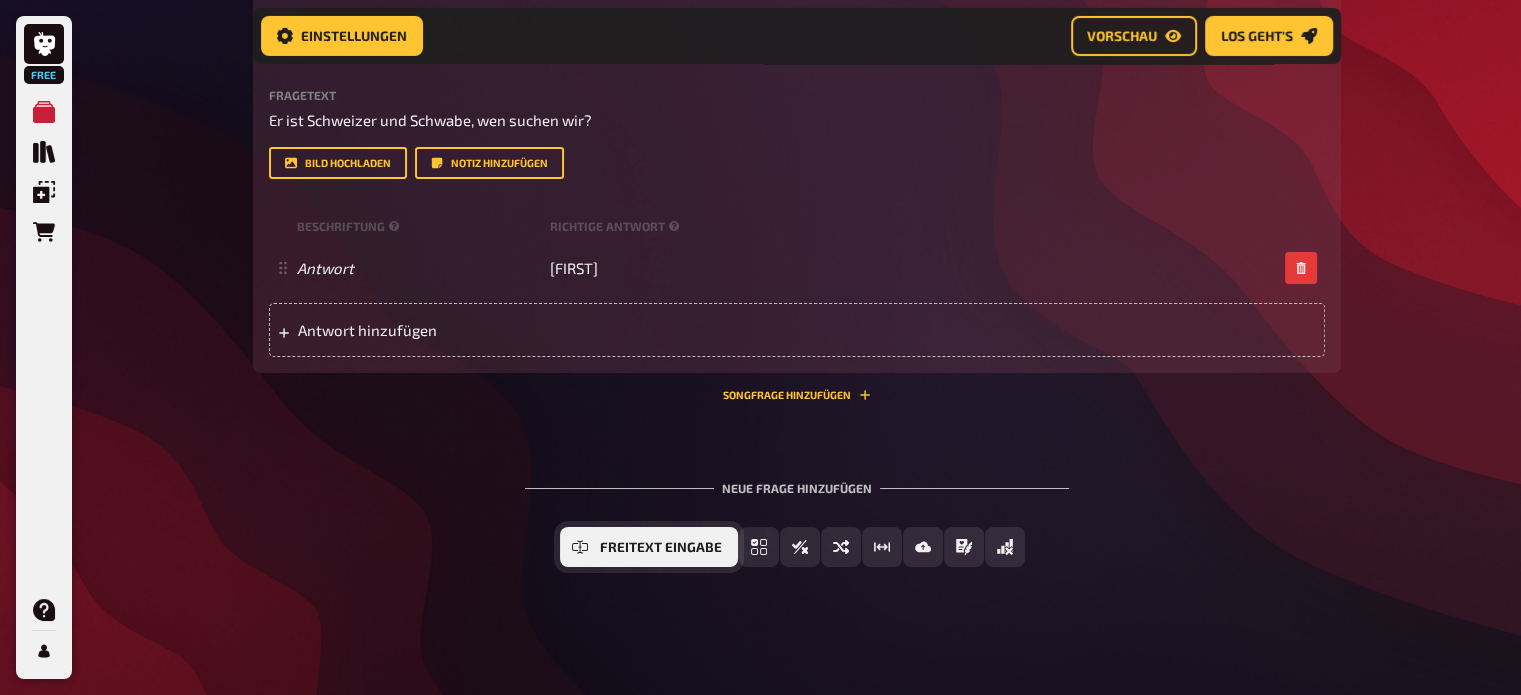 click on "Freitext Eingabe" at bounding box center [649, 547] 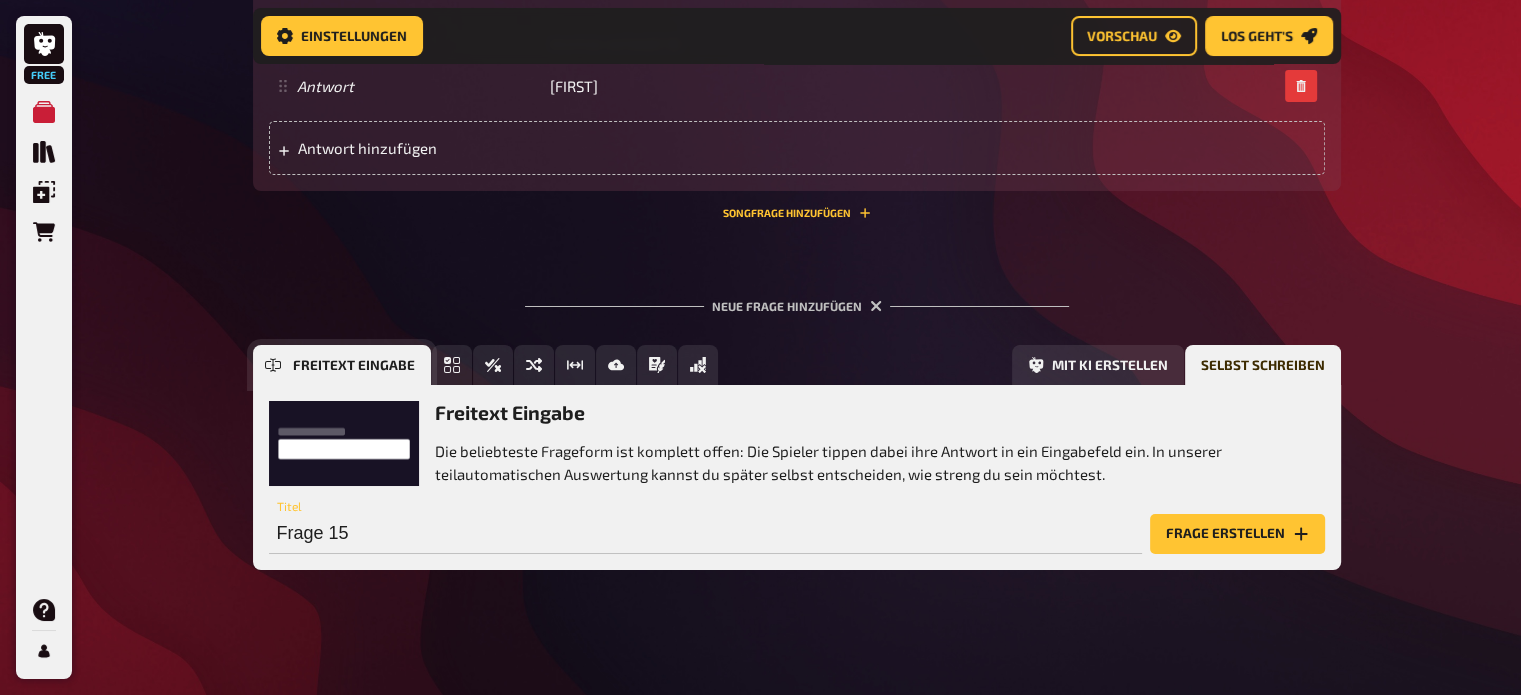 scroll, scrollTop: 7240, scrollLeft: 0, axis: vertical 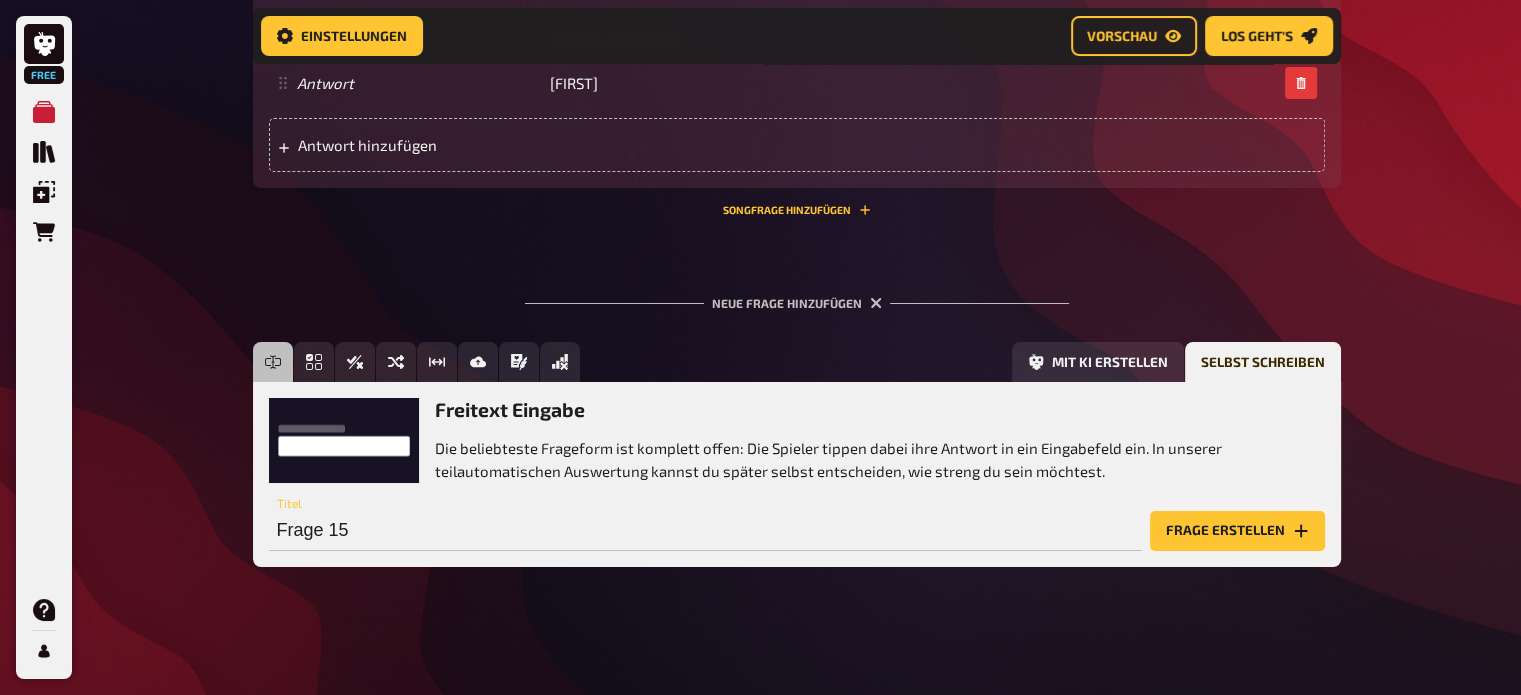 click on "Frage erstellen" at bounding box center (1237, 531) 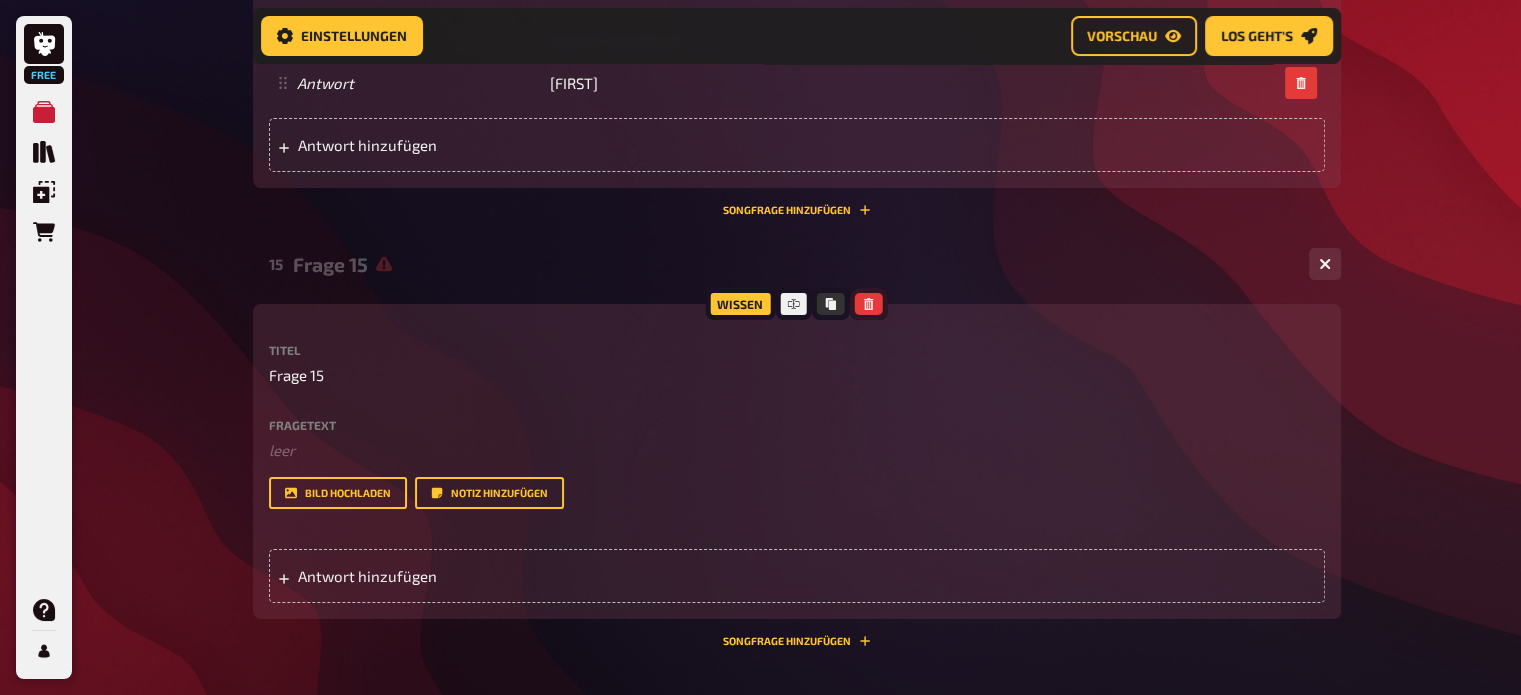 click at bounding box center [869, 304] 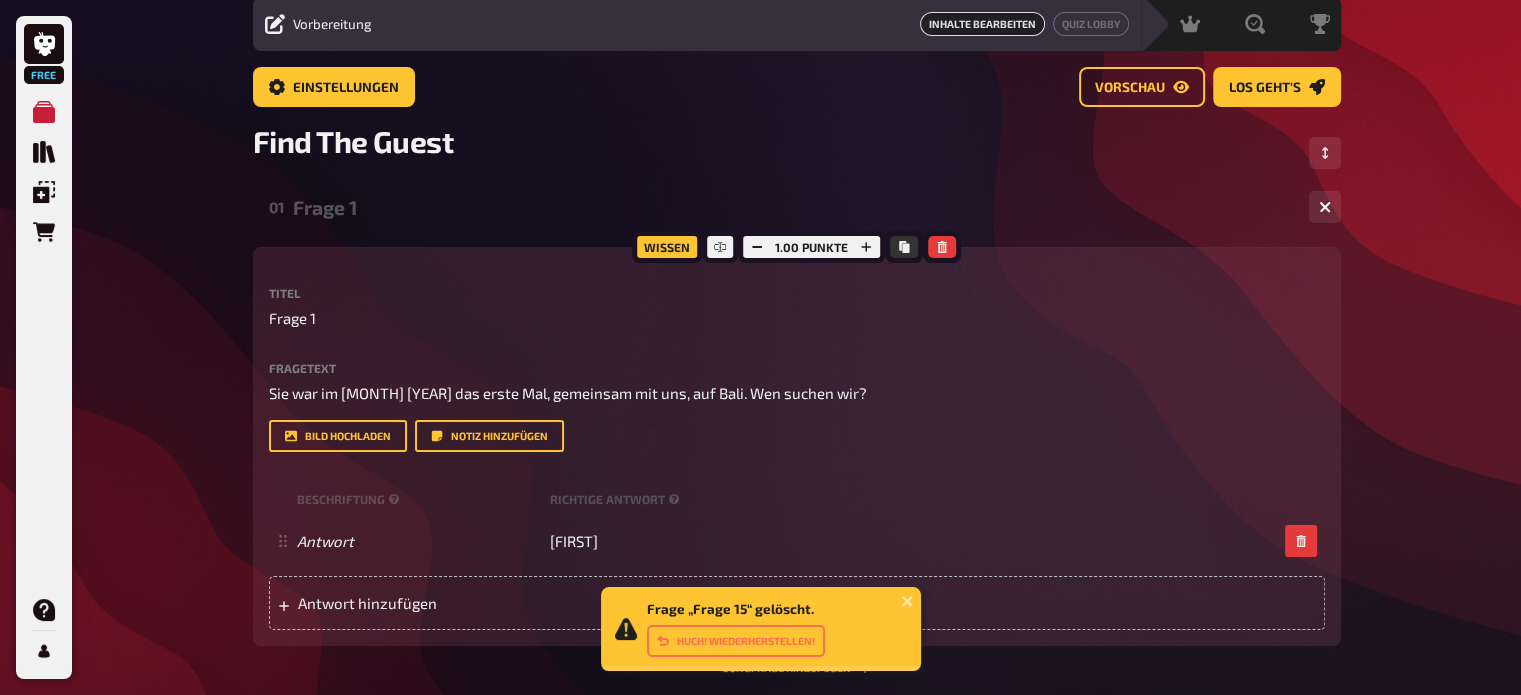 scroll, scrollTop: 0, scrollLeft: 0, axis: both 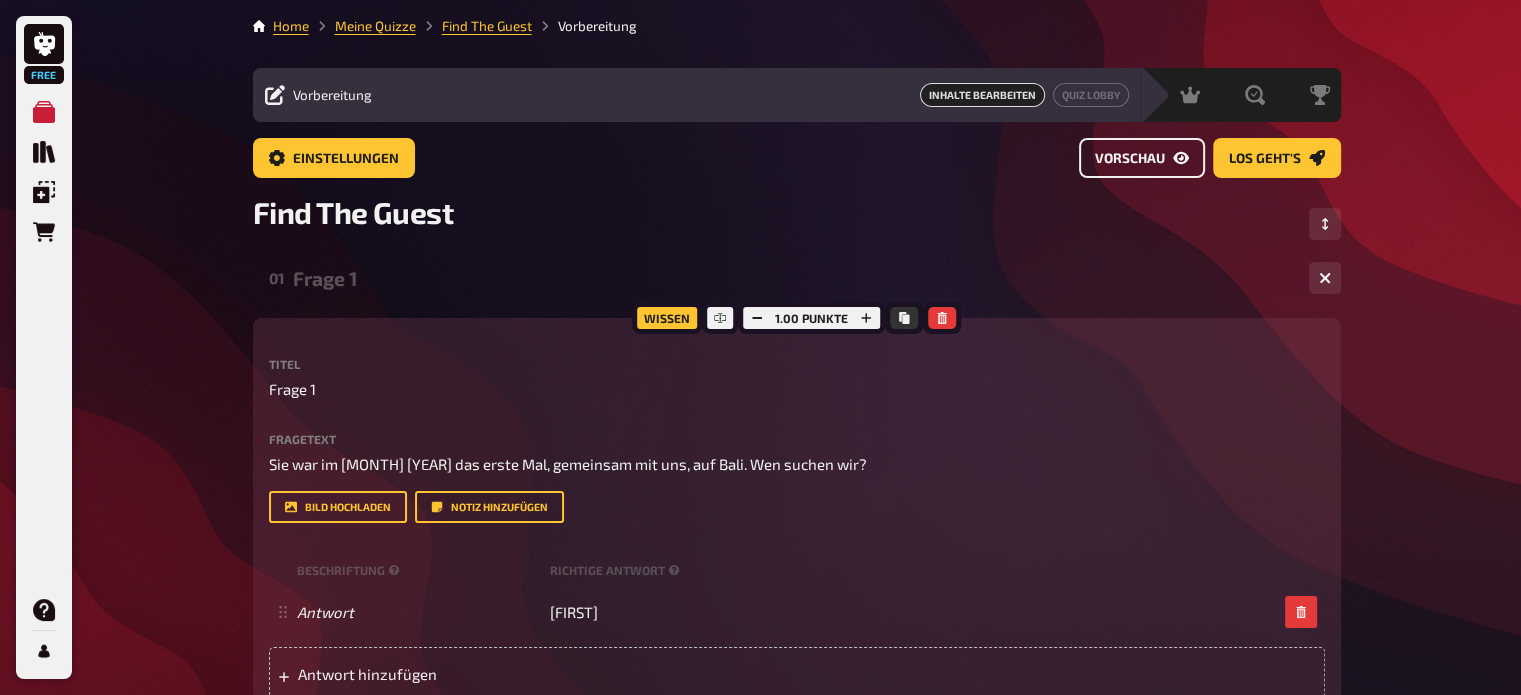click on "Vorschau" at bounding box center (1130, 159) 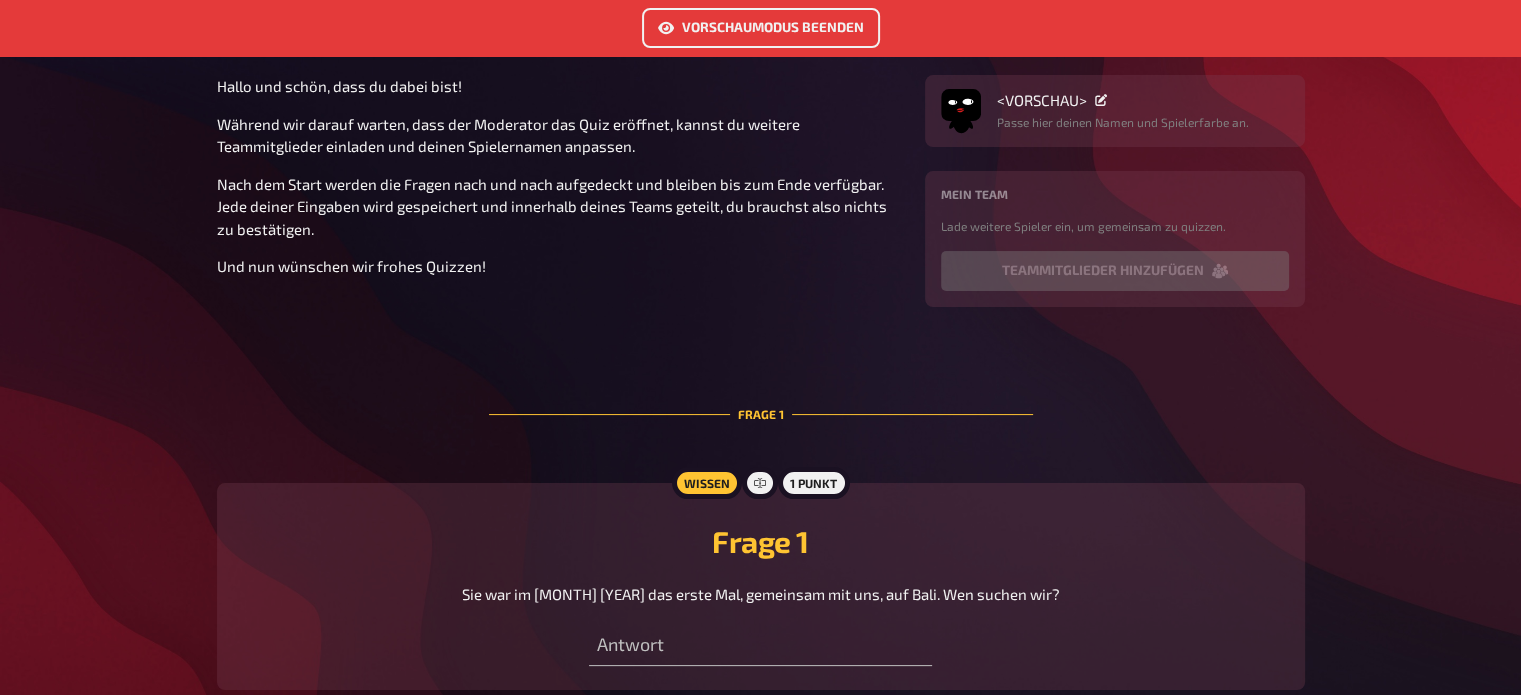 scroll, scrollTop: 0, scrollLeft: 0, axis: both 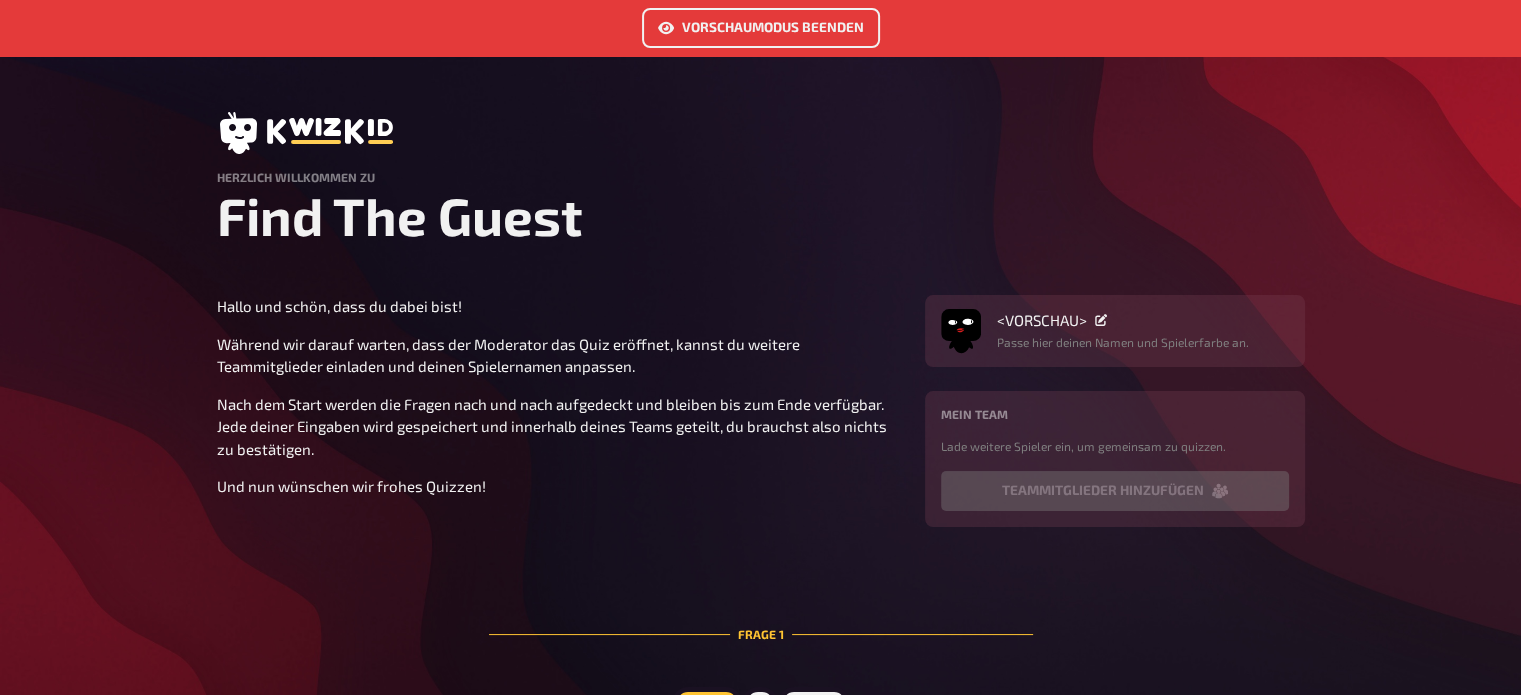 click on "Vorschaumodus beenden" at bounding box center (761, 28) 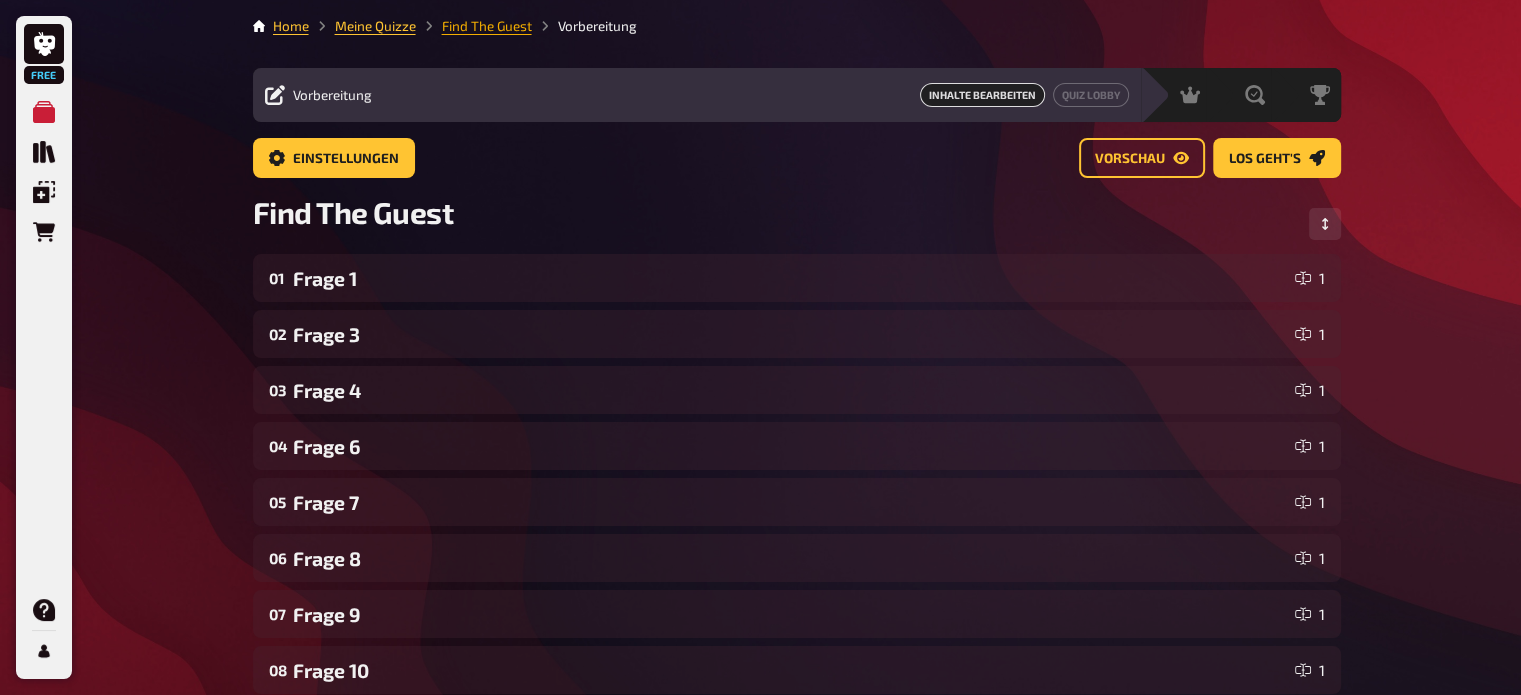click on "Find The Guest" at bounding box center [487, 26] 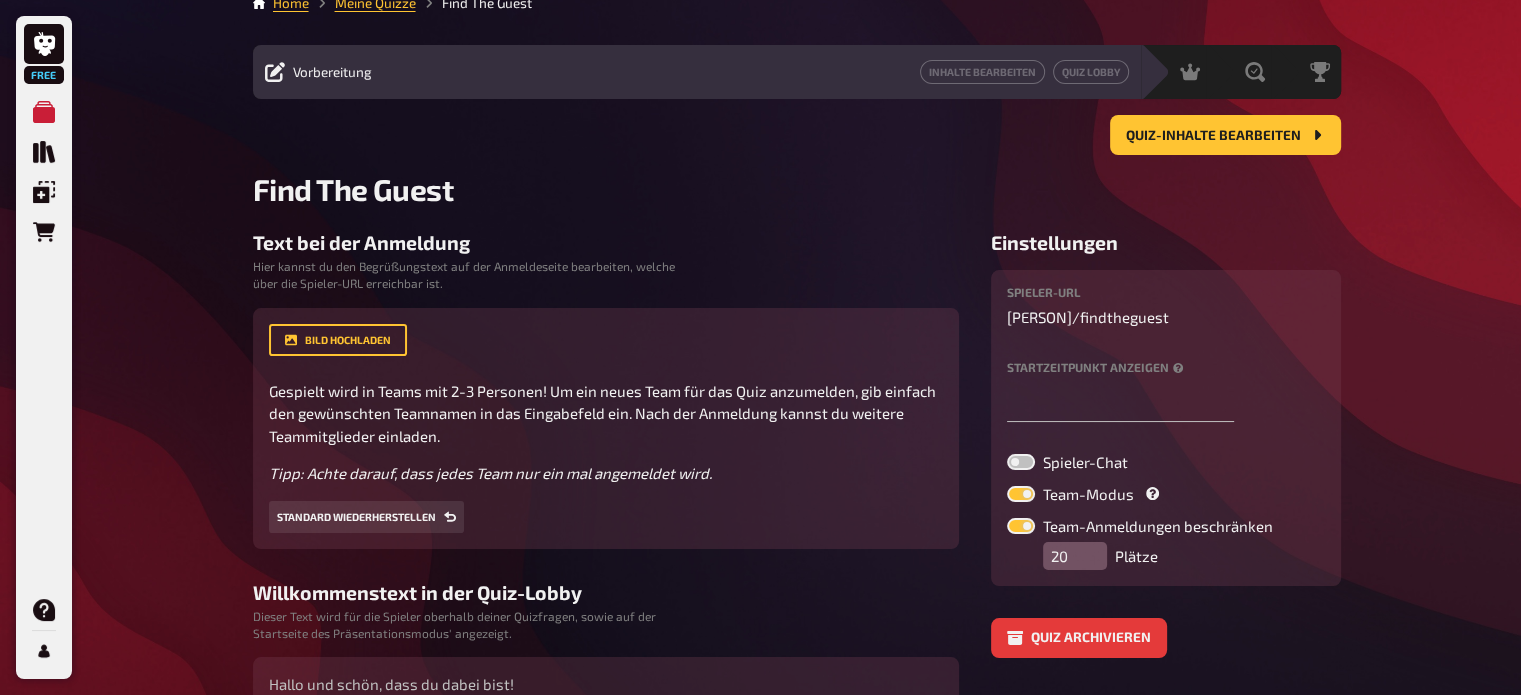 scroll, scrollTop: 0, scrollLeft: 0, axis: both 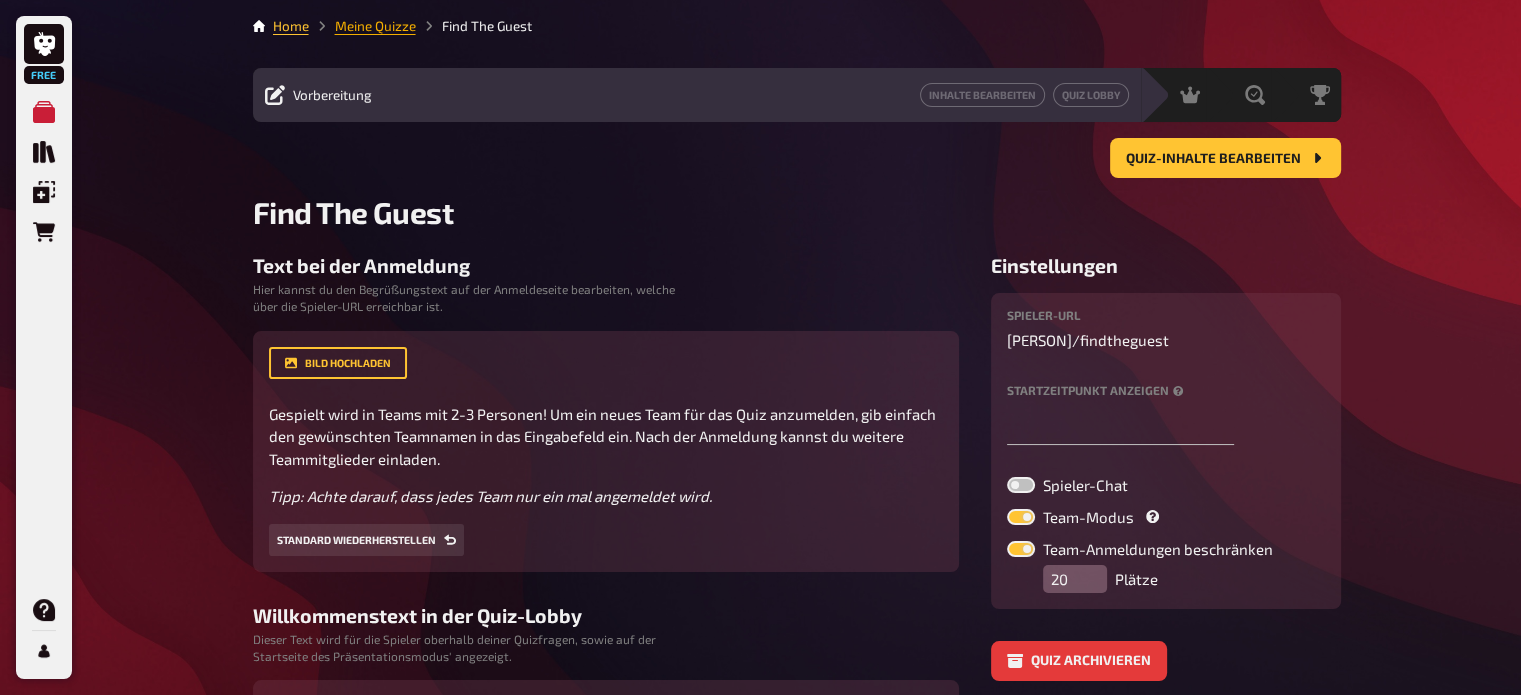 click on "Meine Quizze" at bounding box center (375, 26) 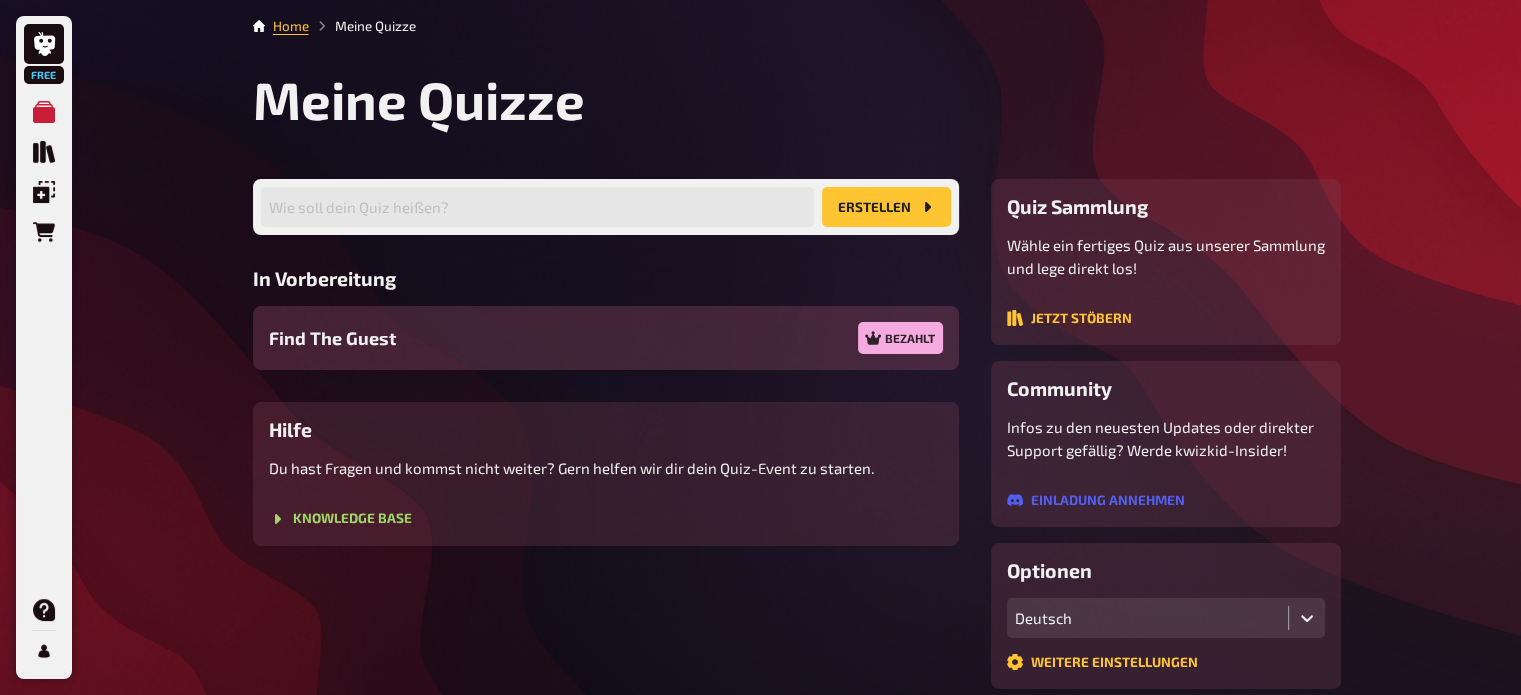 click on "Find The Guest Bezahlt" at bounding box center [606, 338] 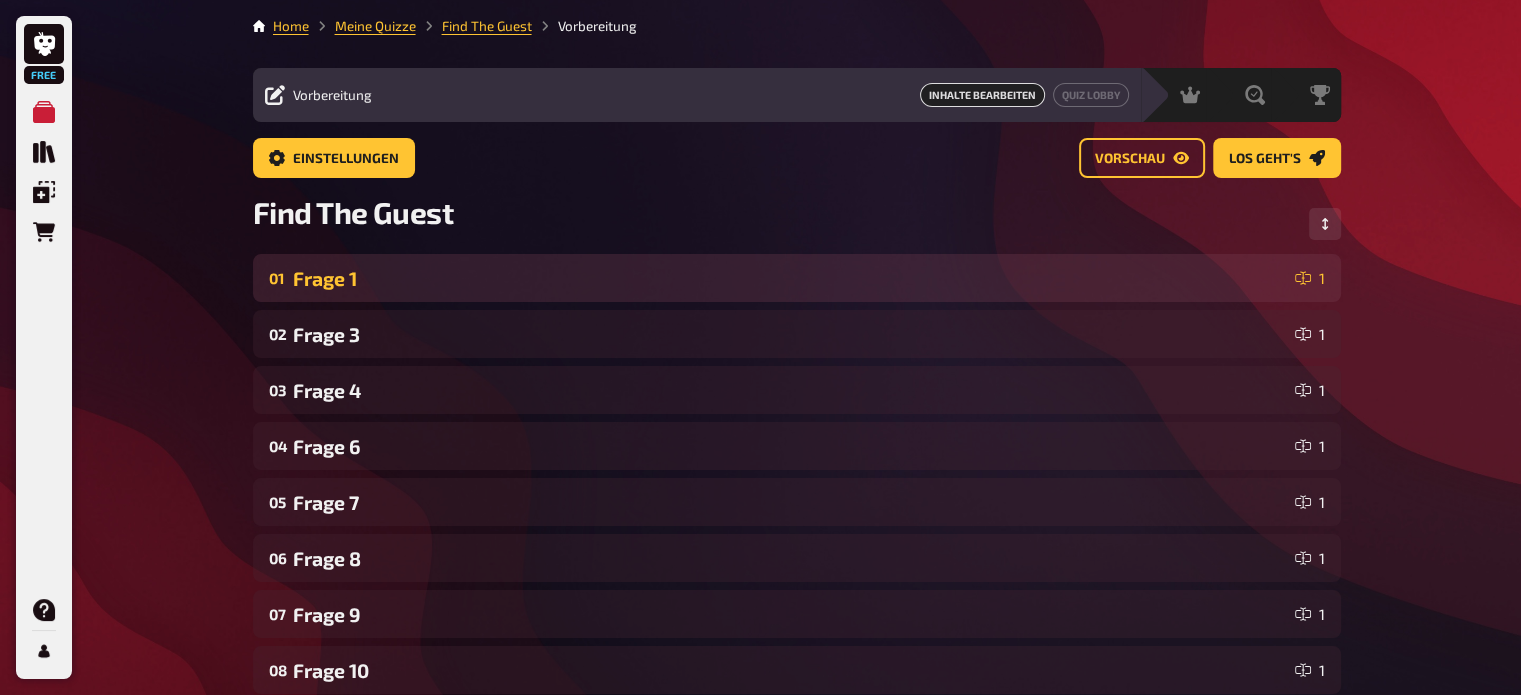 click on "Frage 1" at bounding box center (790, 278) 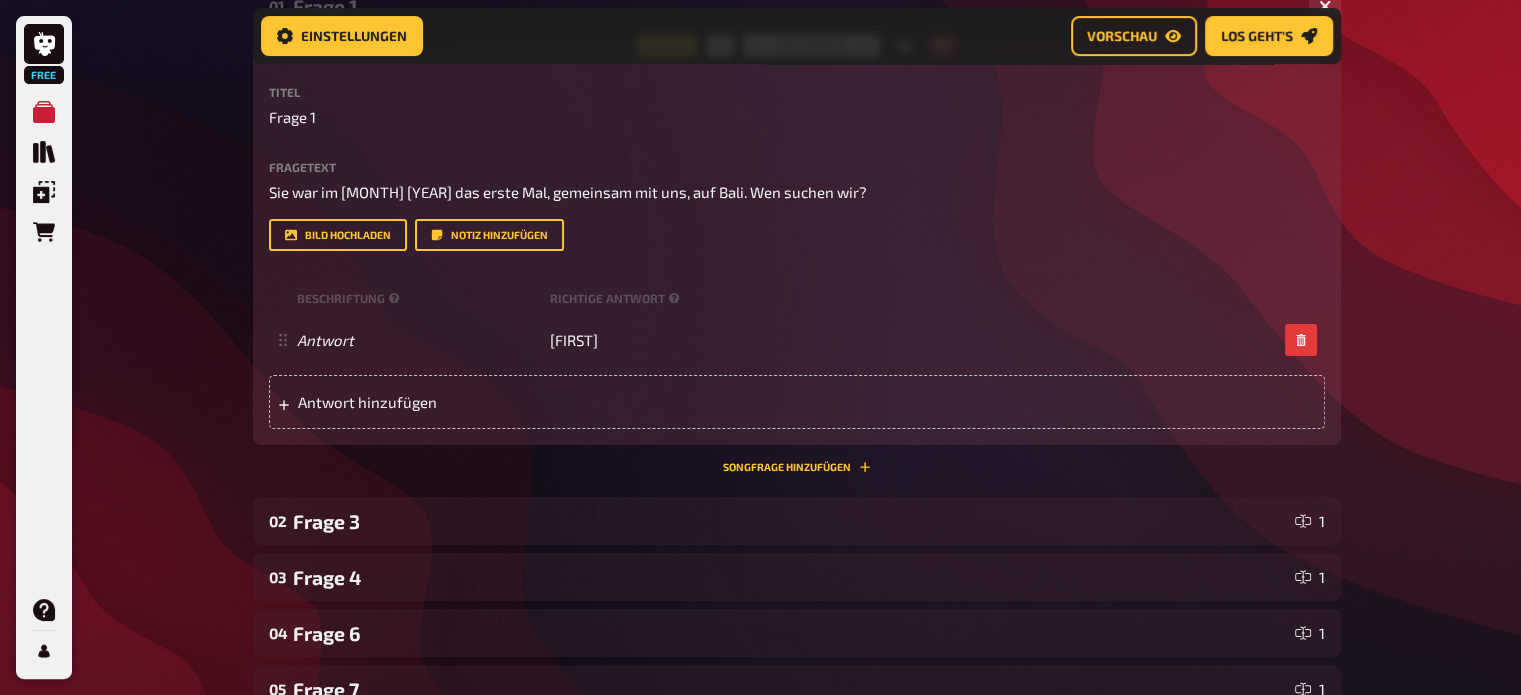 scroll, scrollTop: 290, scrollLeft: 0, axis: vertical 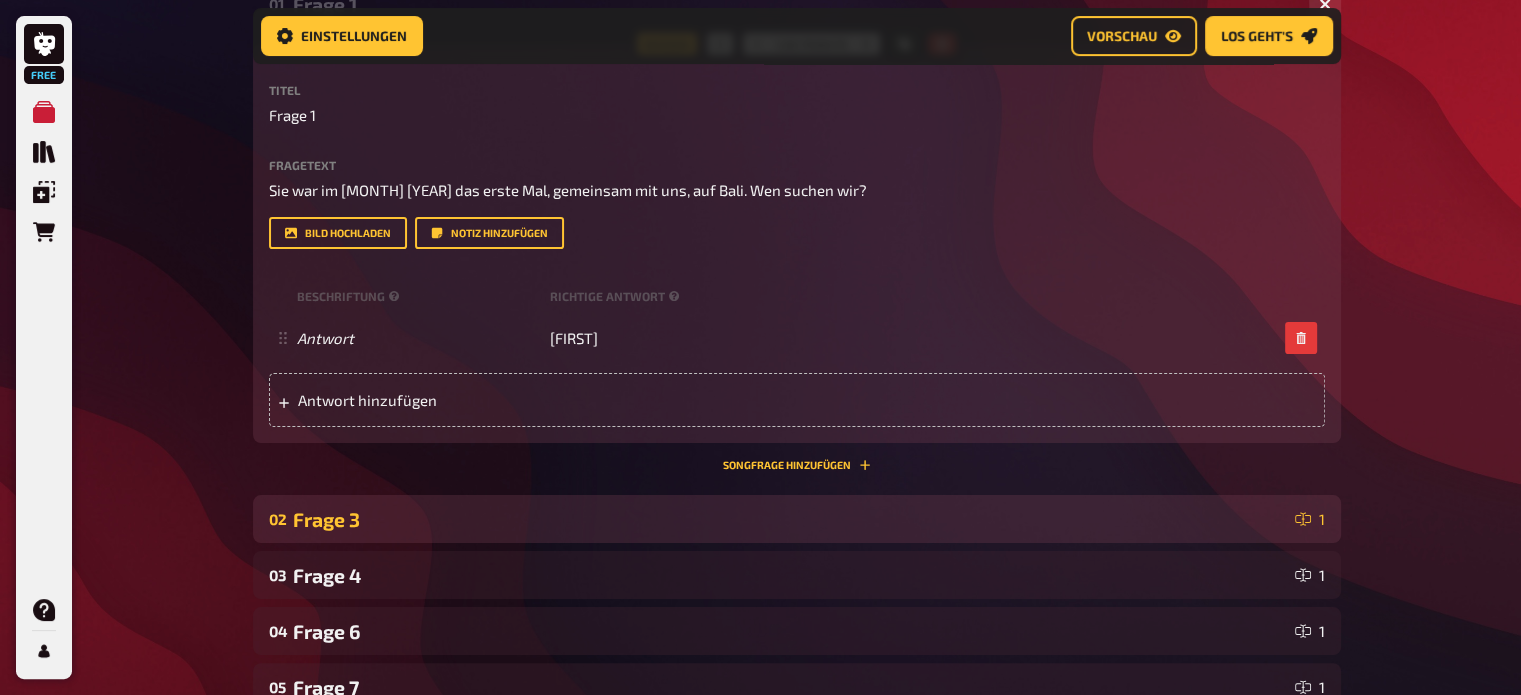 click on "Frage 3" at bounding box center (790, 519) 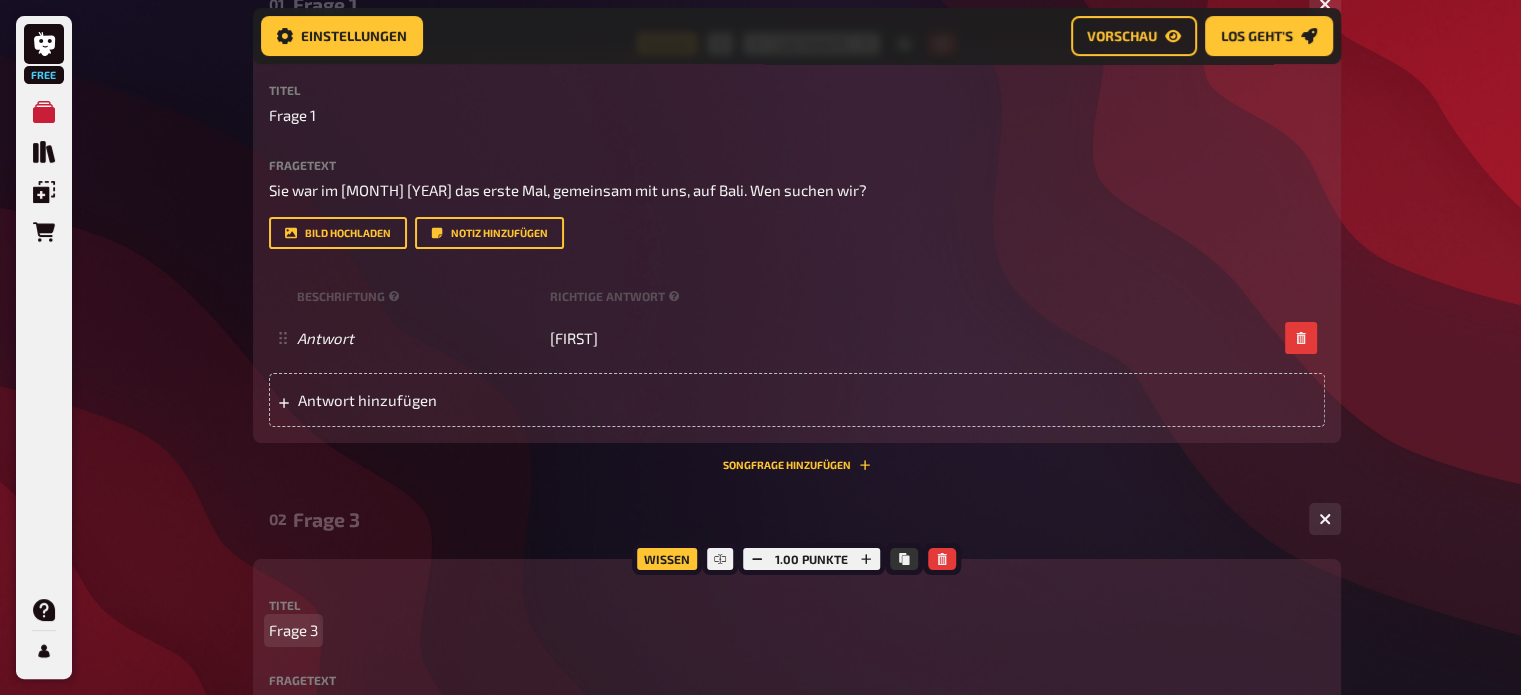 click on "Frage 3" at bounding box center [293, 630] 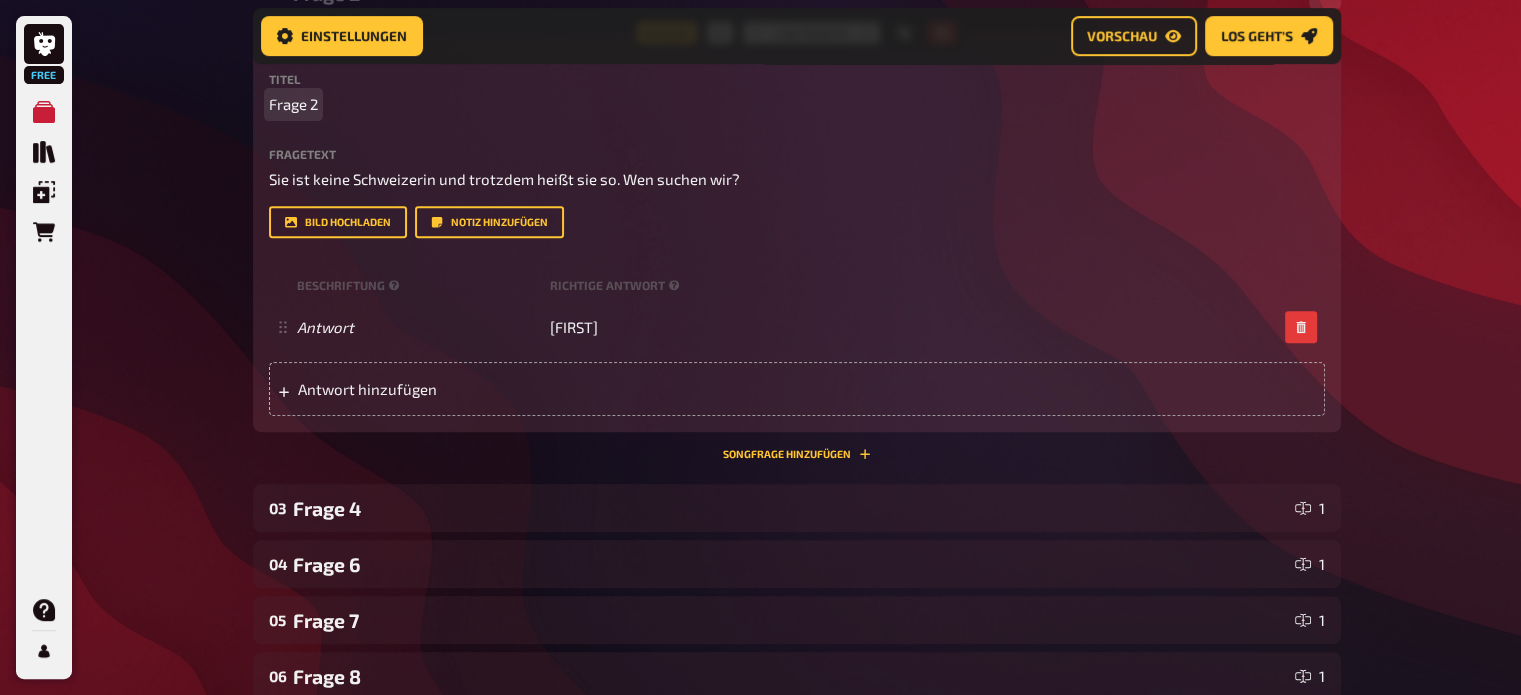 scroll, scrollTop: 818, scrollLeft: 0, axis: vertical 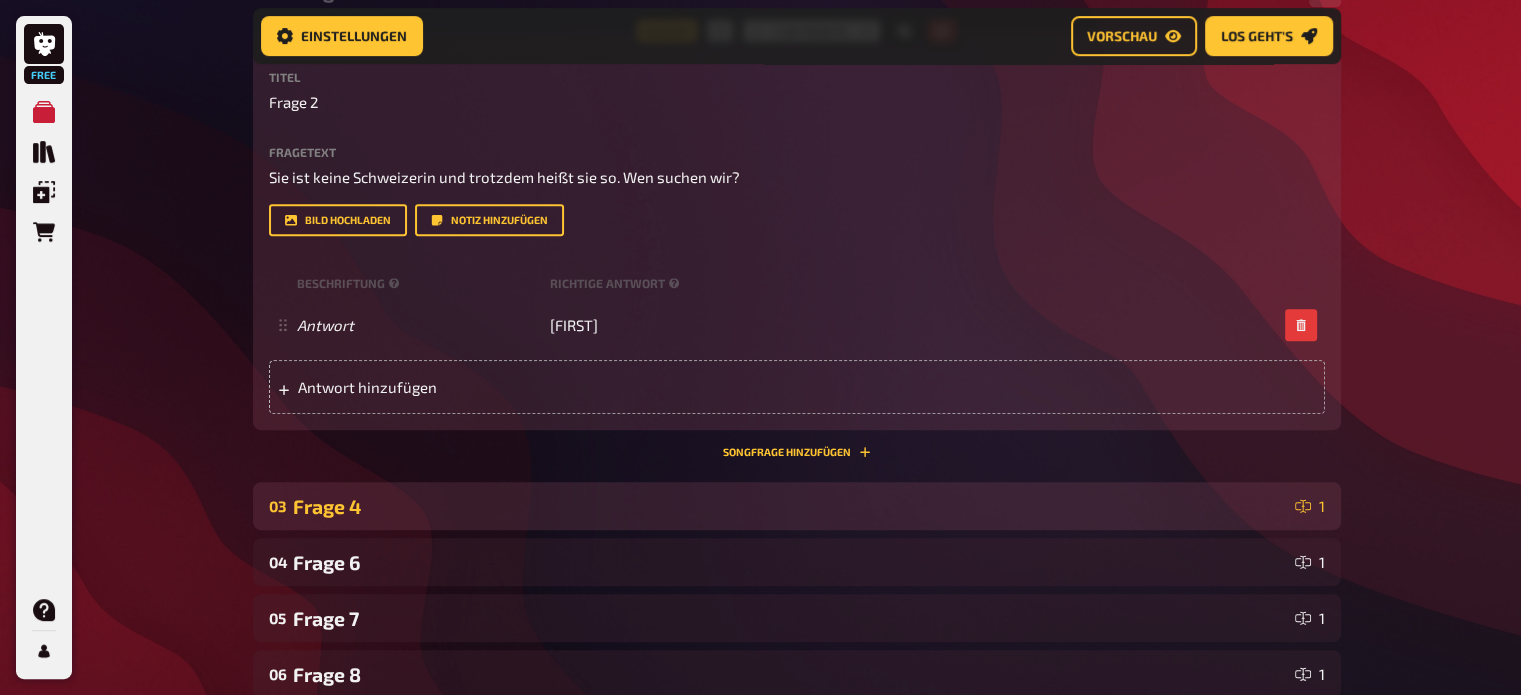 click on "Frage 4" at bounding box center (790, 506) 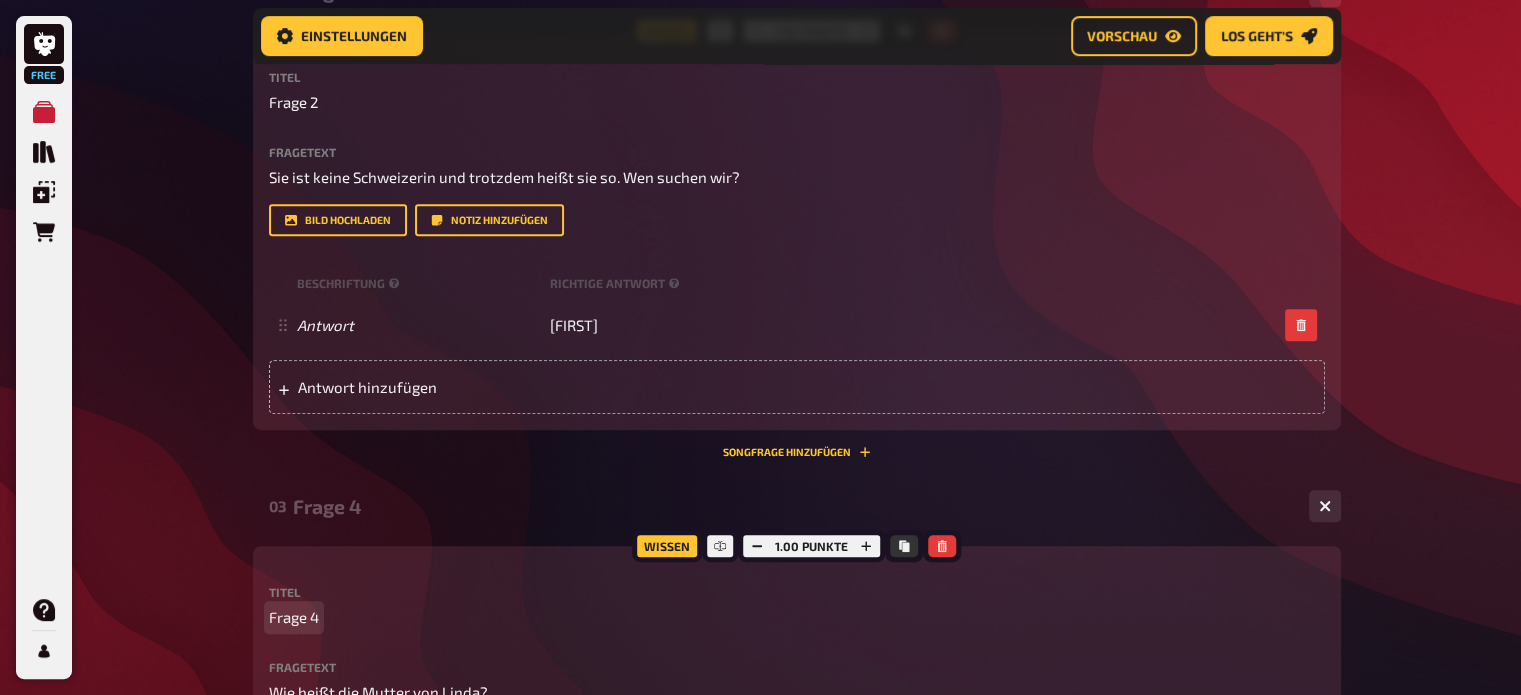 click on "Frage 4" at bounding box center (294, 617) 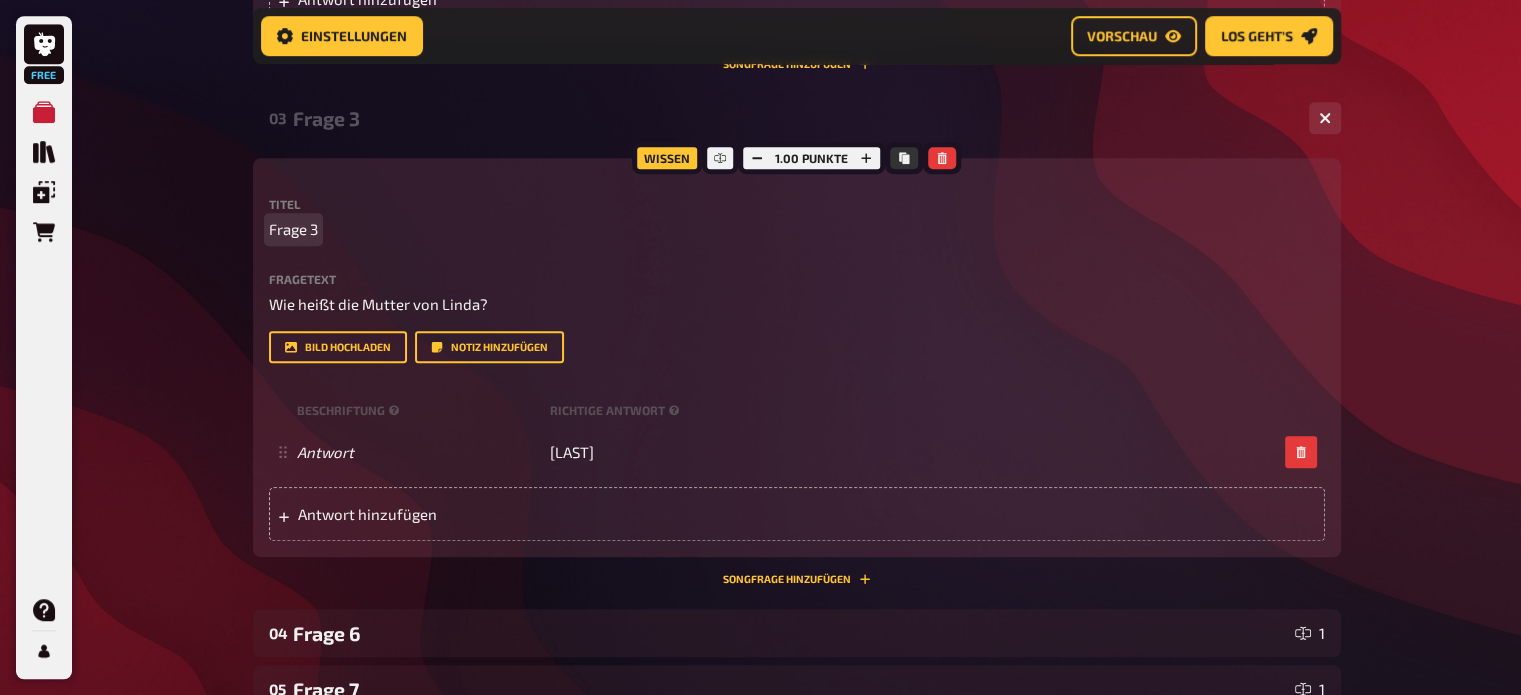 scroll, scrollTop: 1231, scrollLeft: 0, axis: vertical 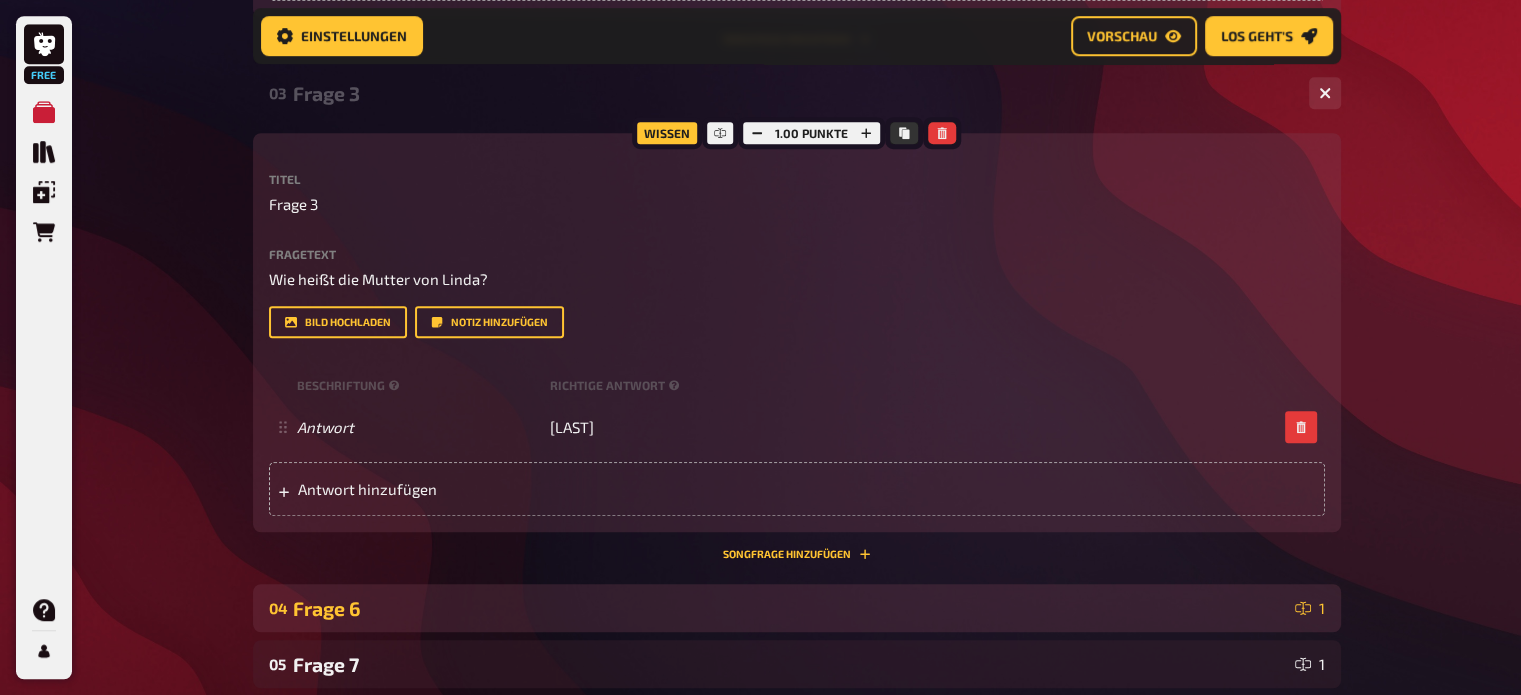 click on "Frage 6" at bounding box center (790, 608) 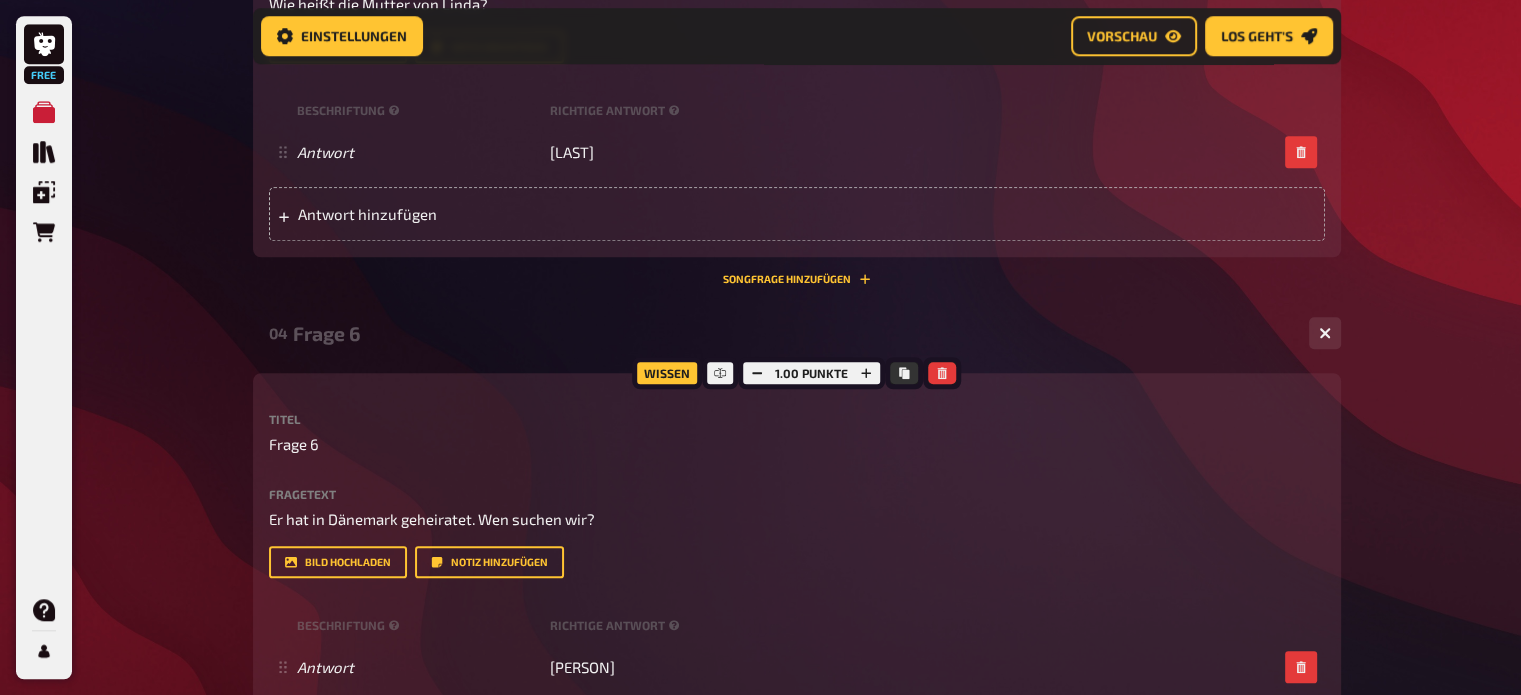 scroll, scrollTop: 1507, scrollLeft: 0, axis: vertical 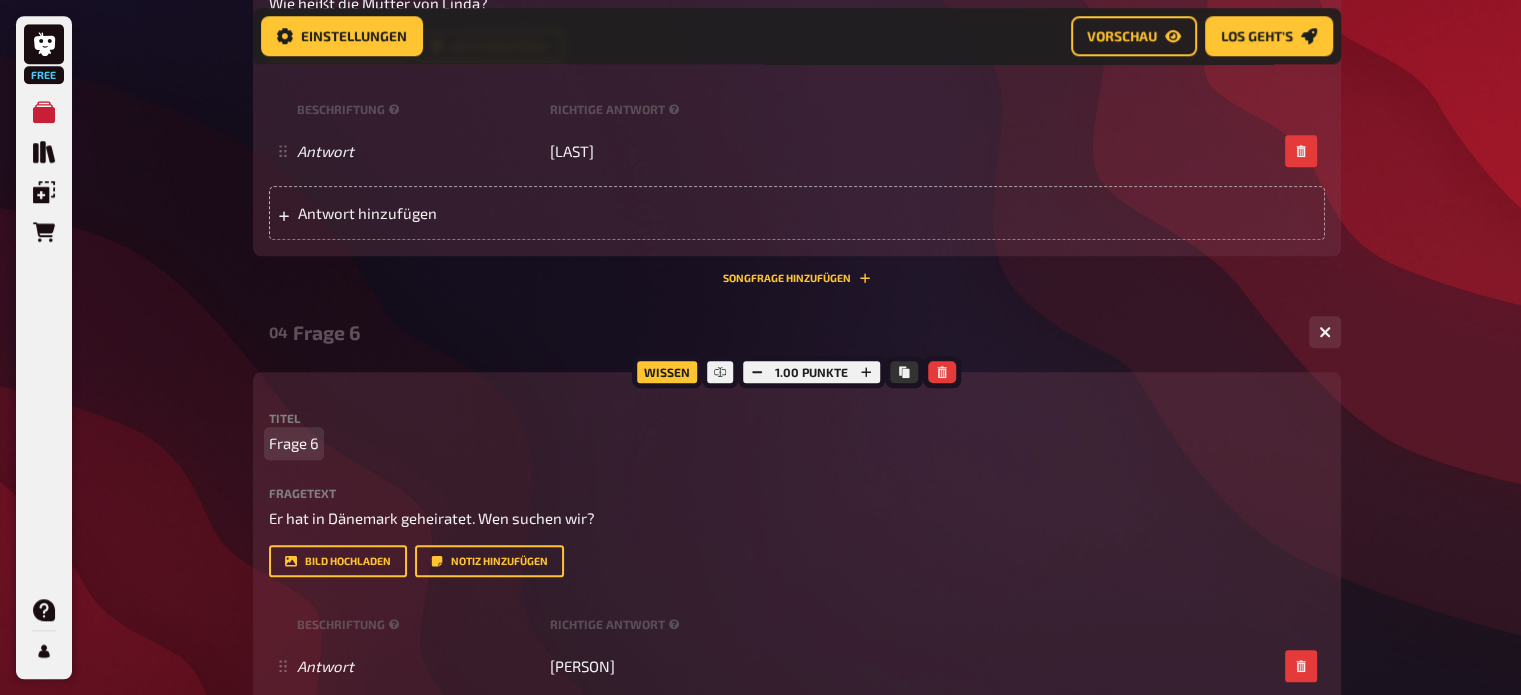 click on "Frage 6" at bounding box center [294, 443] 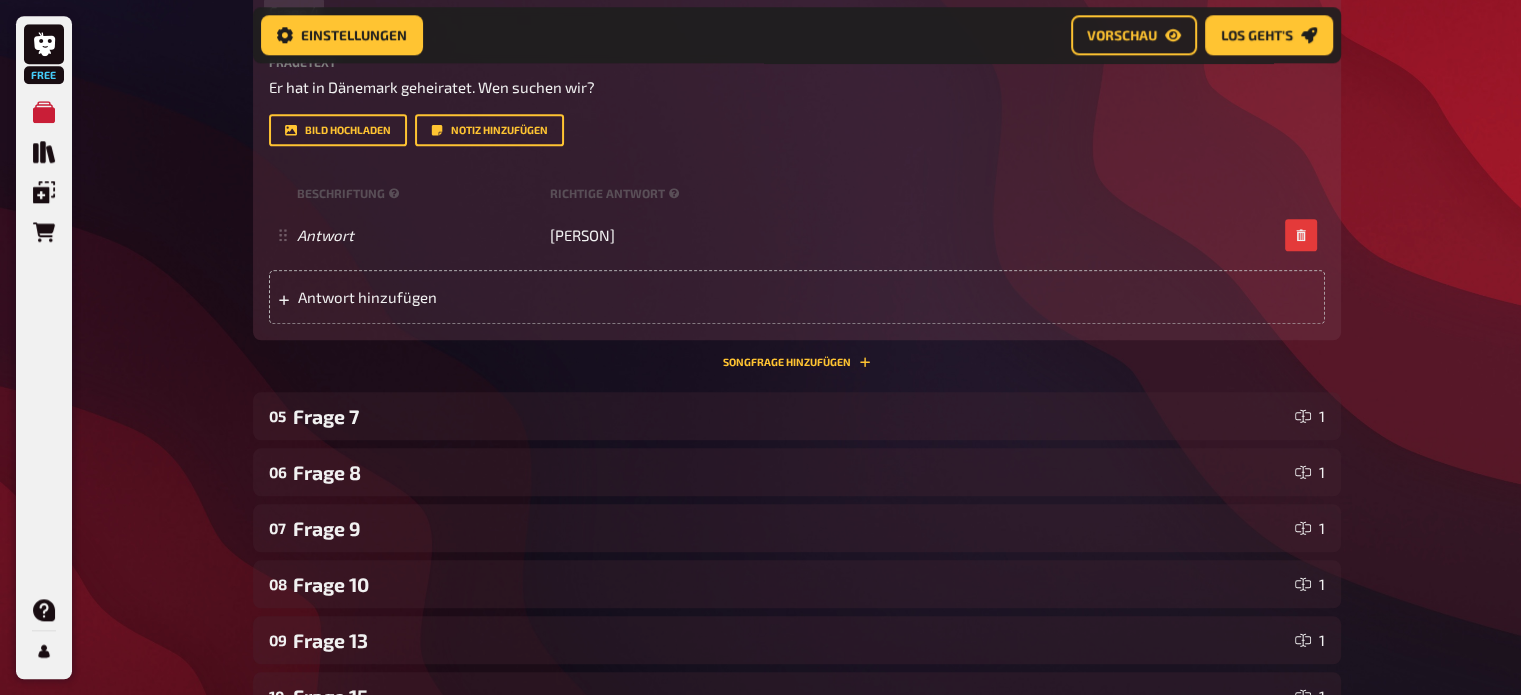 scroll, scrollTop: 1939, scrollLeft: 0, axis: vertical 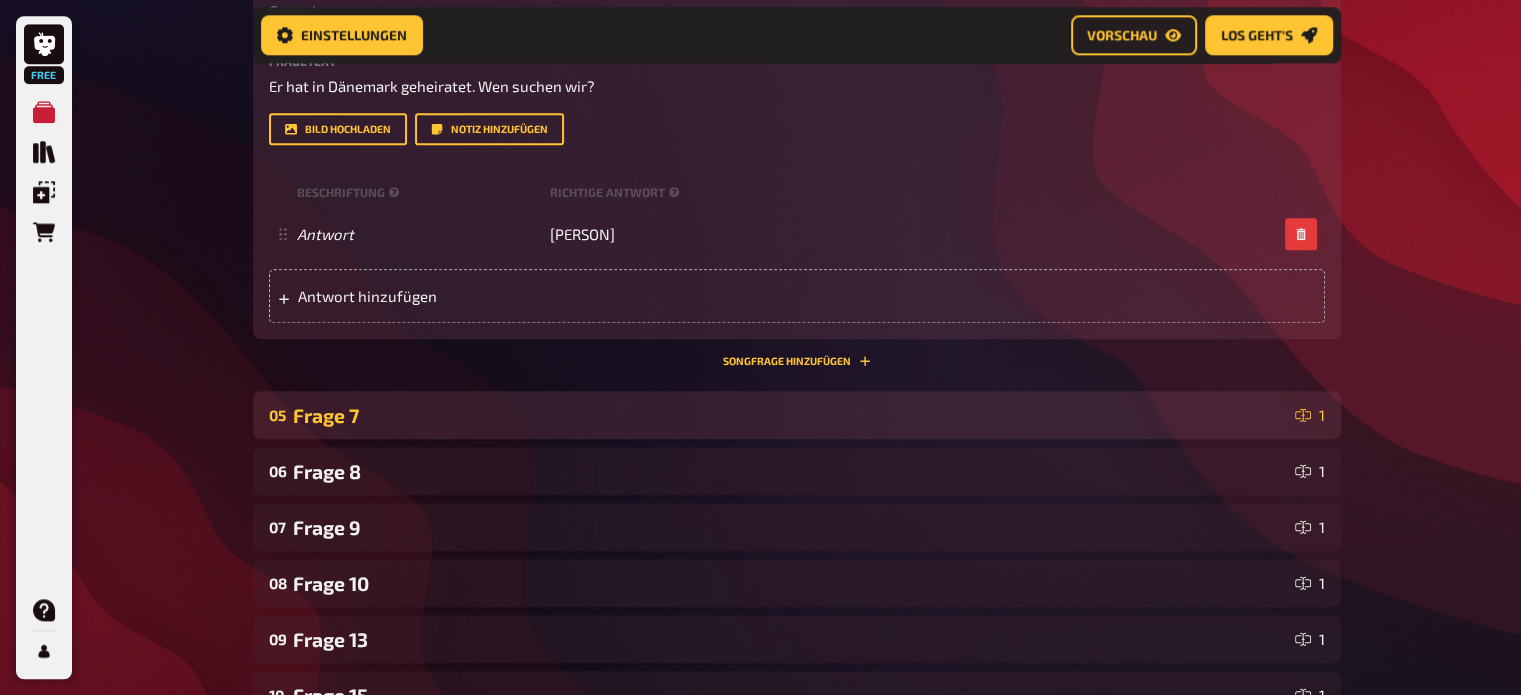 click on "Frage 7" at bounding box center (790, 415) 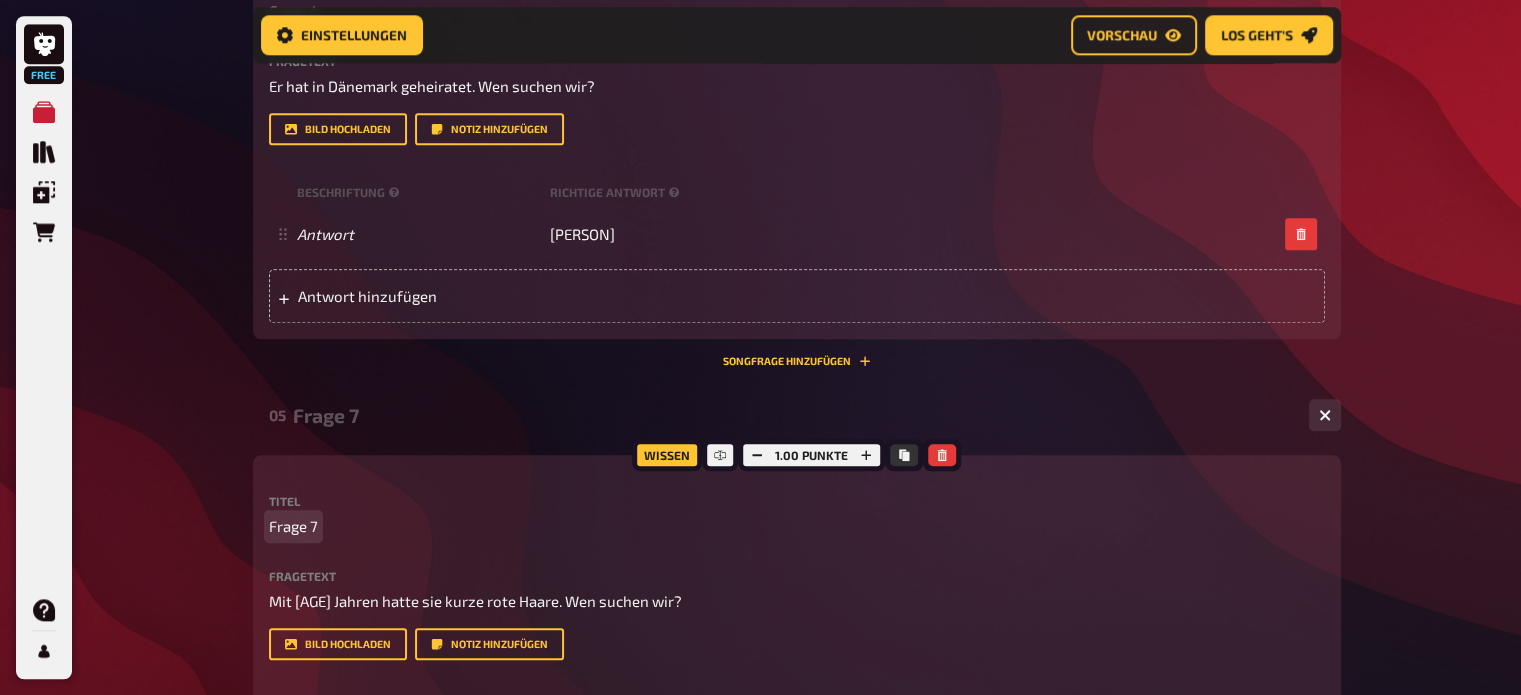 click on "Frage 7" at bounding box center (293, 526) 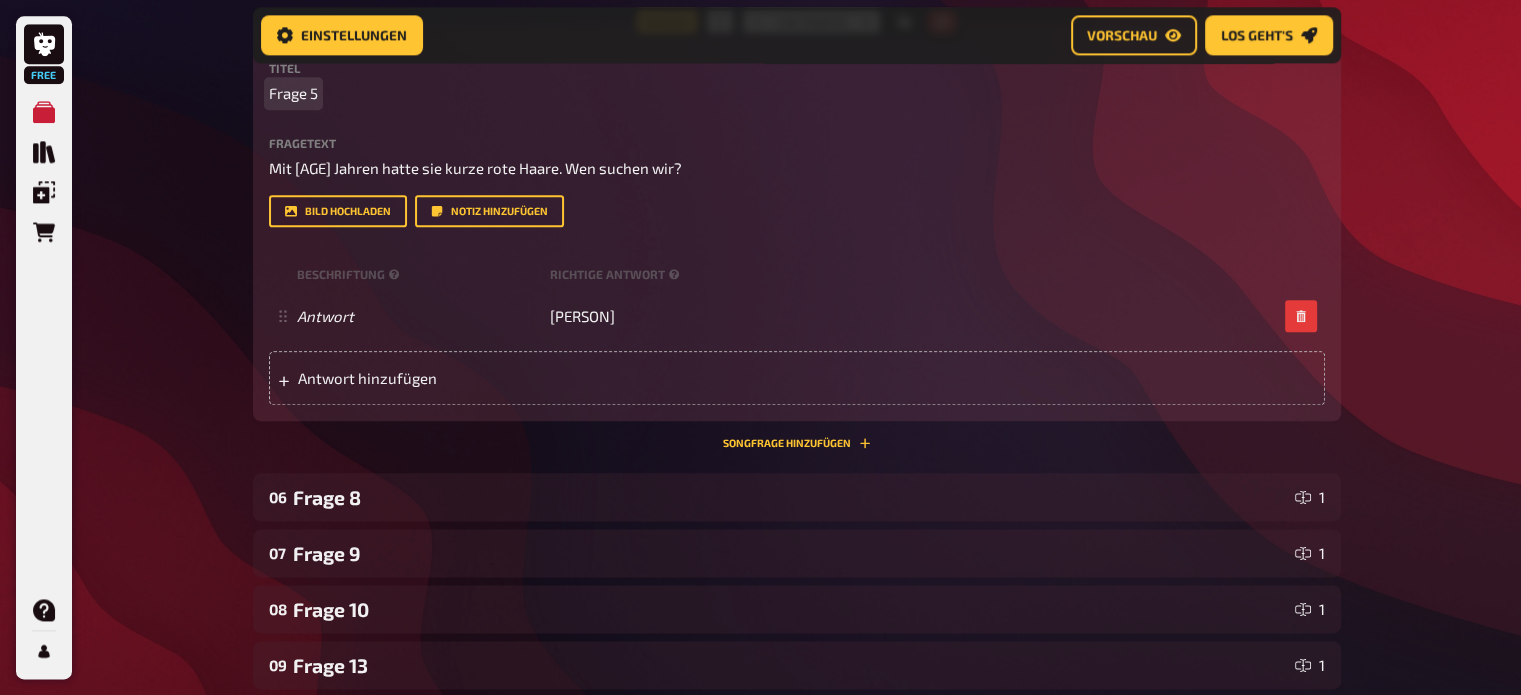 scroll, scrollTop: 2394, scrollLeft: 0, axis: vertical 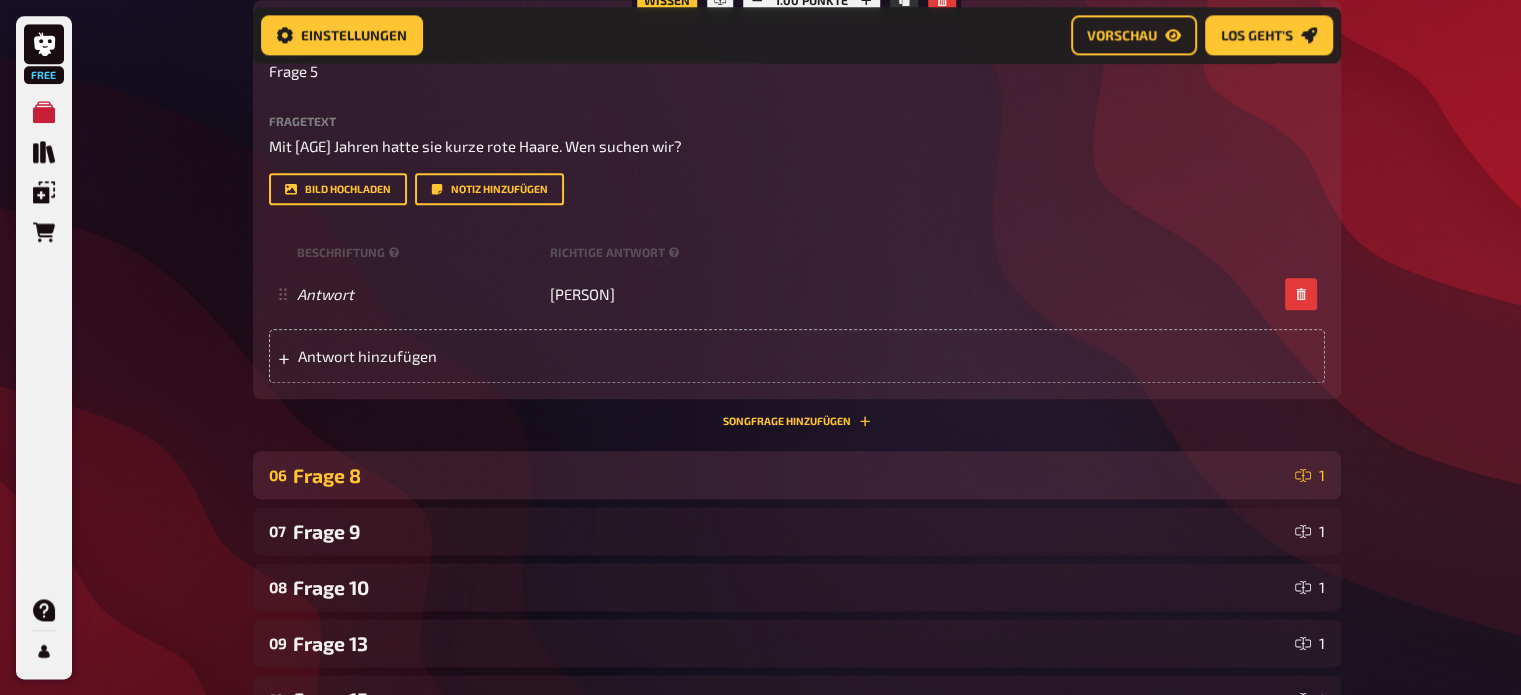click on "Frage 8" at bounding box center [790, 475] 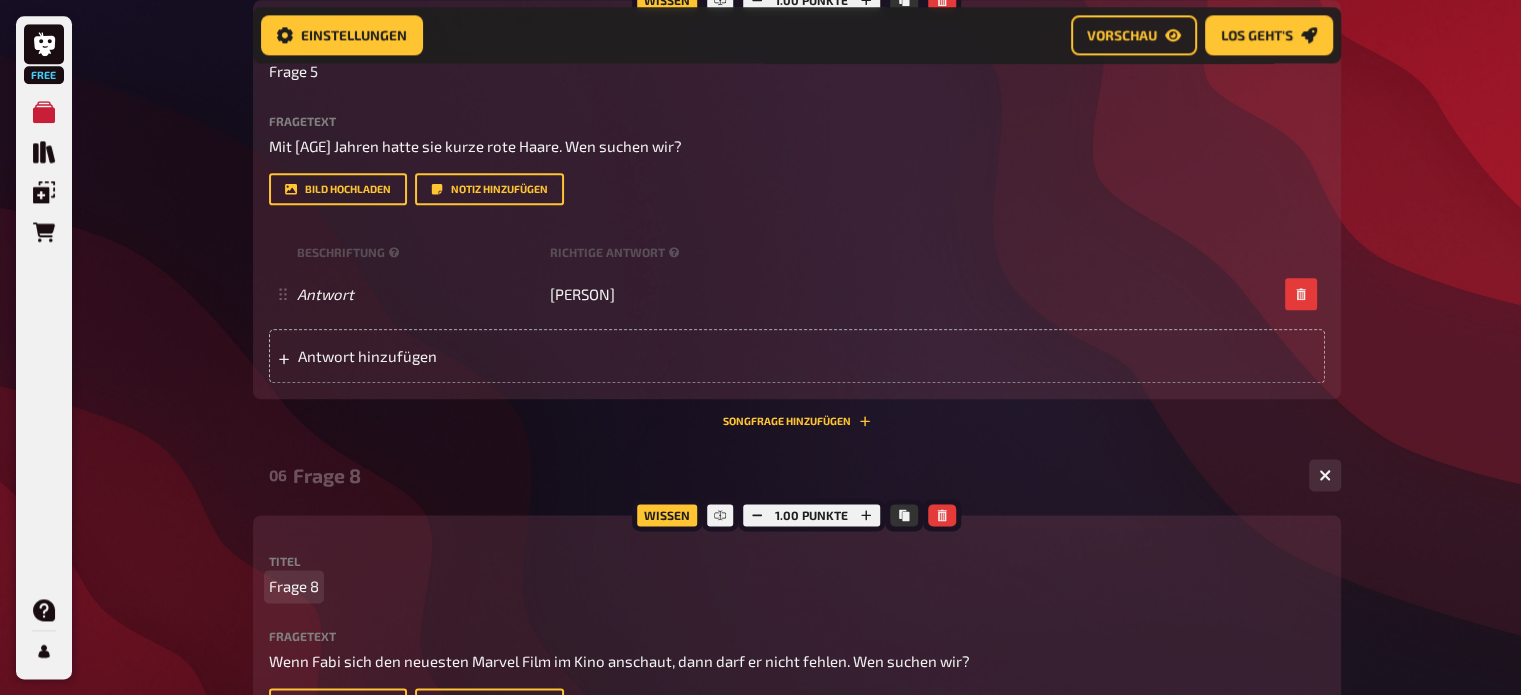click on "Frage 8" at bounding box center [294, 586] 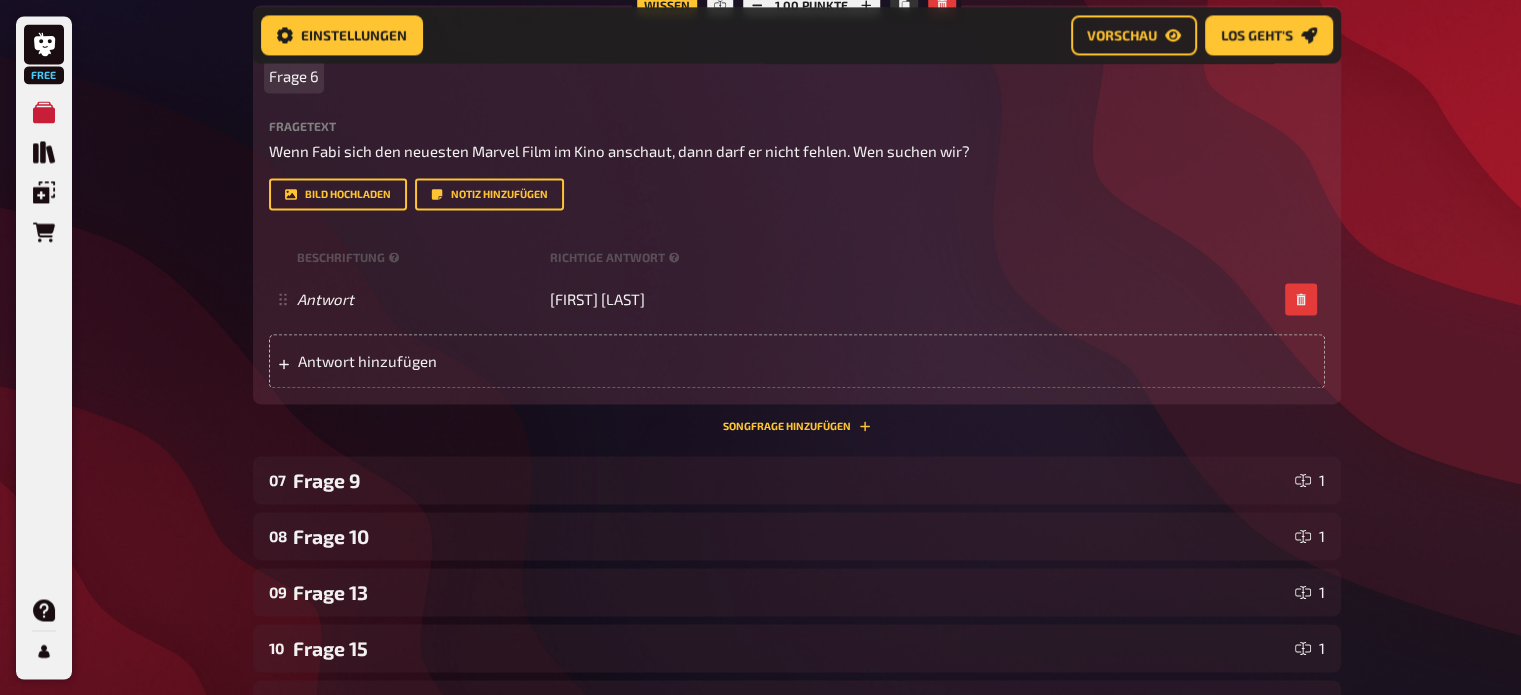 scroll, scrollTop: 2906, scrollLeft: 0, axis: vertical 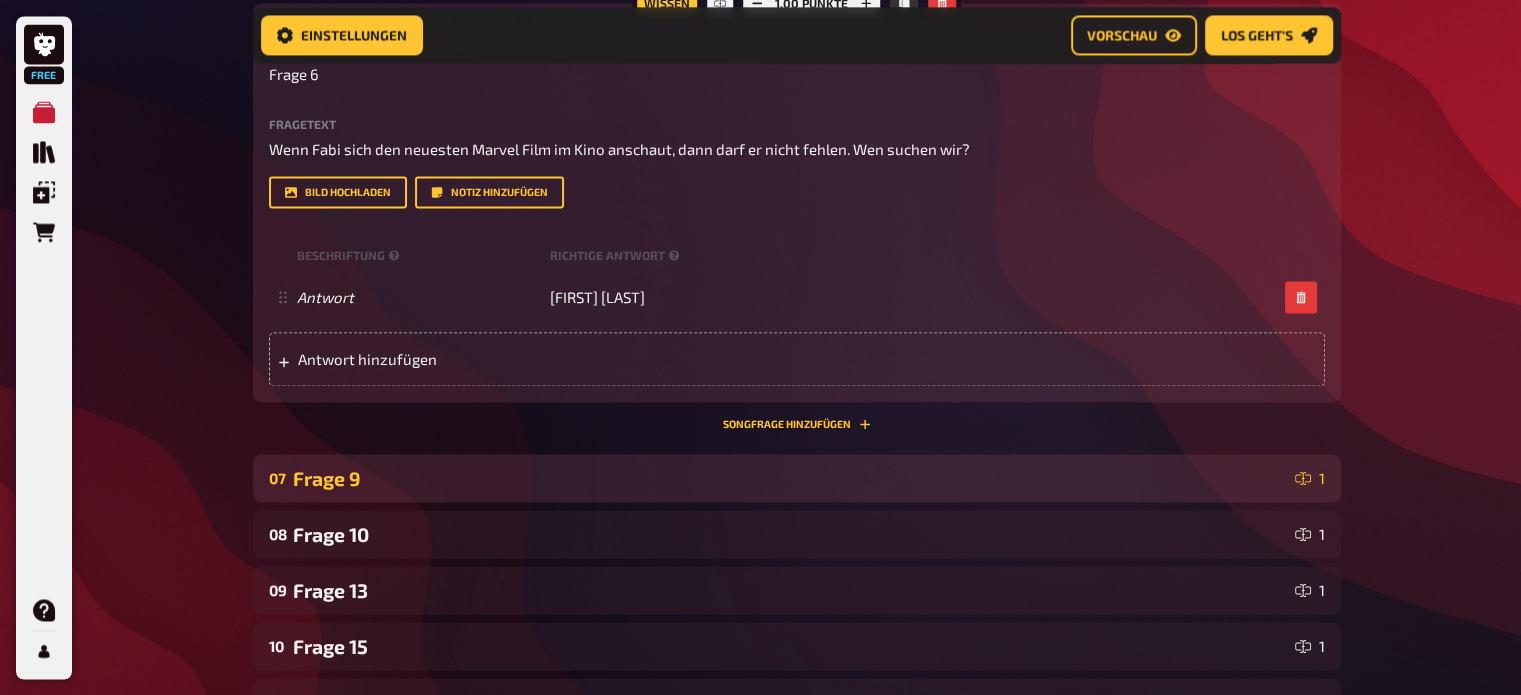 click on "Frage 9" at bounding box center (790, 478) 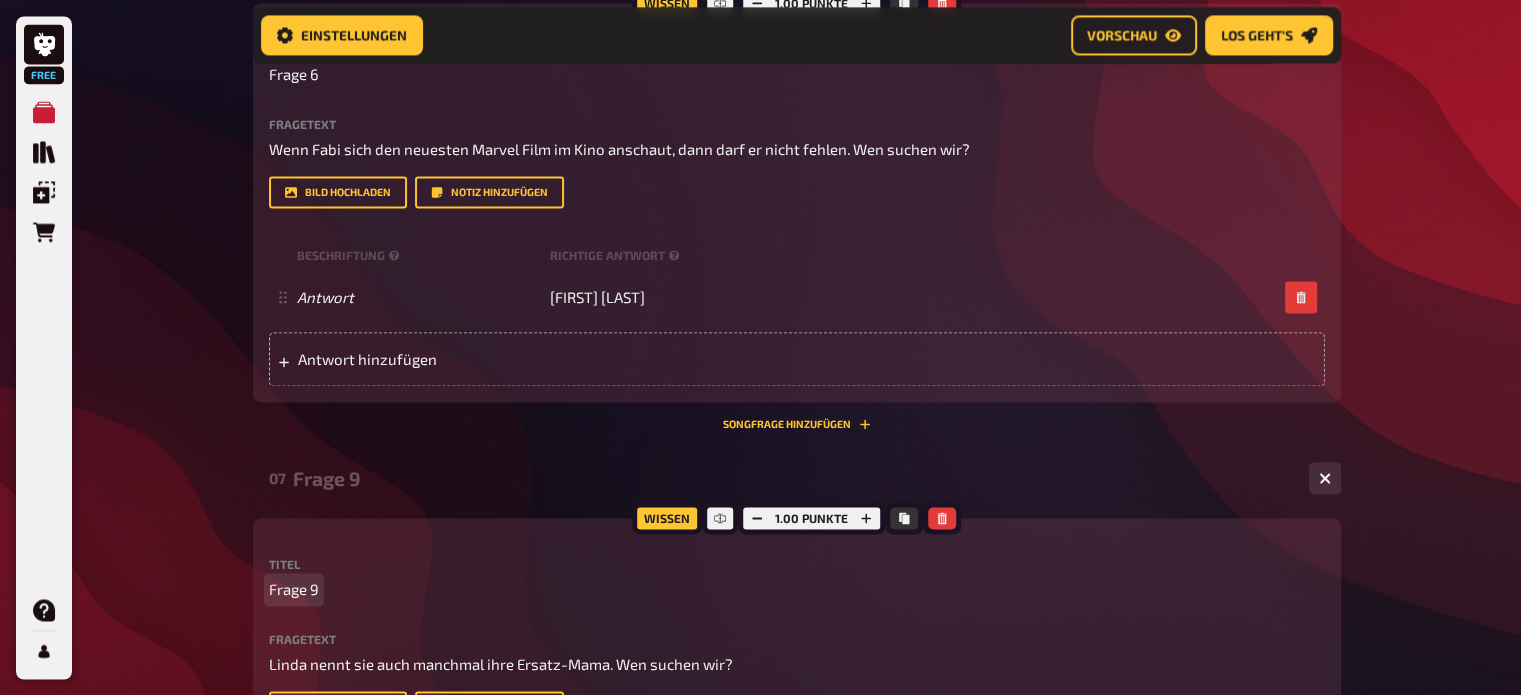 click on "Frage 9" at bounding box center (294, 589) 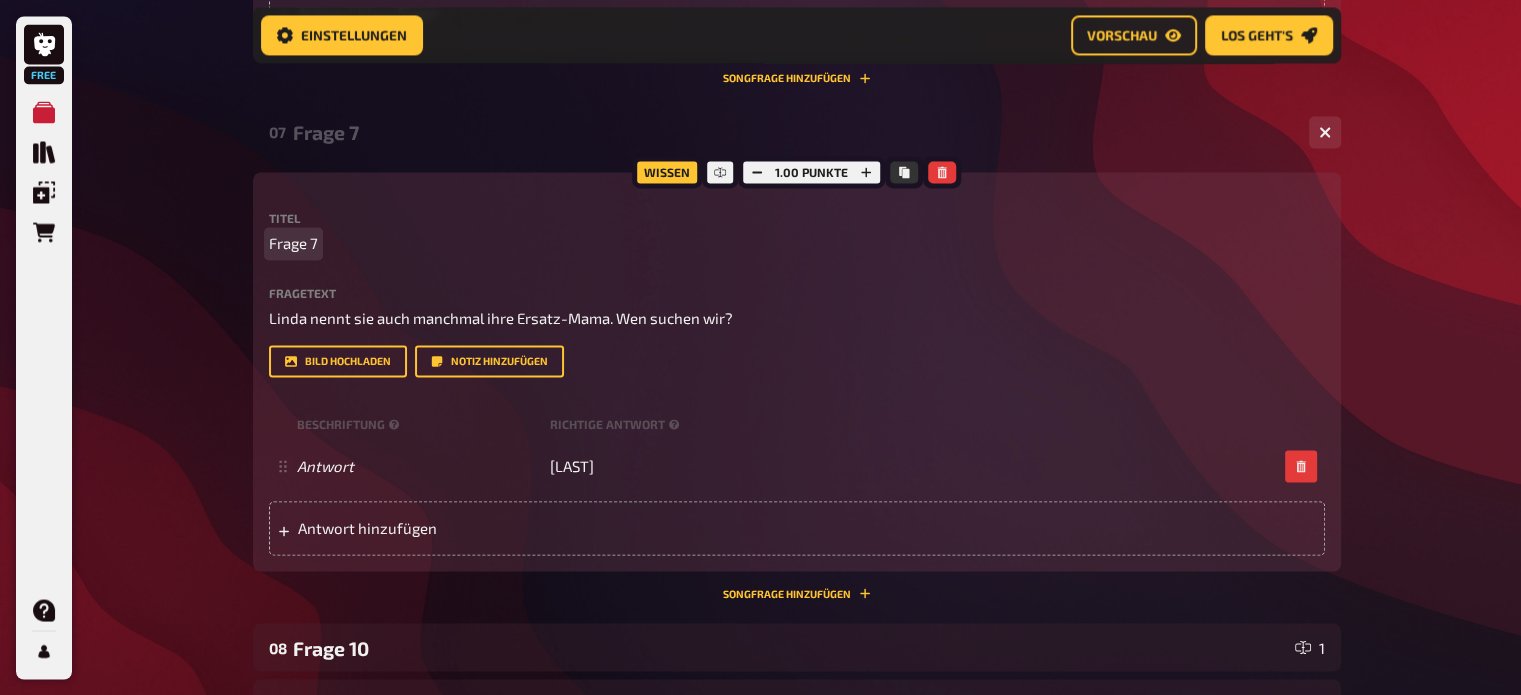 scroll, scrollTop: 3300, scrollLeft: 0, axis: vertical 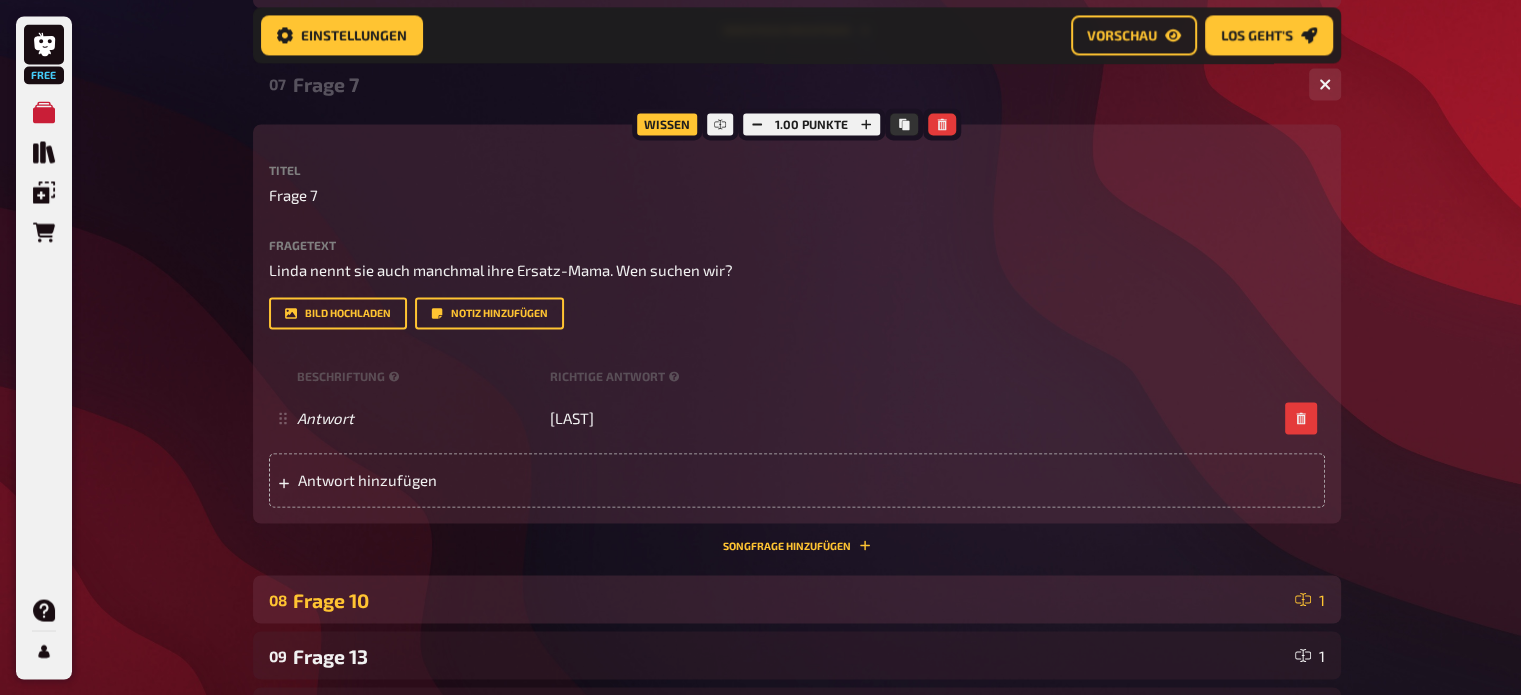 click on "Frage 10" at bounding box center [790, 599] 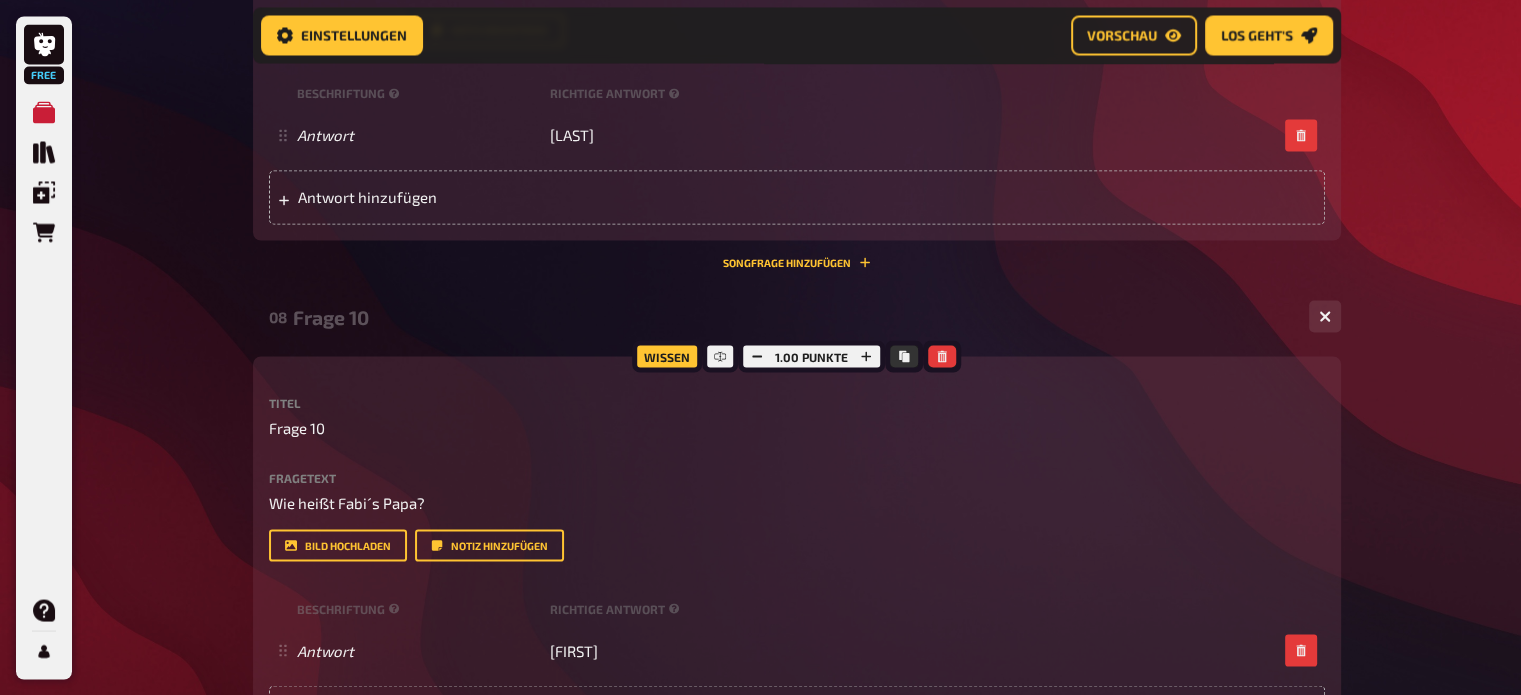 scroll, scrollTop: 3584, scrollLeft: 0, axis: vertical 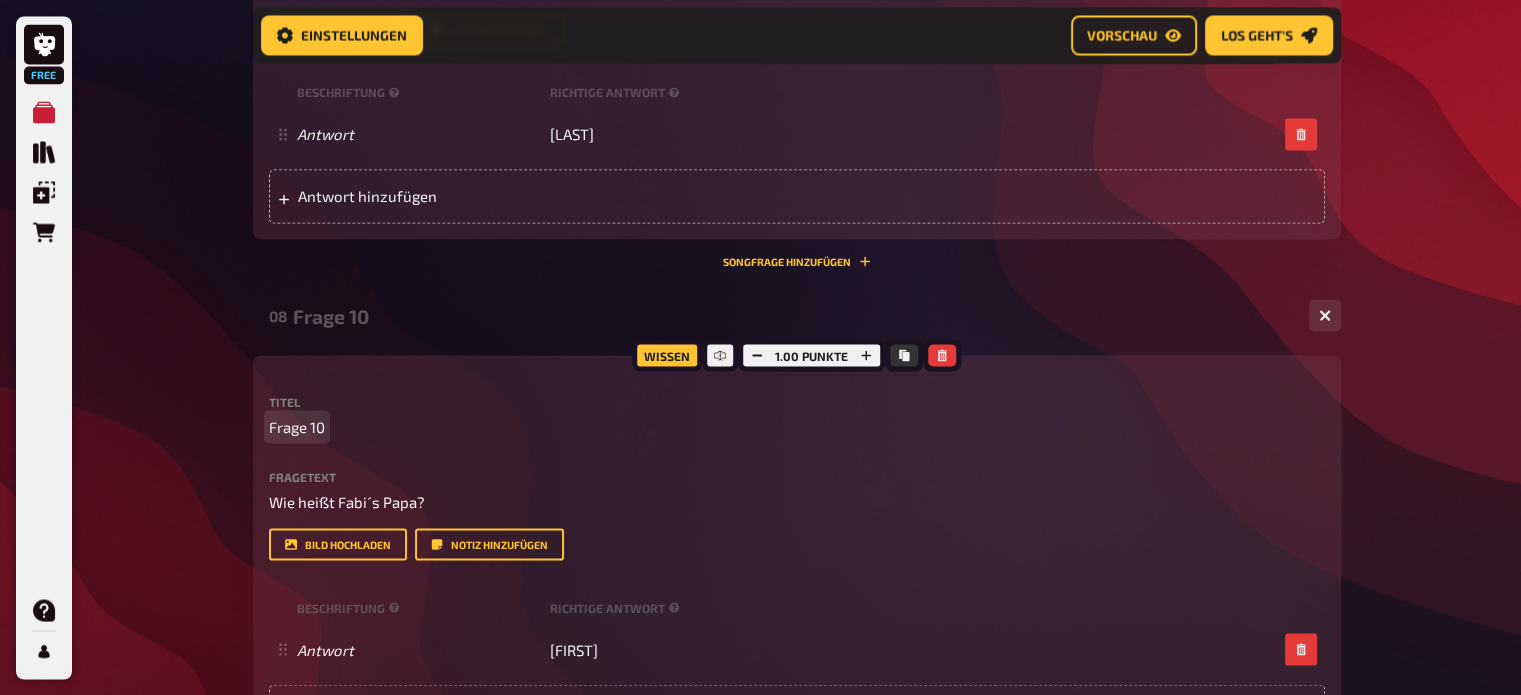 click on "Frage 10" at bounding box center (297, 426) 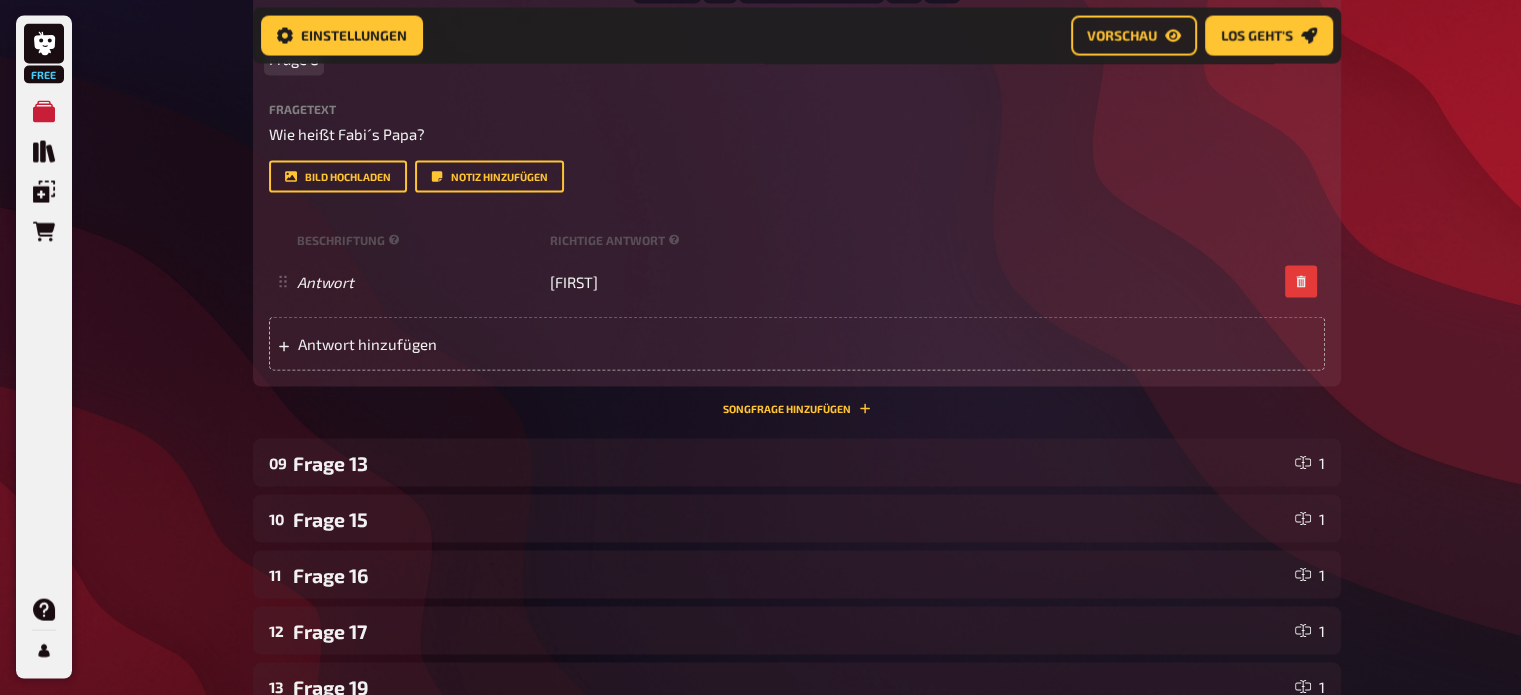 scroll, scrollTop: 3955, scrollLeft: 0, axis: vertical 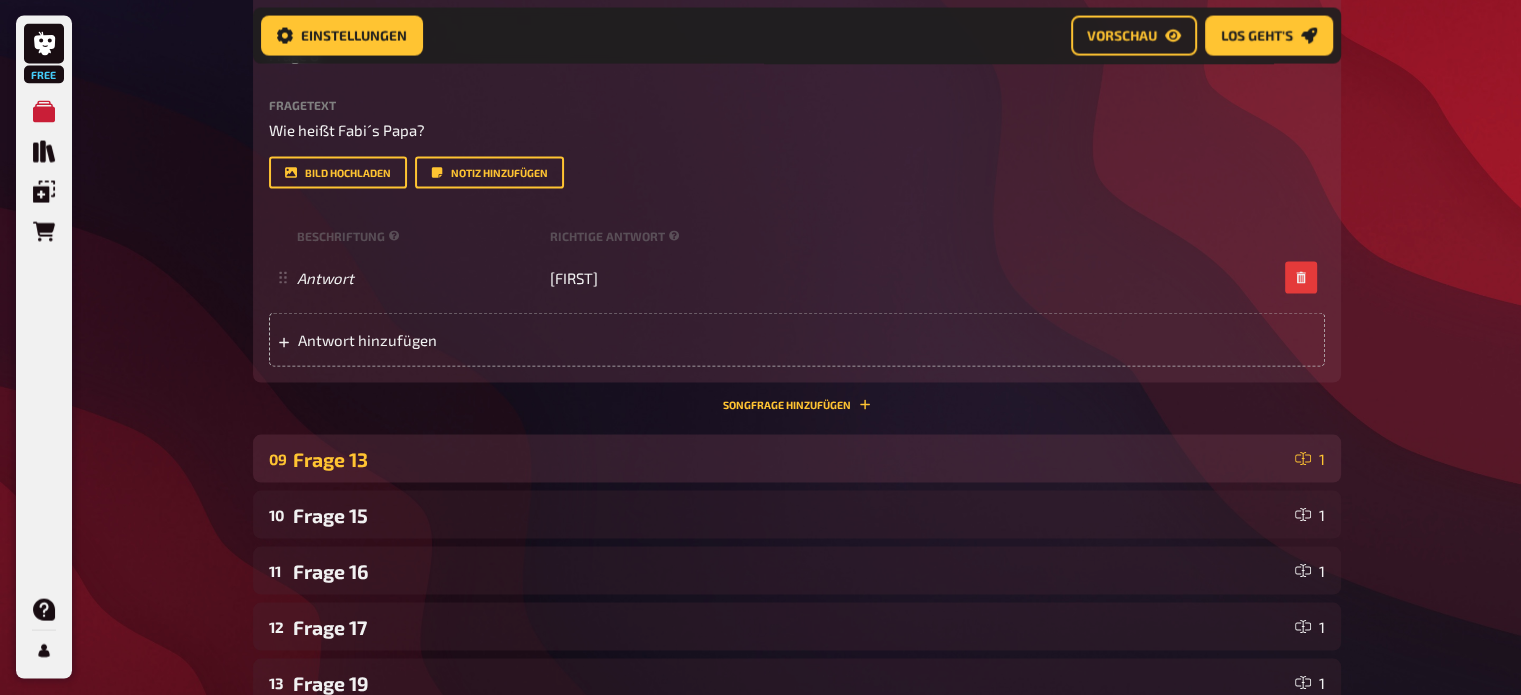 click on "Frage 13" at bounding box center (790, 459) 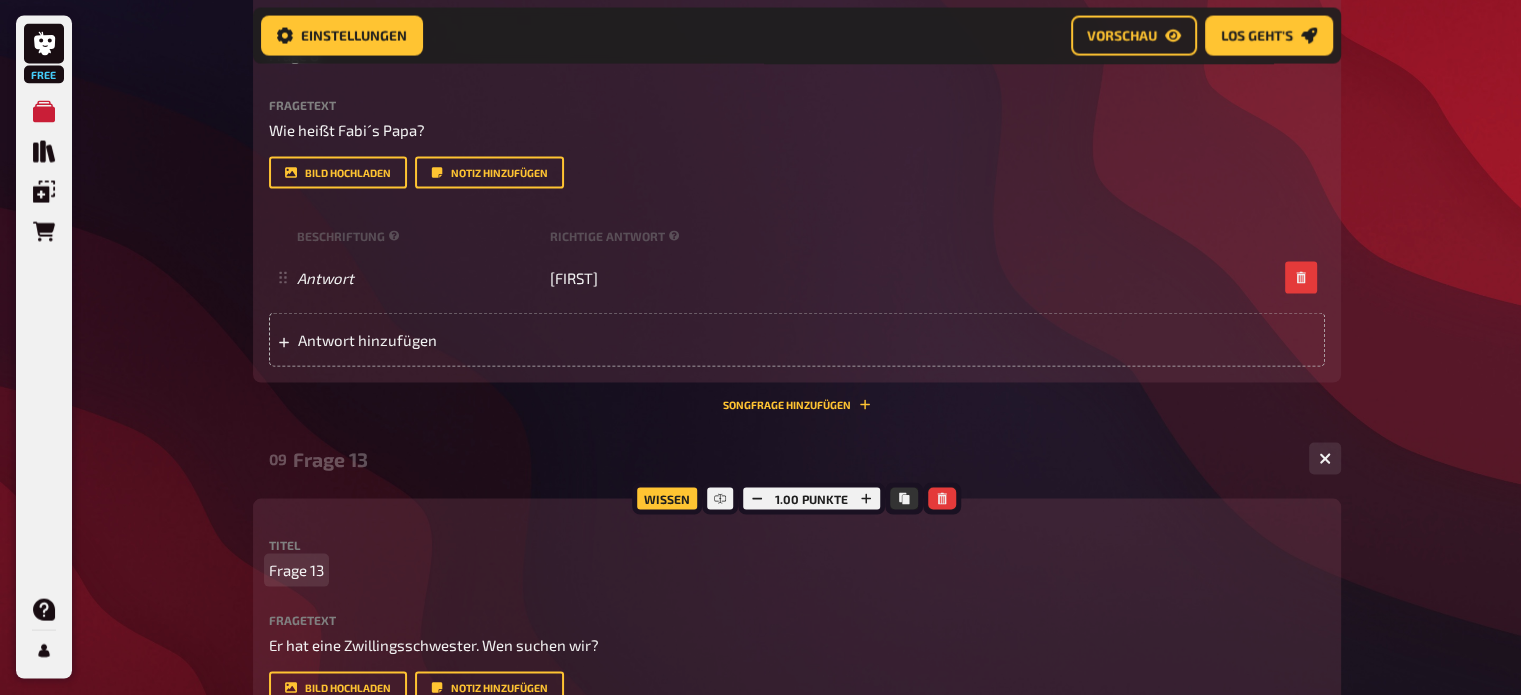 click on "Frage 13" at bounding box center [296, 570] 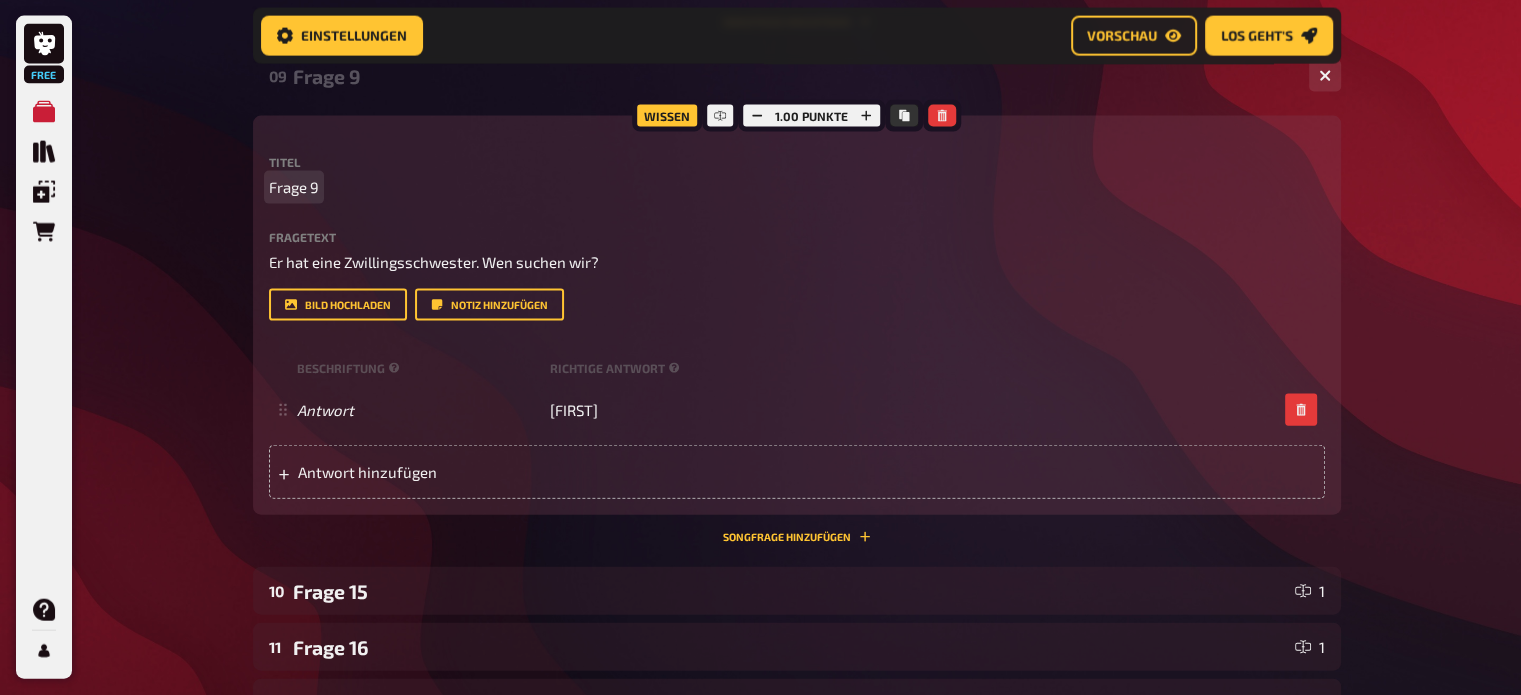scroll, scrollTop: 4355, scrollLeft: 0, axis: vertical 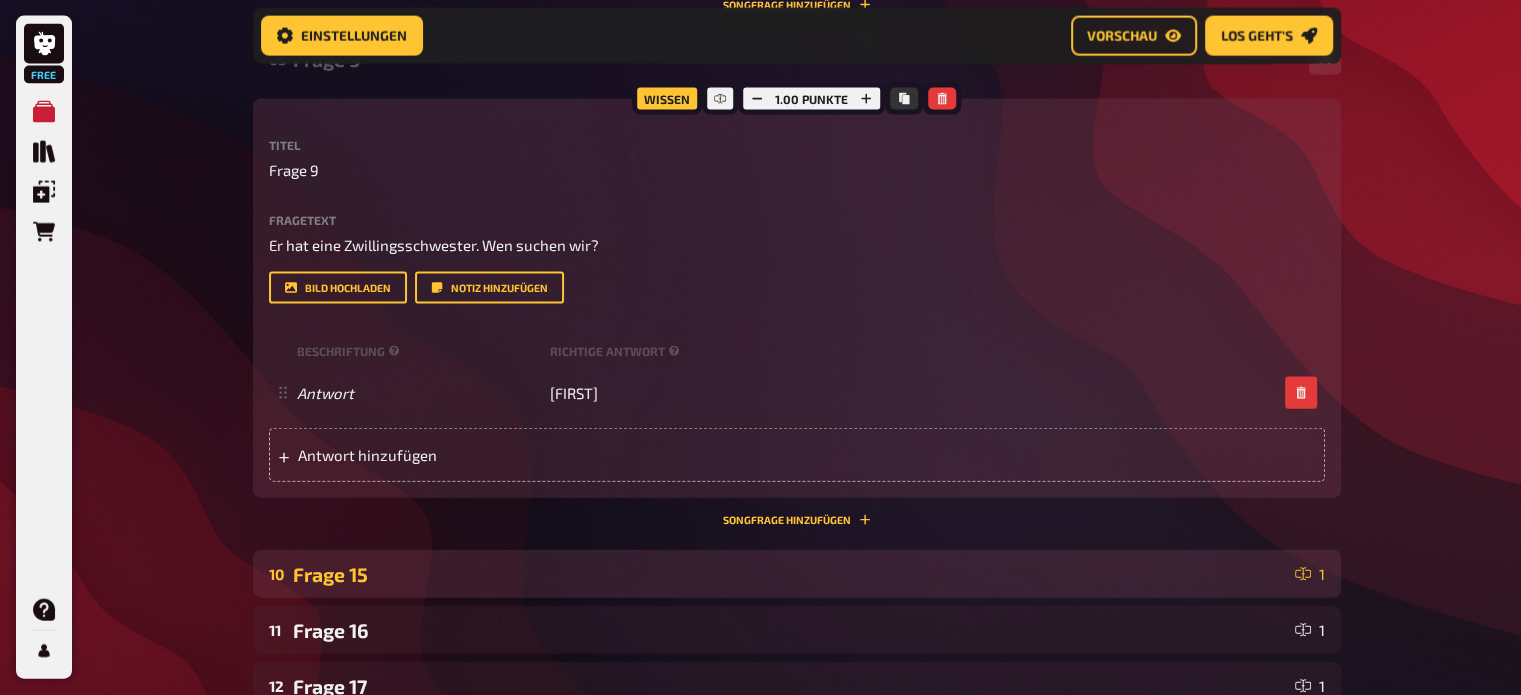 click on "Frage 15" at bounding box center (790, 574) 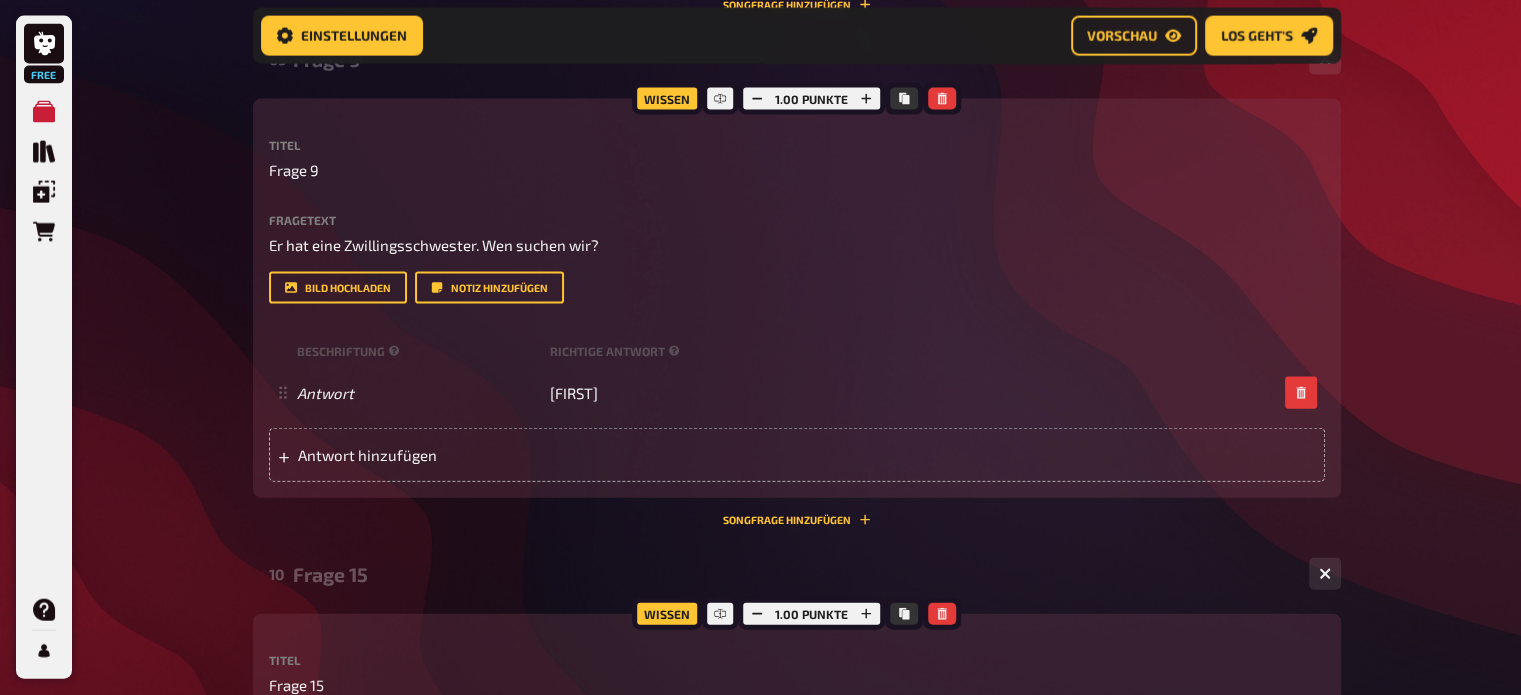 scroll, scrollTop: 4563, scrollLeft: 0, axis: vertical 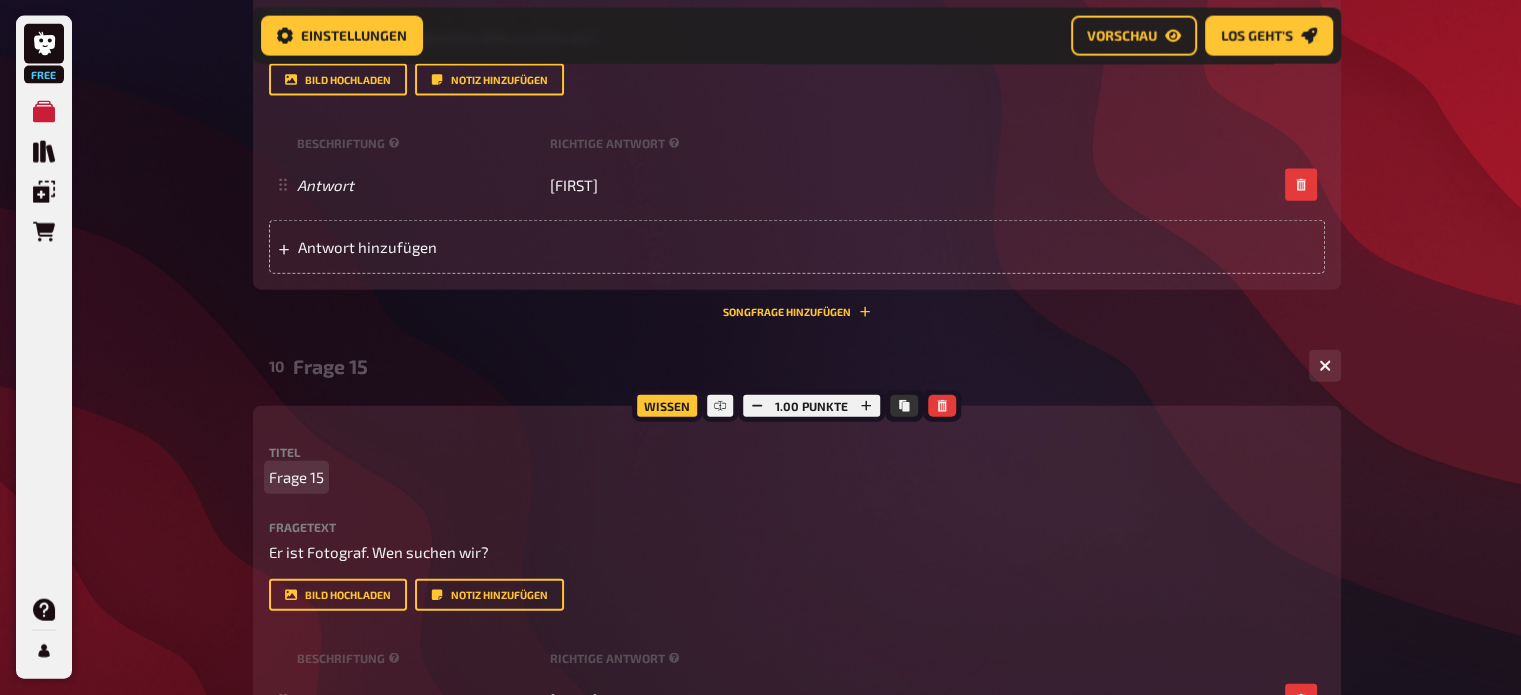 click on "Frage 15" at bounding box center [296, 477] 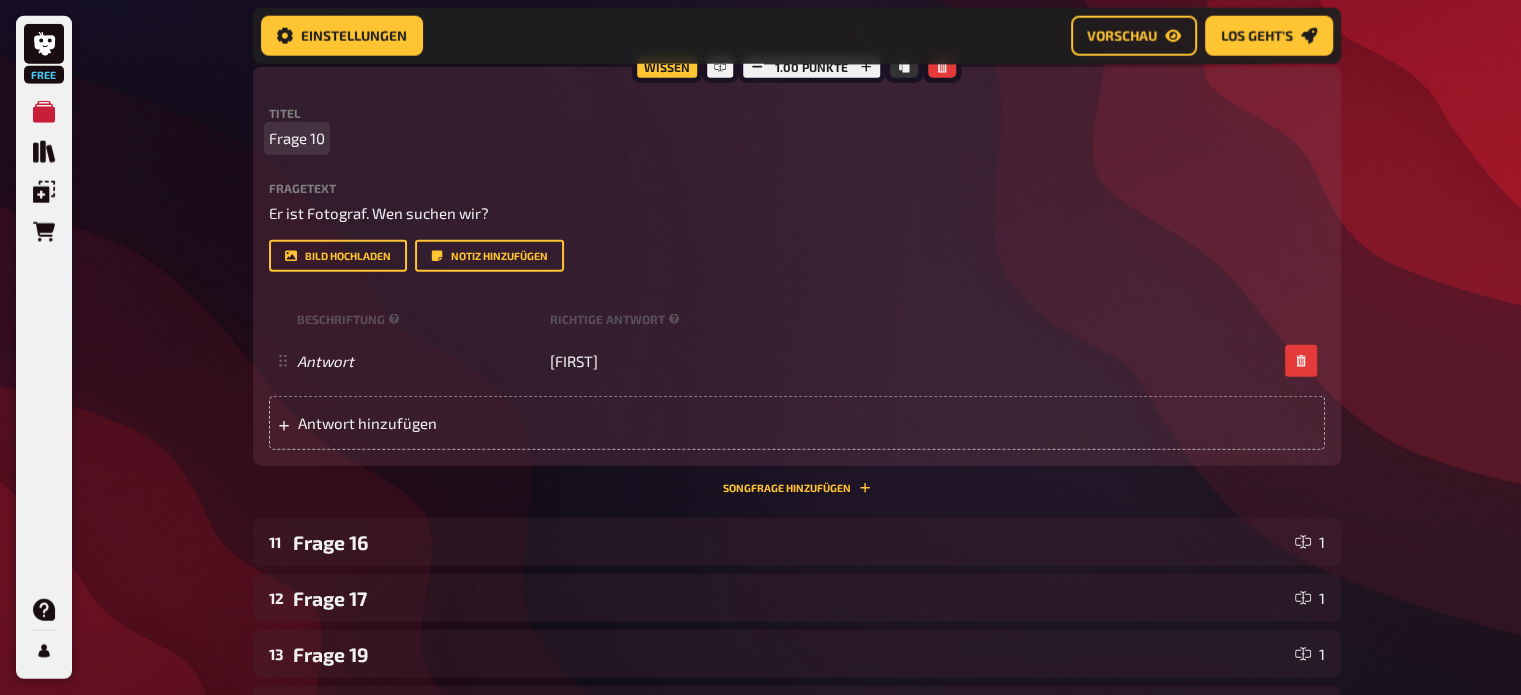 scroll, scrollTop: 4903, scrollLeft: 0, axis: vertical 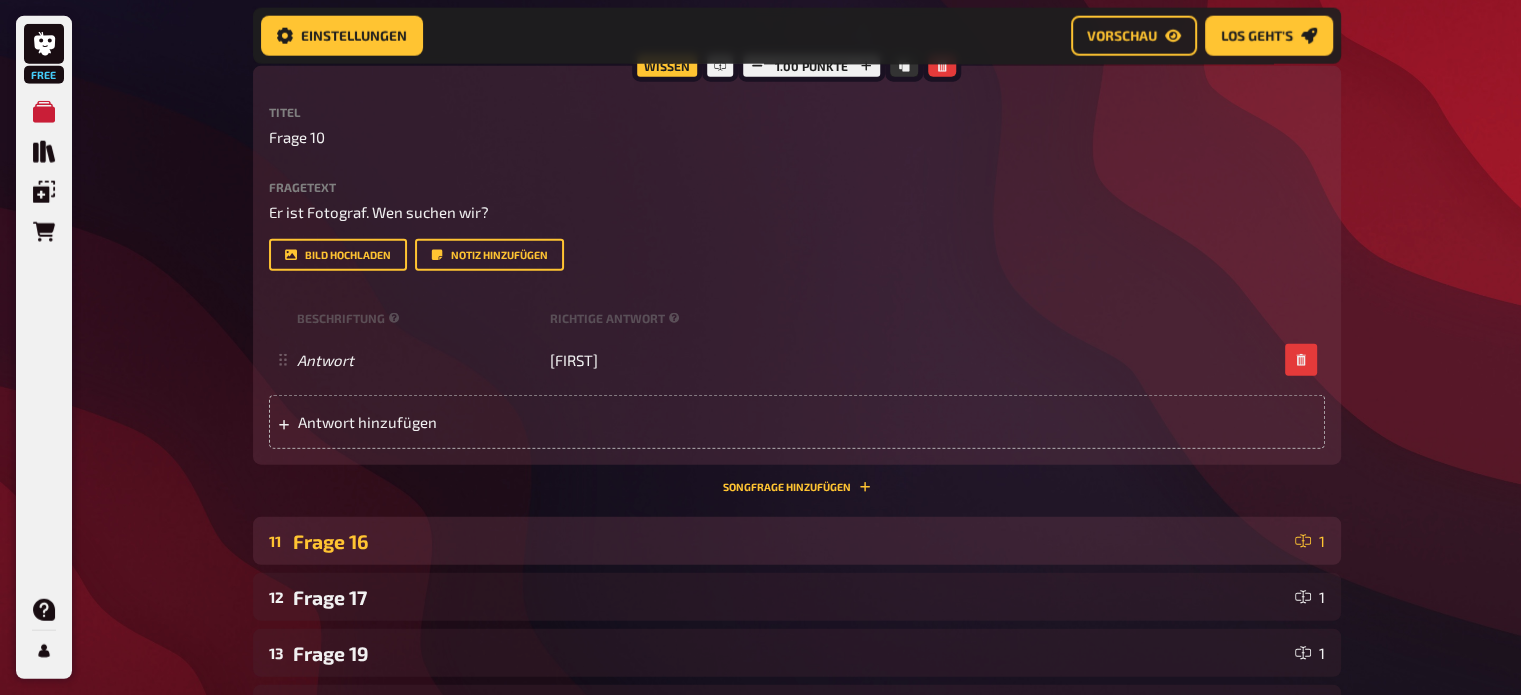 click on "Frage 16" at bounding box center (790, 541) 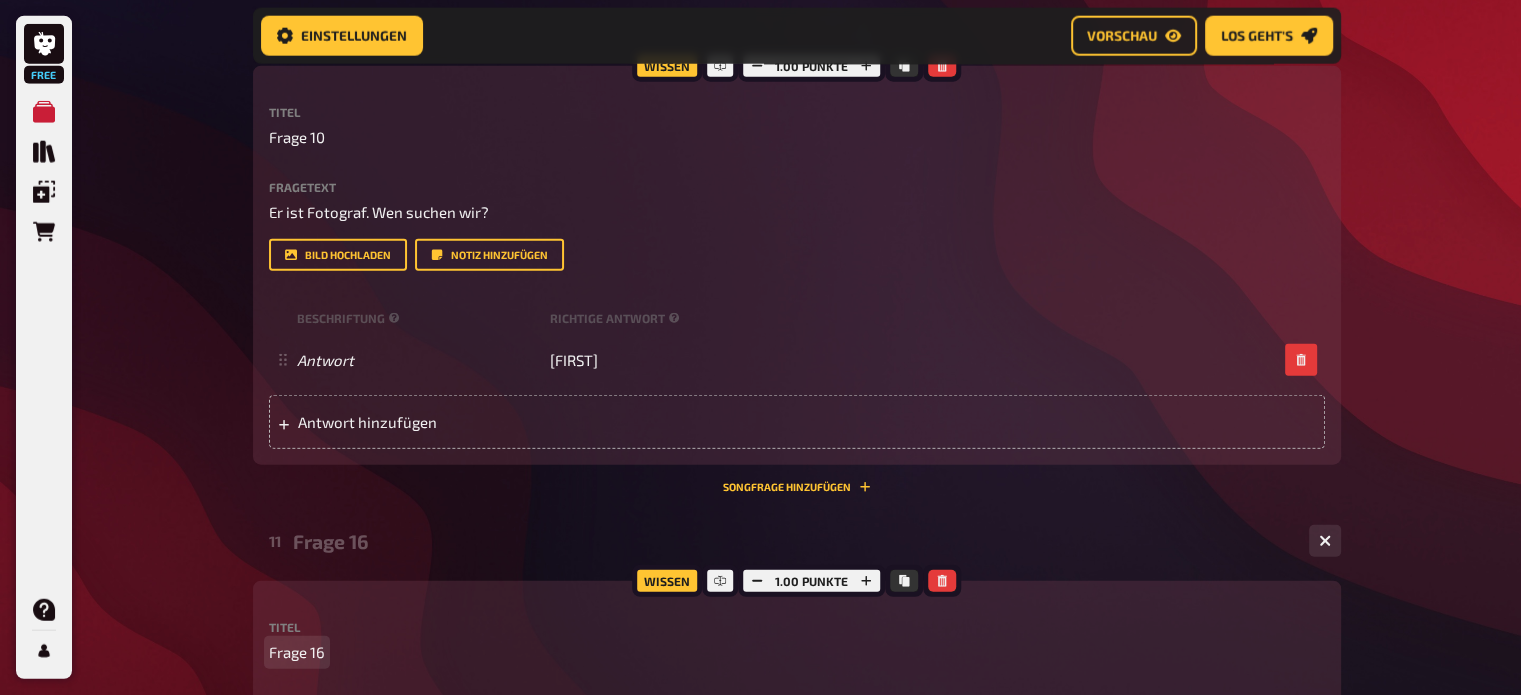 click on "Frage 16" at bounding box center (797, 652) 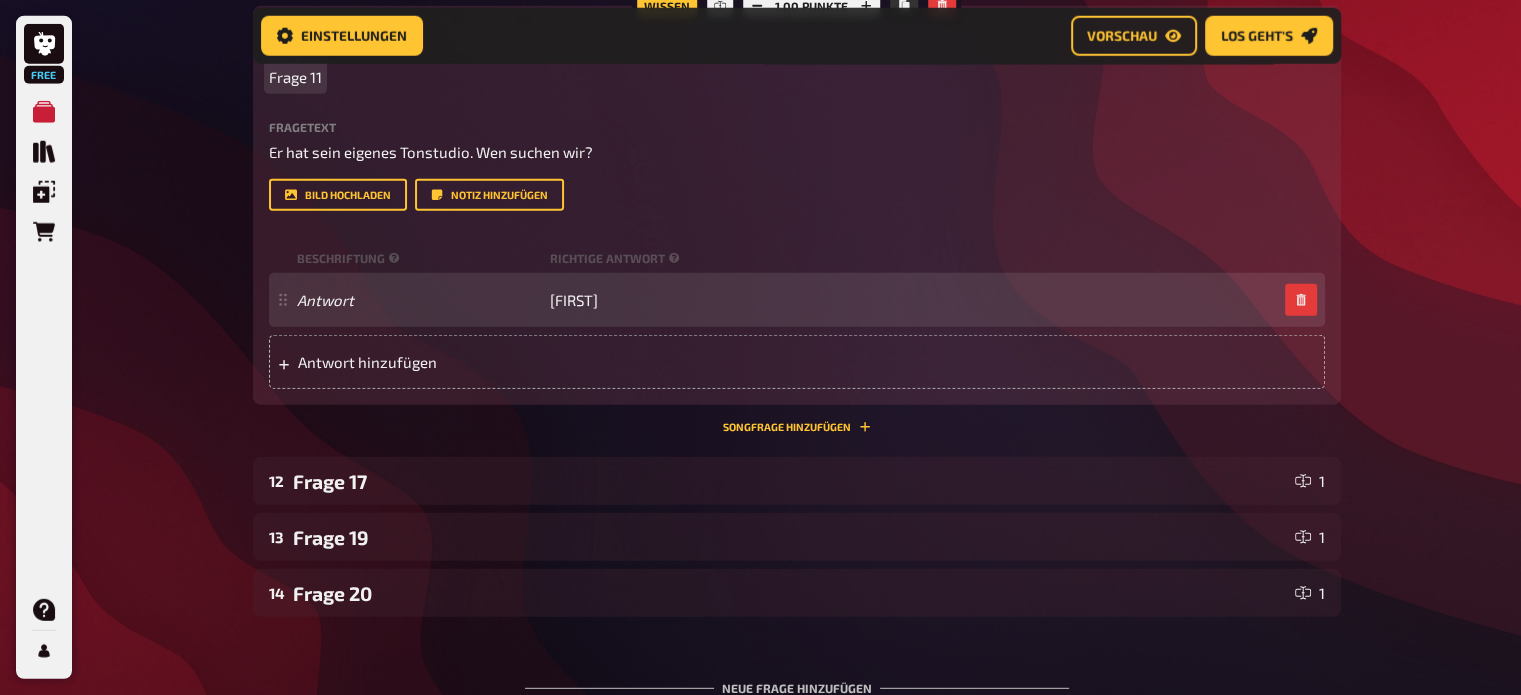 scroll, scrollTop: 5504, scrollLeft: 0, axis: vertical 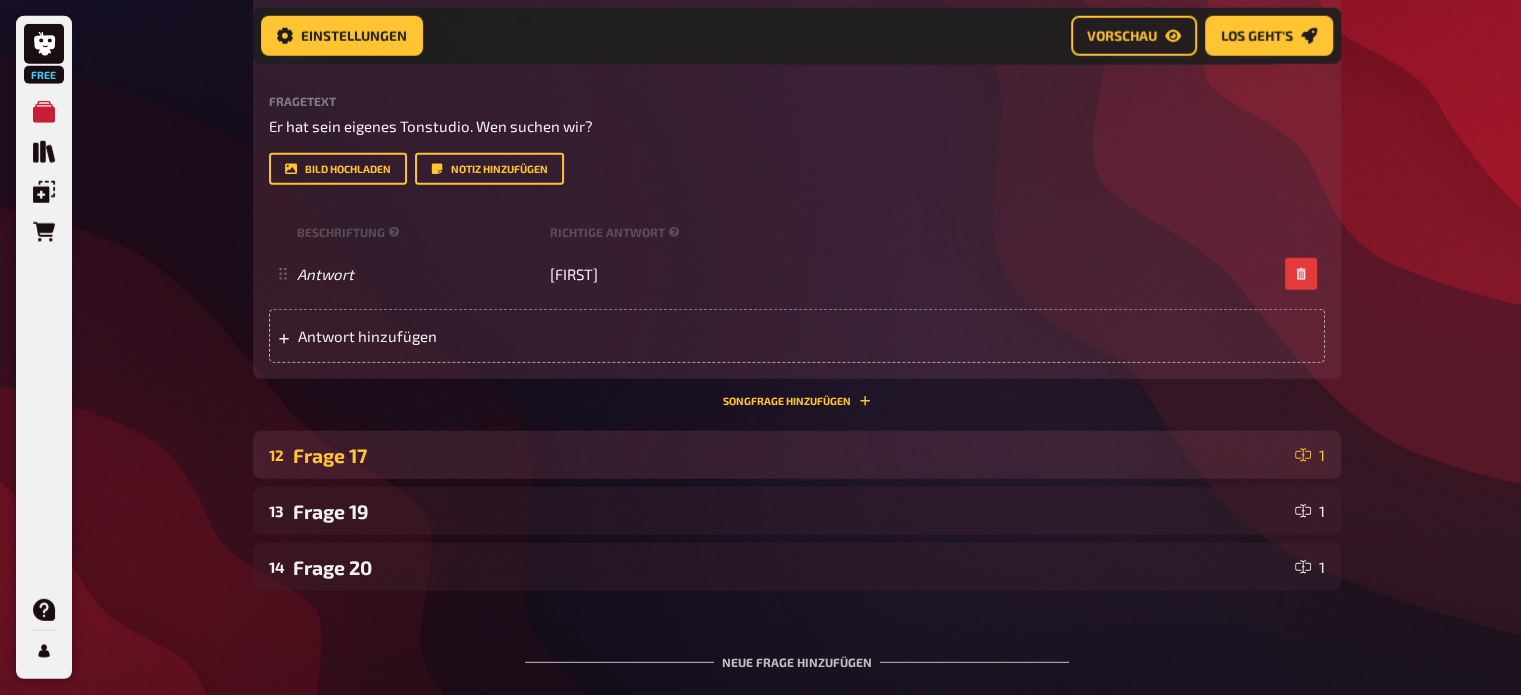 click on "Frage 17" at bounding box center [790, 455] 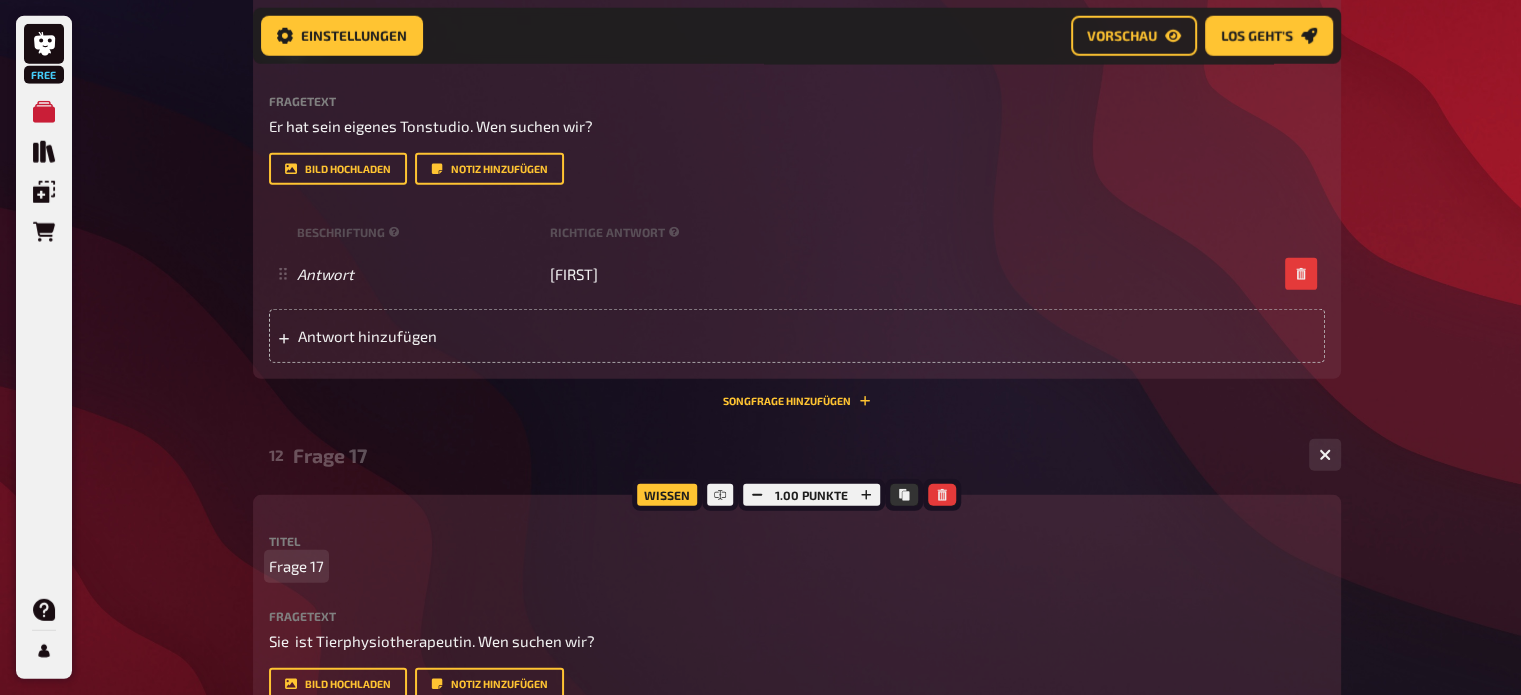 click on "Frage 17" at bounding box center (296, 566) 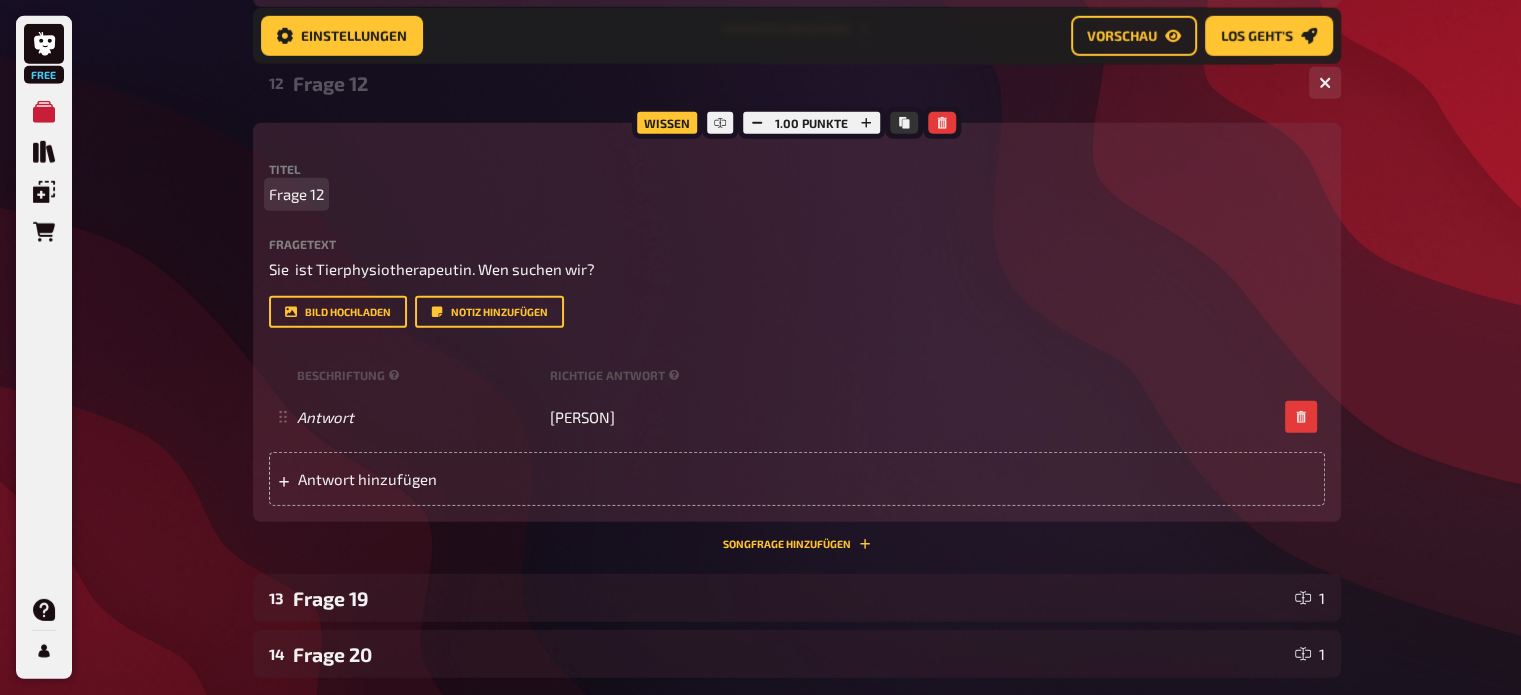 scroll, scrollTop: 5880, scrollLeft: 0, axis: vertical 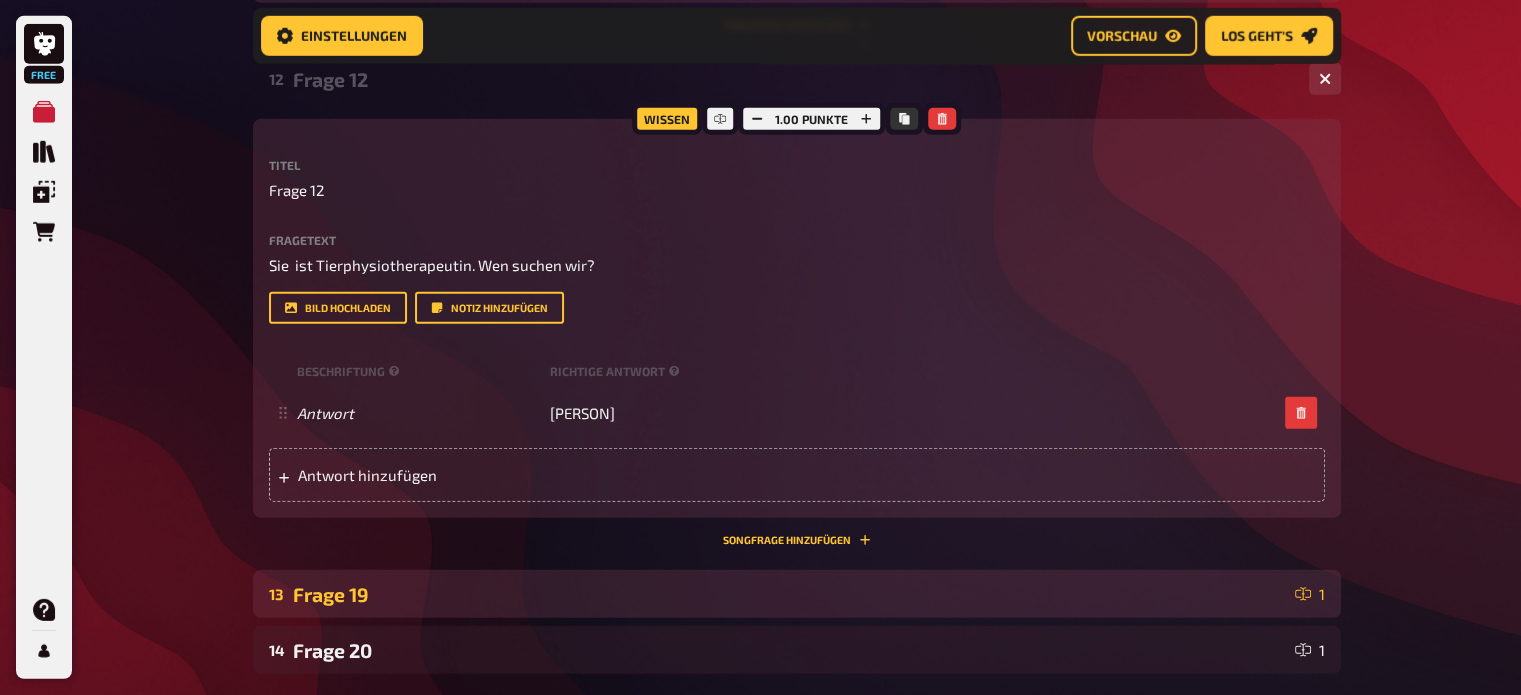 click on "Frage 19" at bounding box center (790, 594) 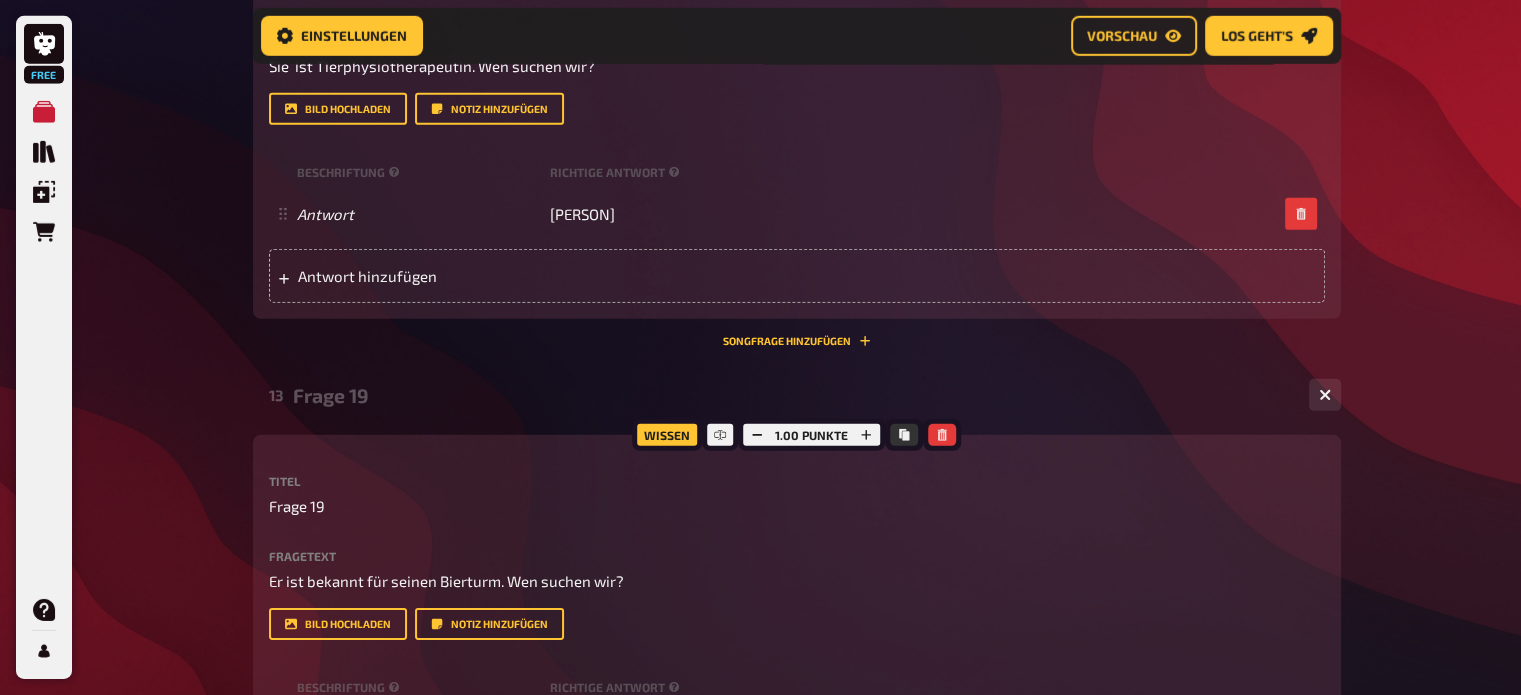 scroll, scrollTop: 6122, scrollLeft: 0, axis: vertical 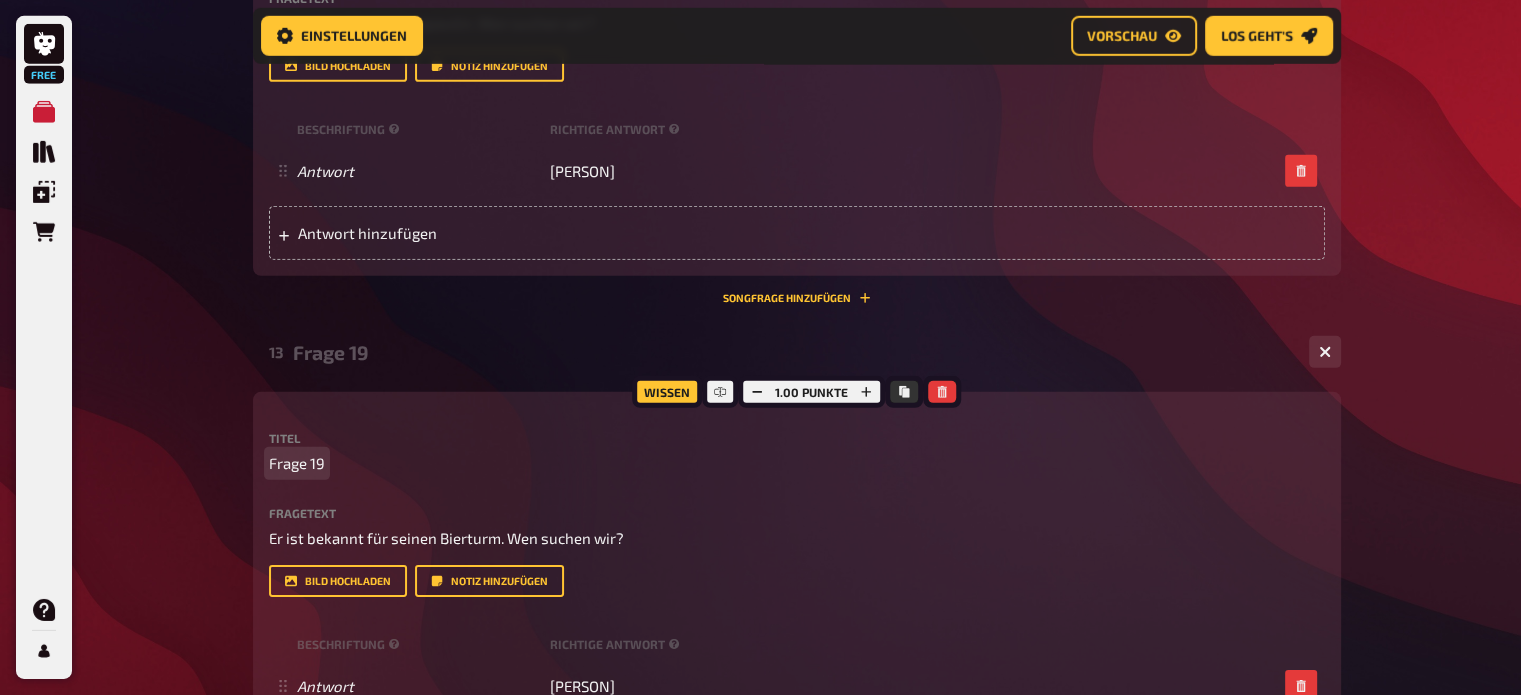 click on "Frage 19" at bounding box center (797, 463) 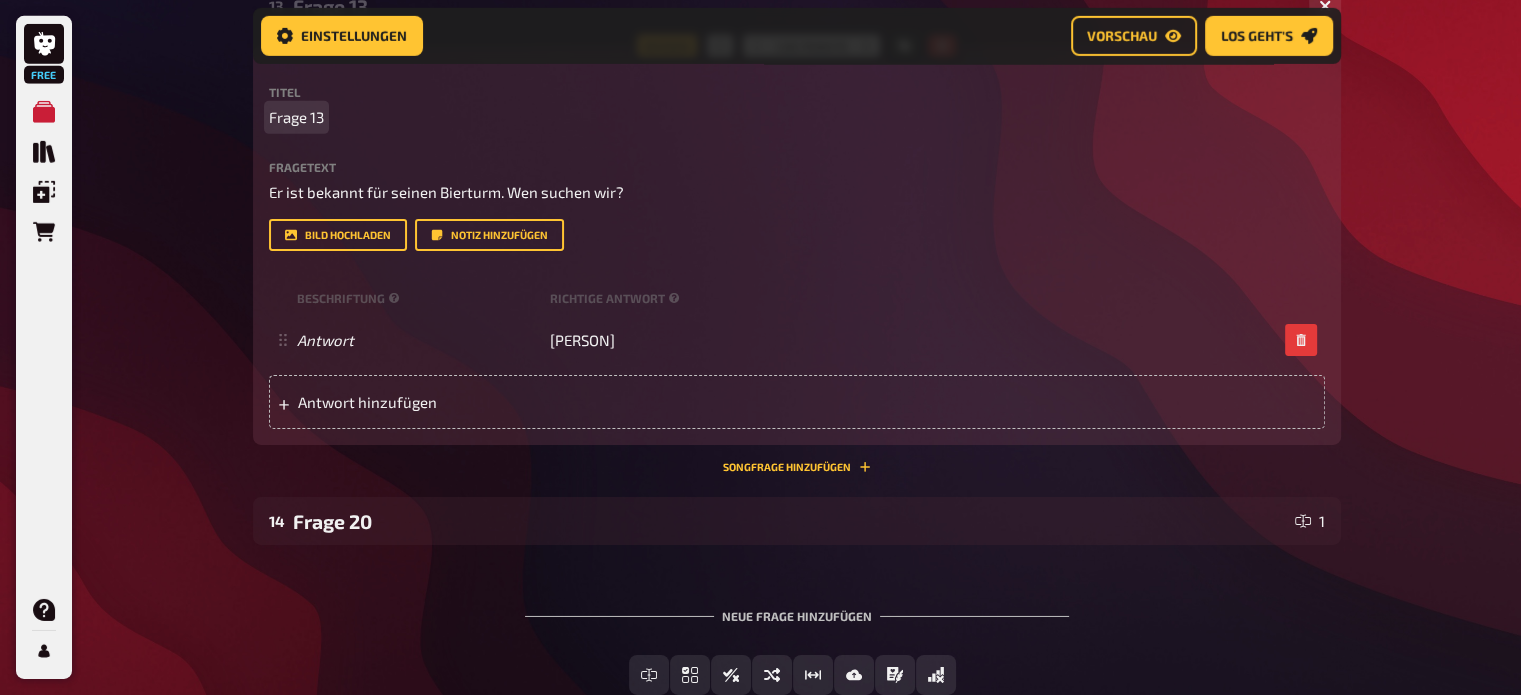 scroll, scrollTop: 6470, scrollLeft: 0, axis: vertical 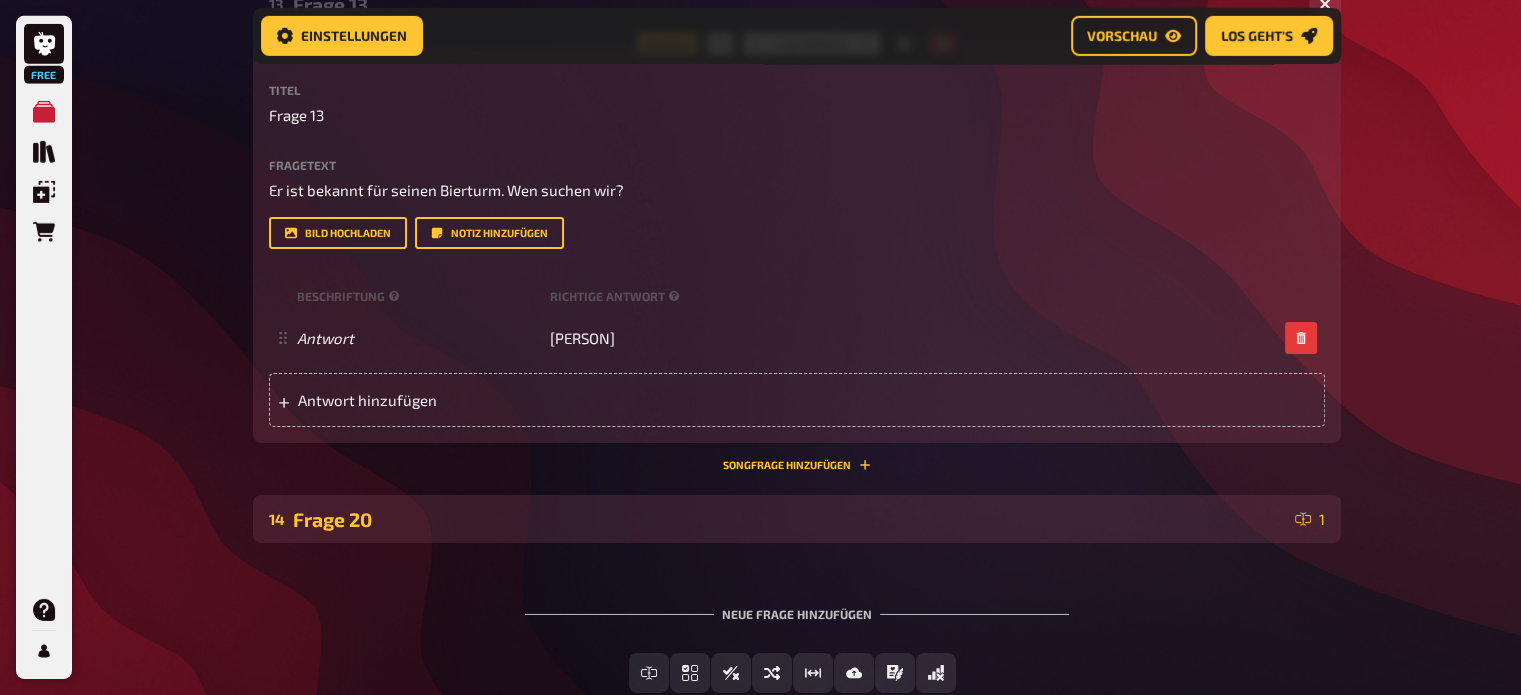 click on "Frage 20" at bounding box center (790, 519) 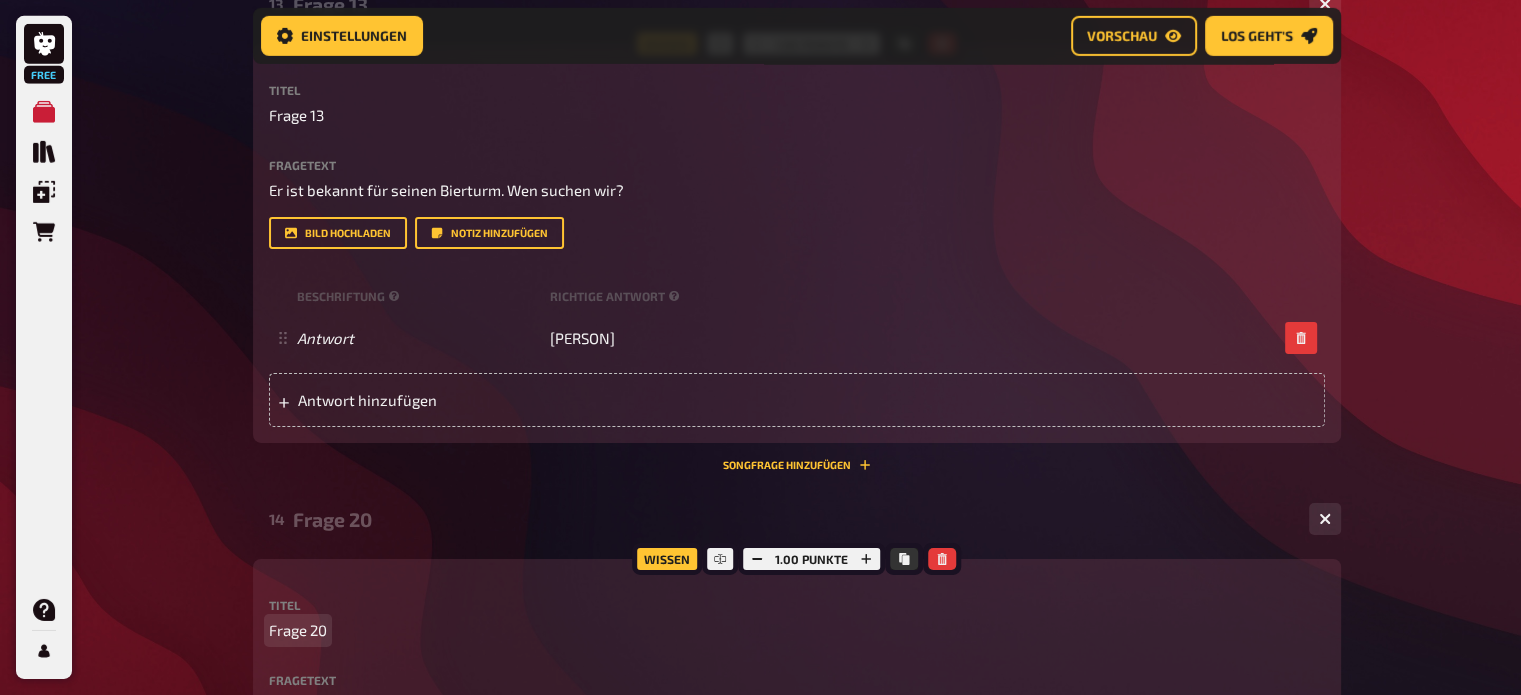 click on "Frage 20" at bounding box center [298, 630] 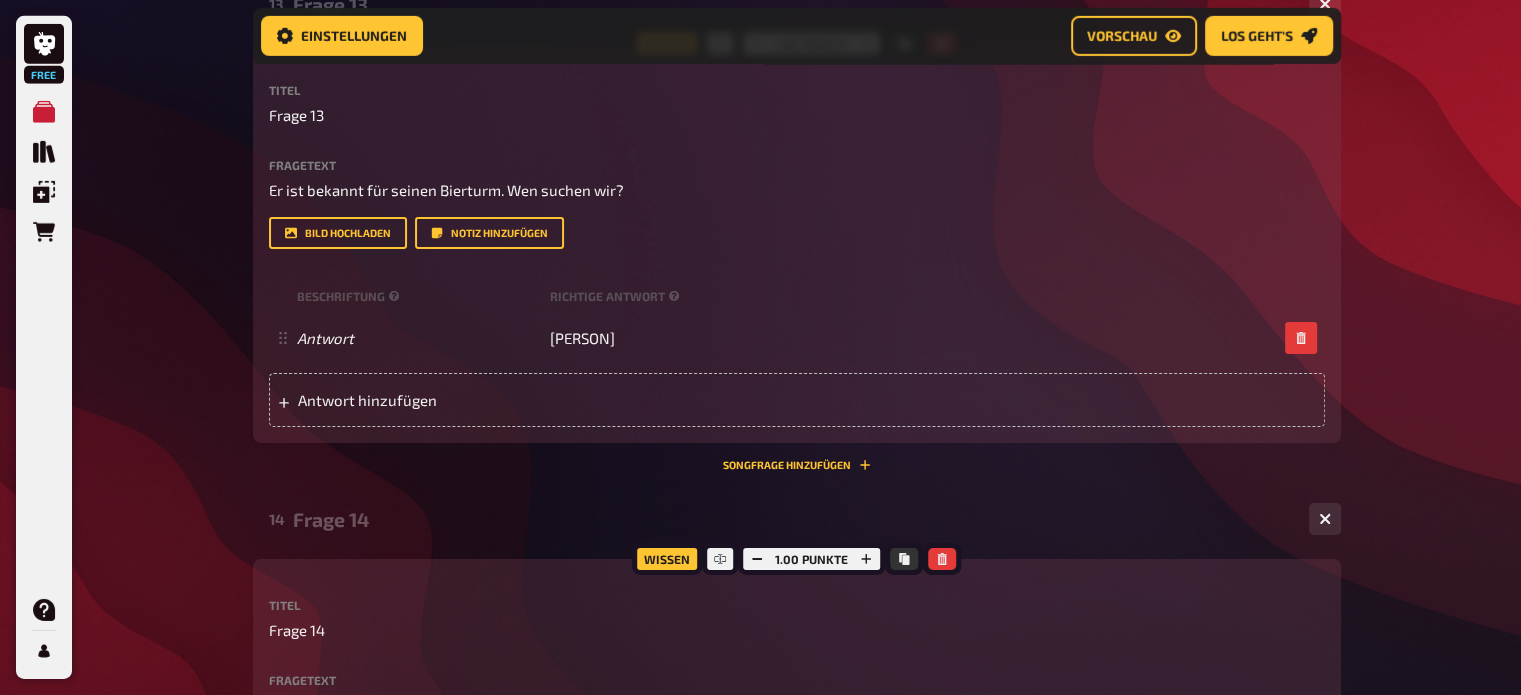 click on "Frage 14" at bounding box center [793, 519] 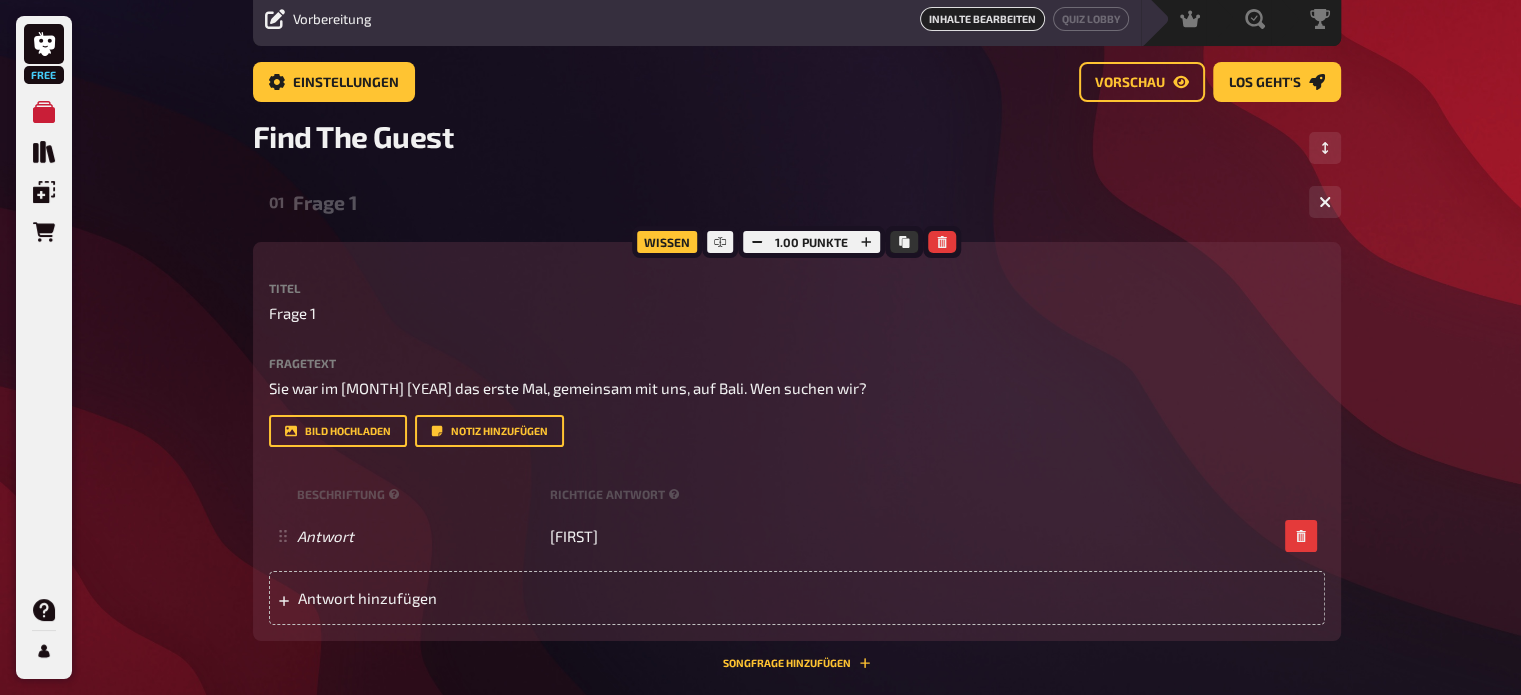 scroll, scrollTop: 0, scrollLeft: 0, axis: both 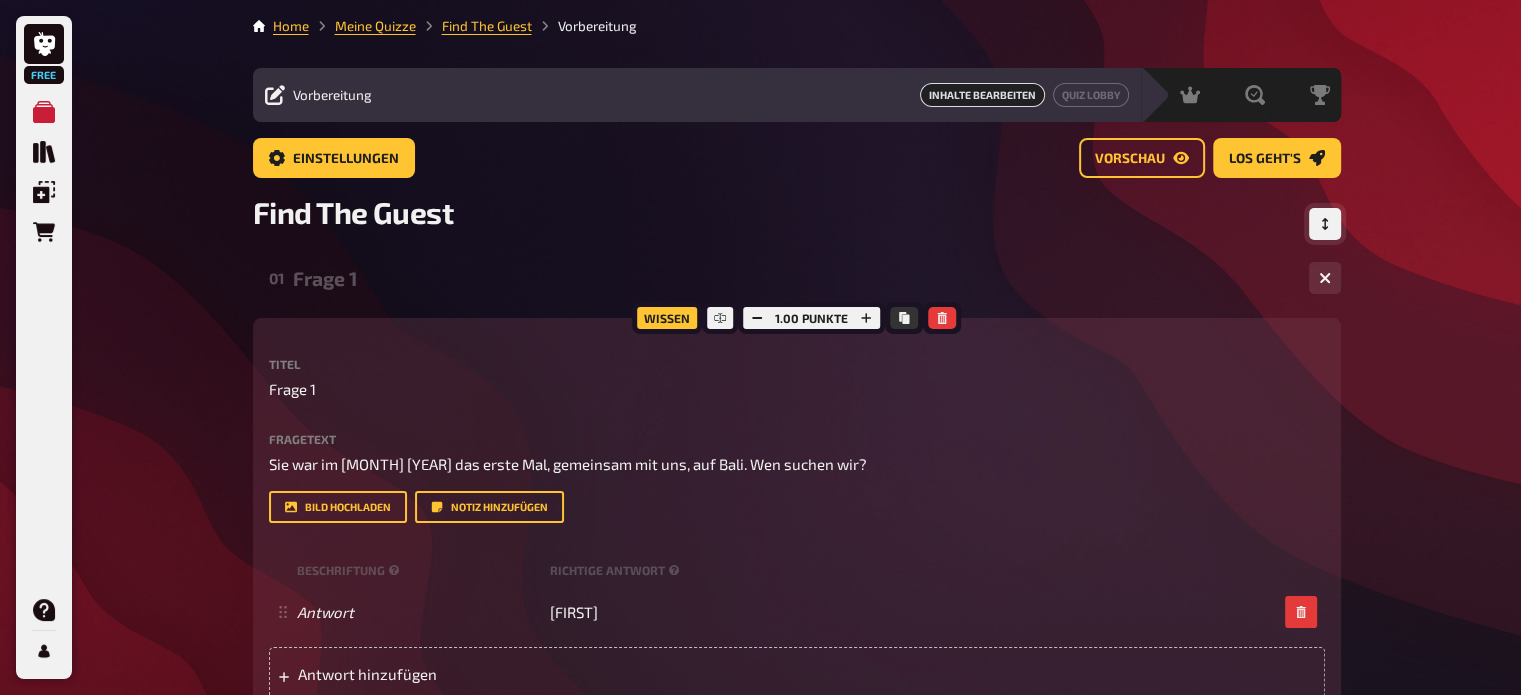 click 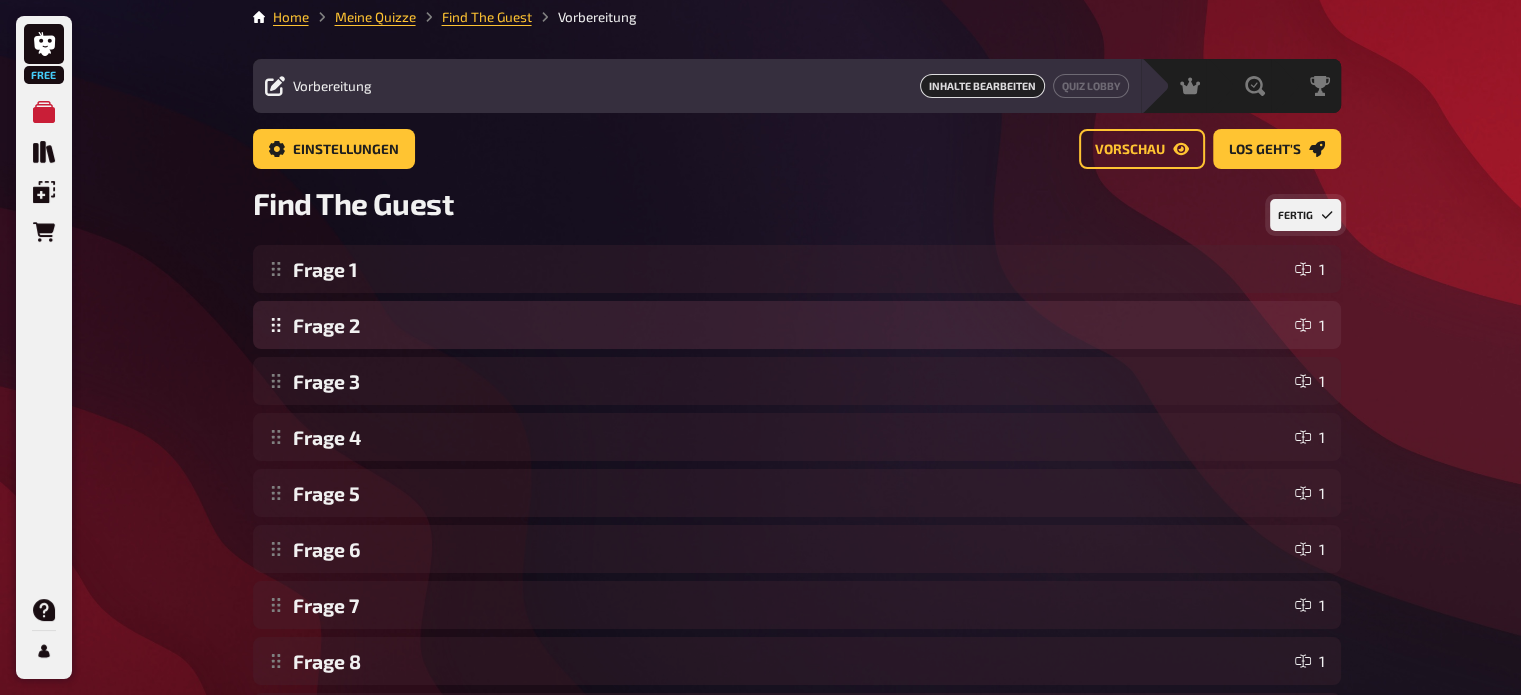 scroll, scrollTop: 0, scrollLeft: 0, axis: both 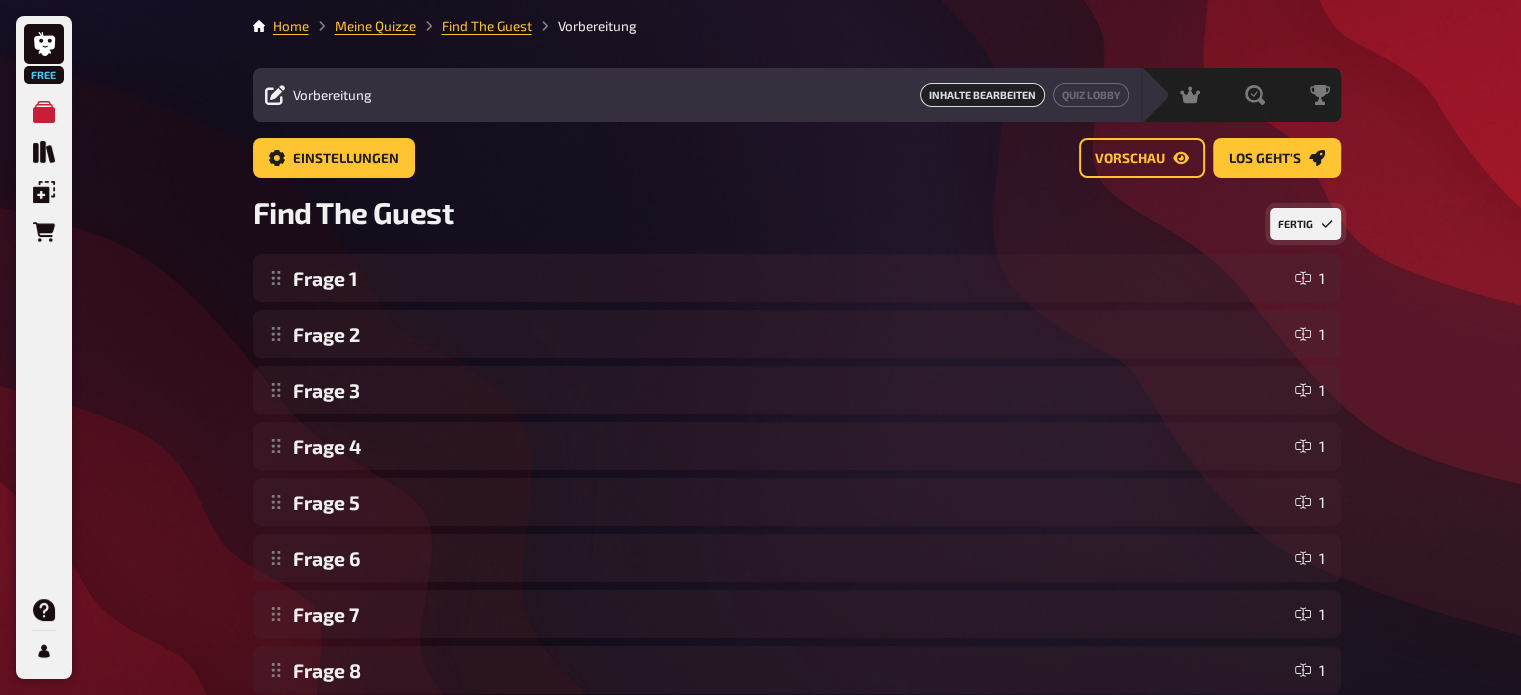 click on "Fertig" at bounding box center [1305, 224] 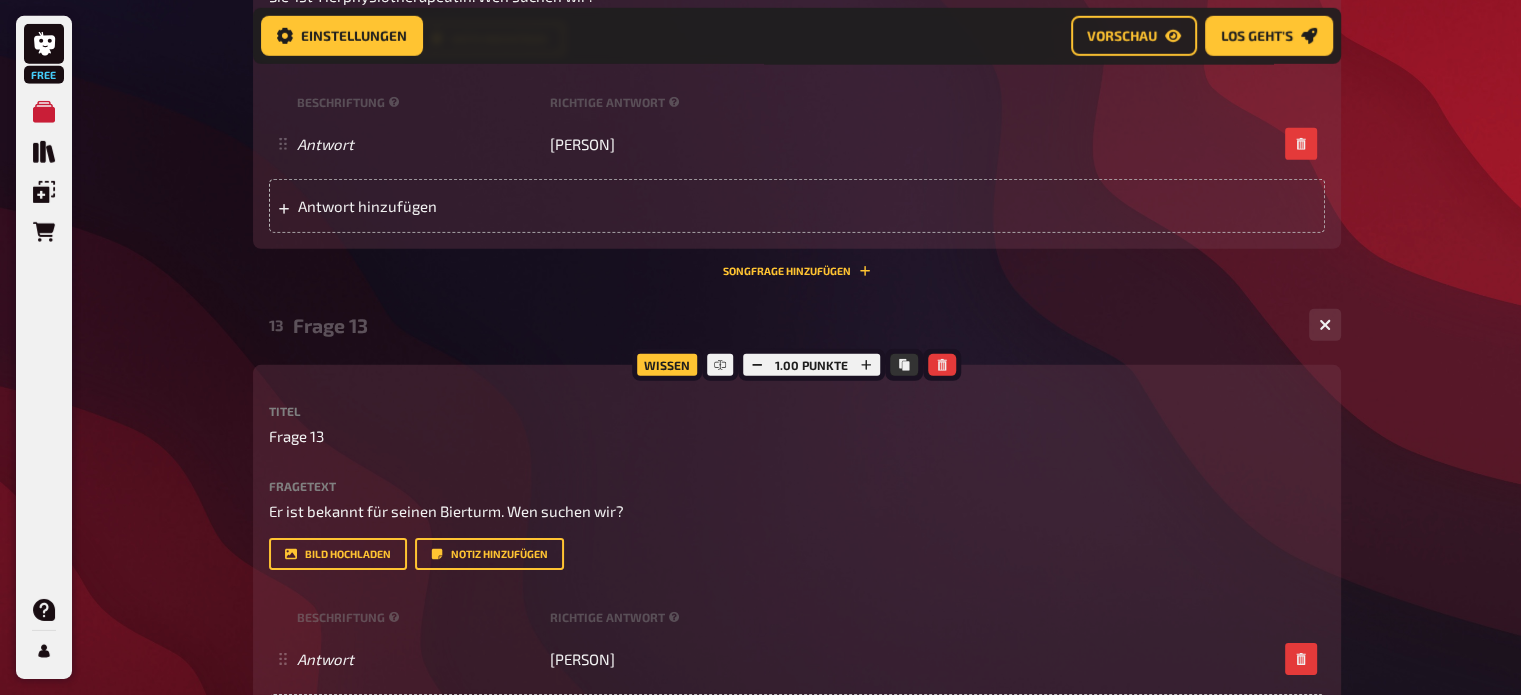 scroll, scrollTop: 6596, scrollLeft: 0, axis: vertical 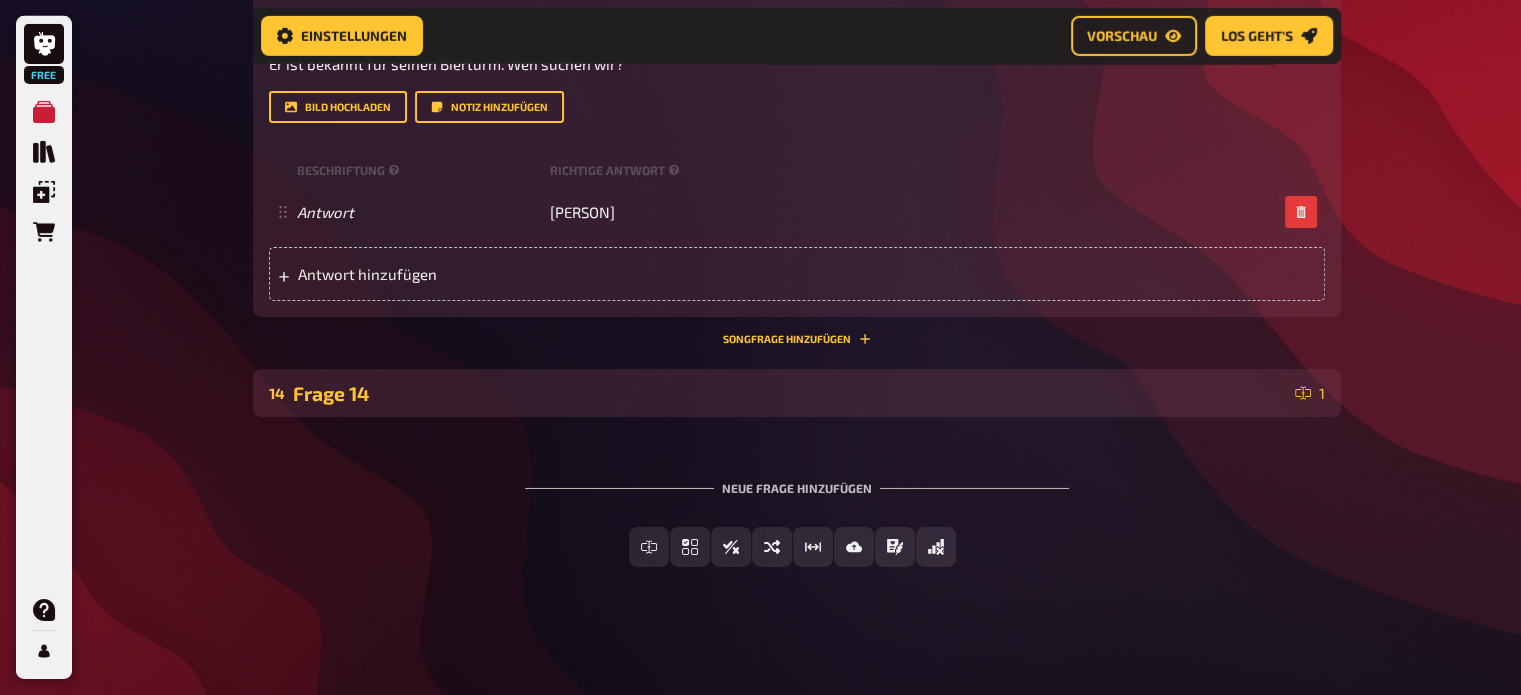 click on "Frage 14" at bounding box center [790, 393] 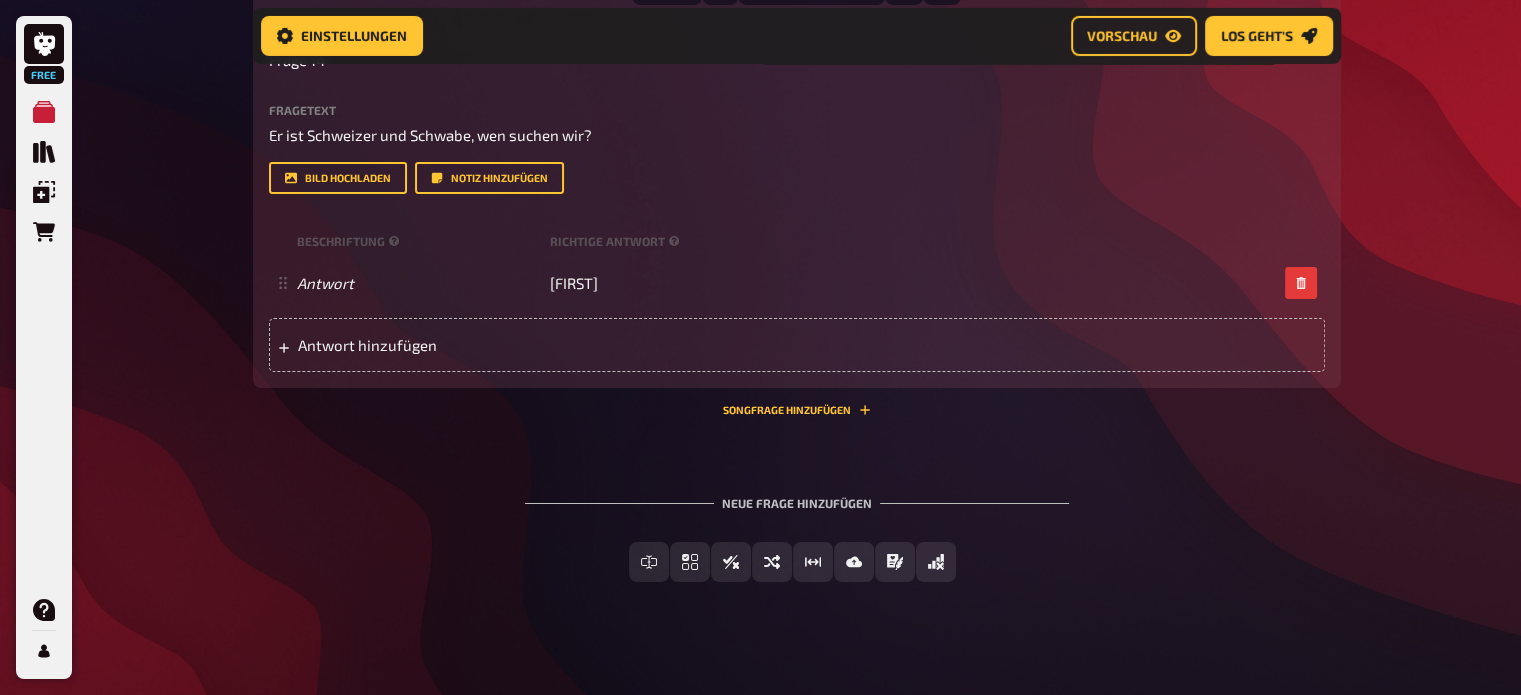 scroll, scrollTop: 7041, scrollLeft: 0, axis: vertical 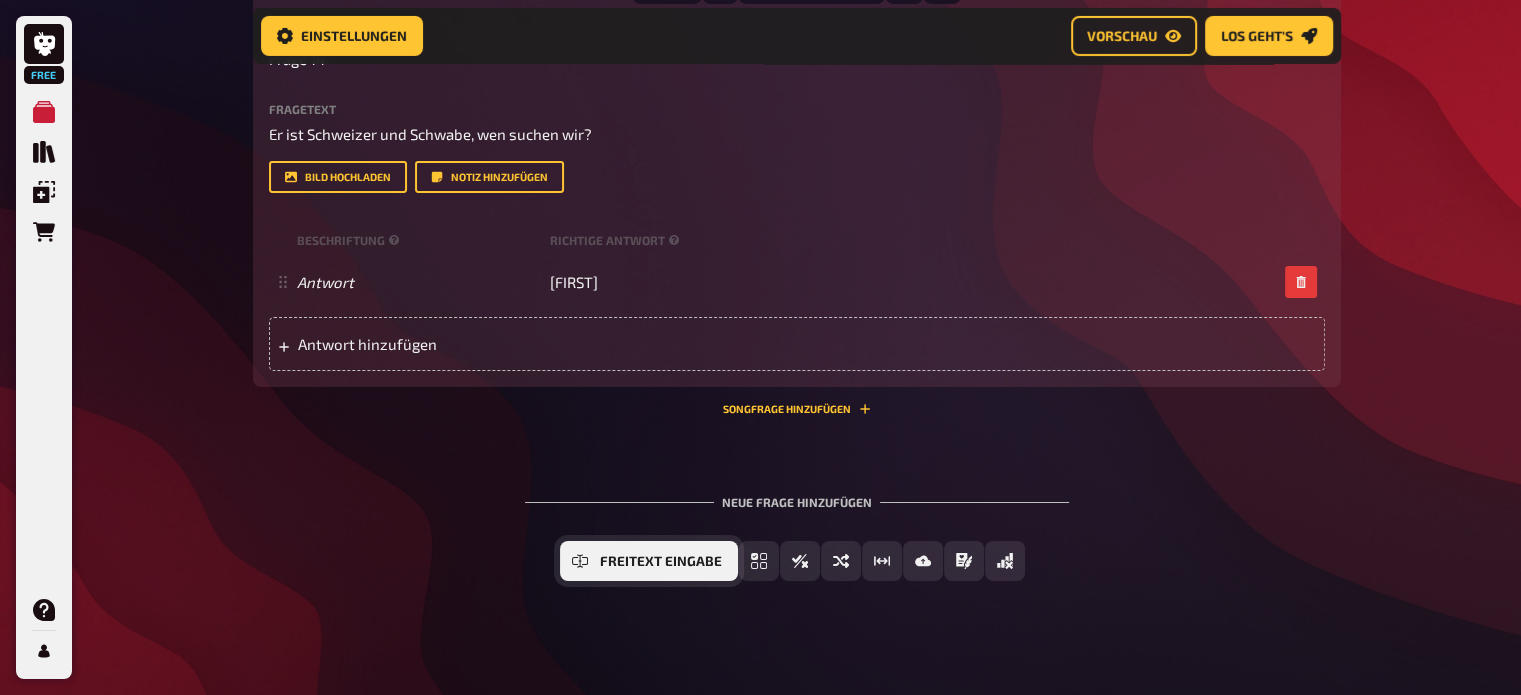 click on "Freitext Eingabe" at bounding box center [649, 561] 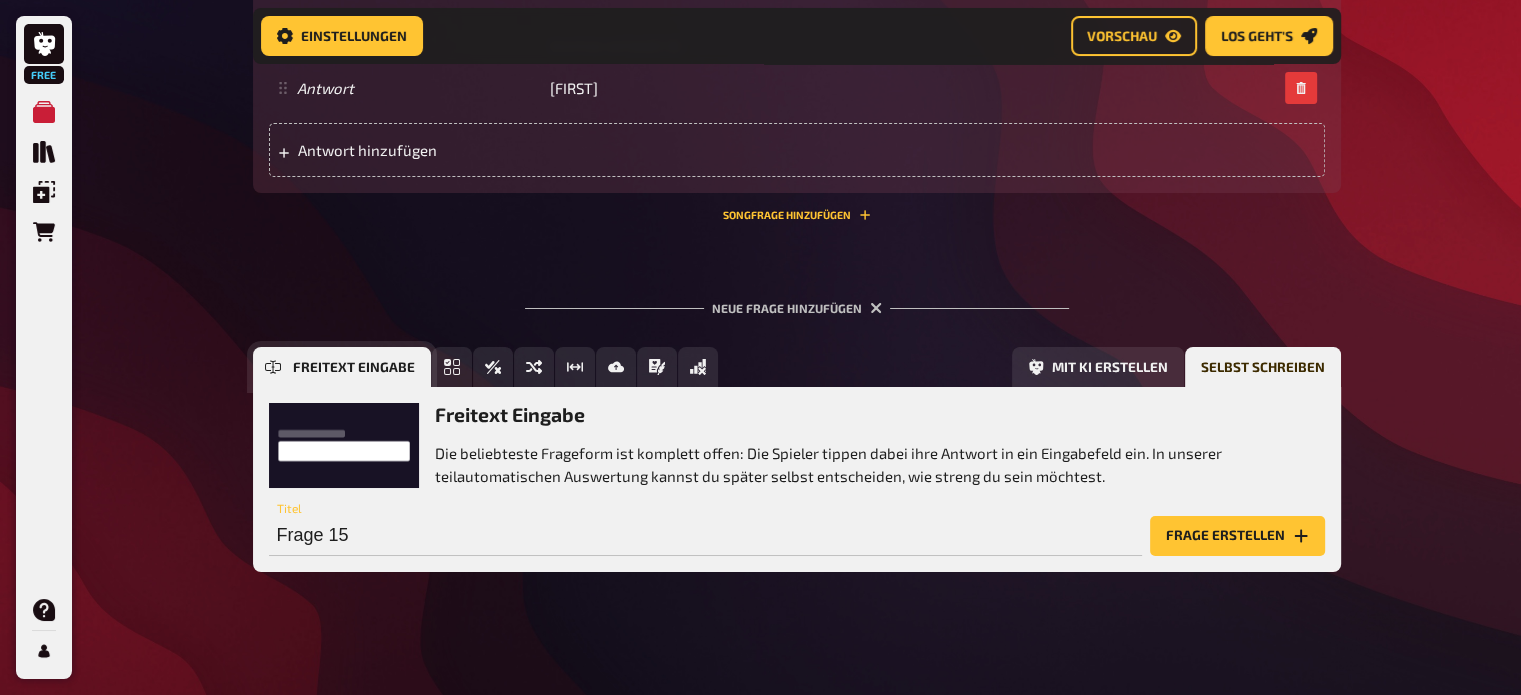 scroll, scrollTop: 7240, scrollLeft: 0, axis: vertical 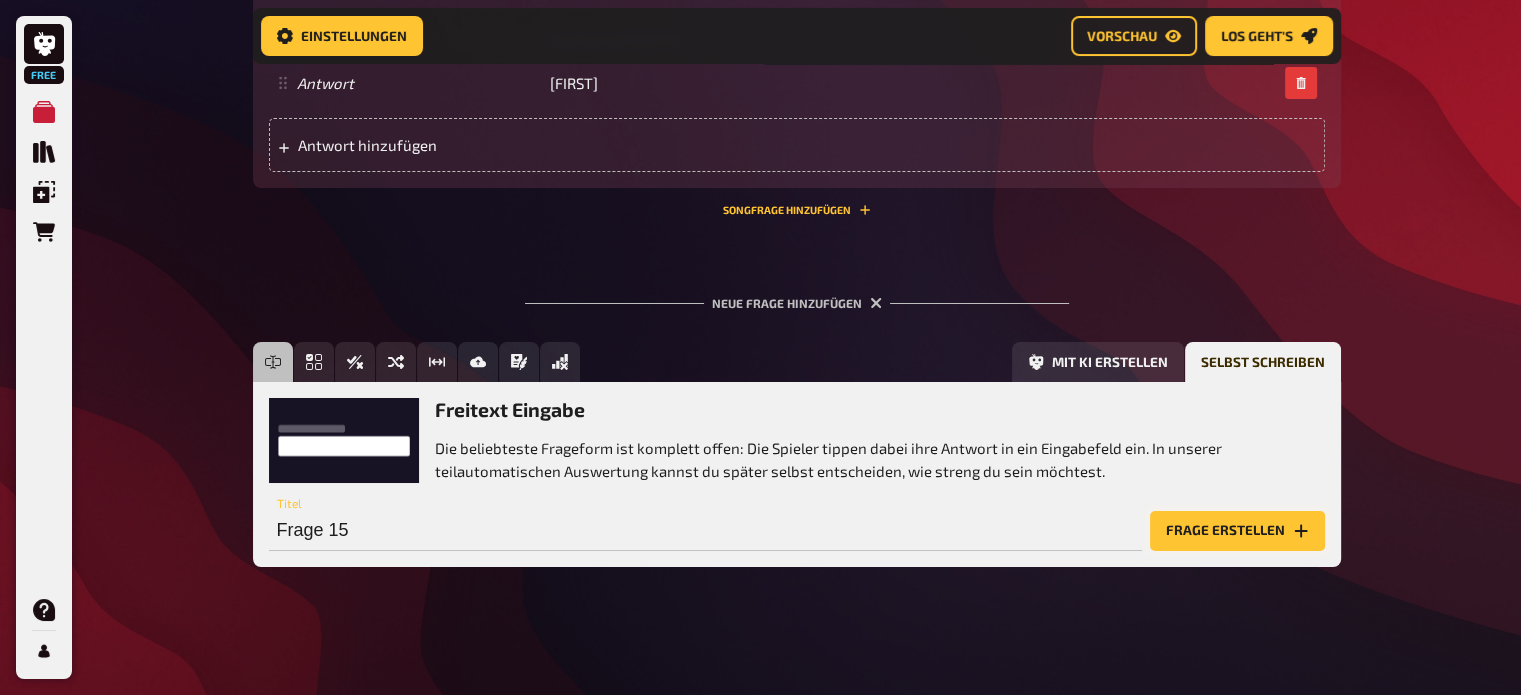 click on "Frage erstellen" at bounding box center (1237, 531) 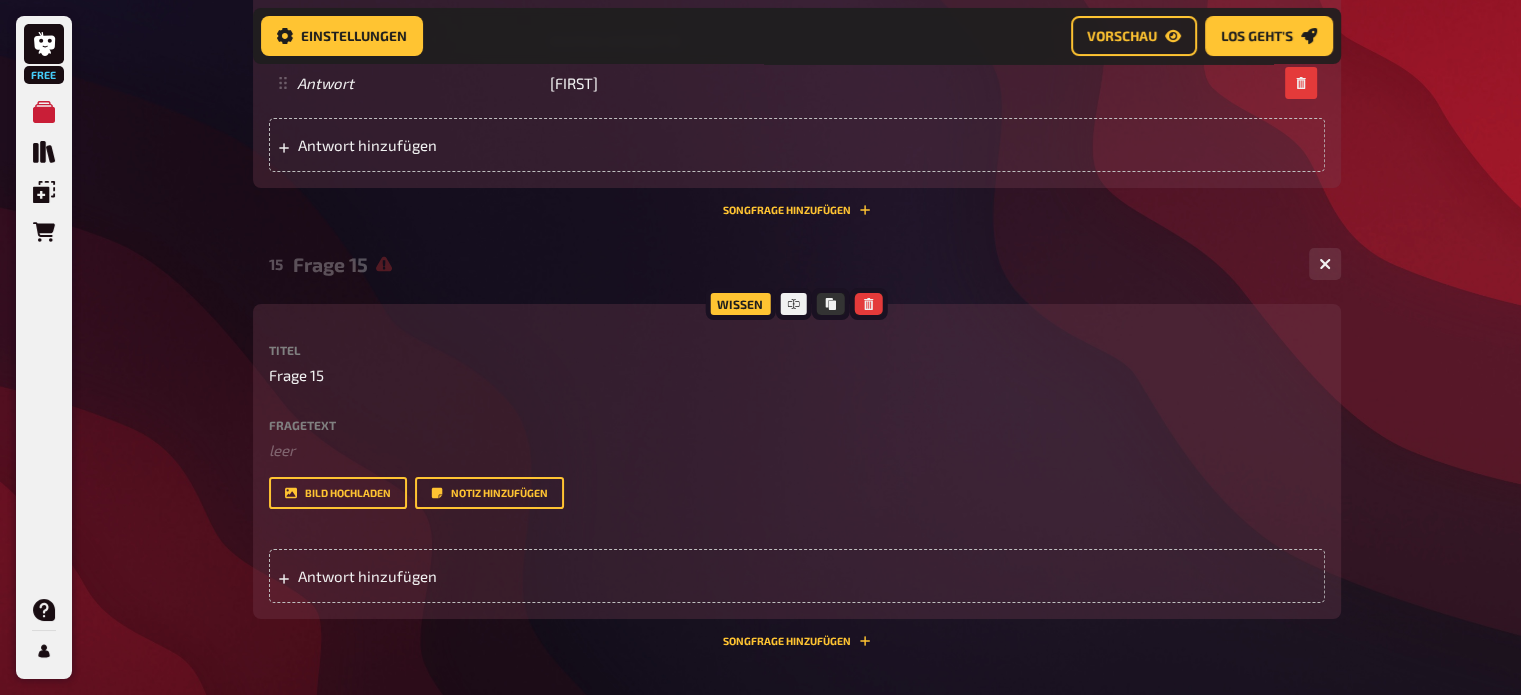 click on "Fragetext" at bounding box center (797, 425) 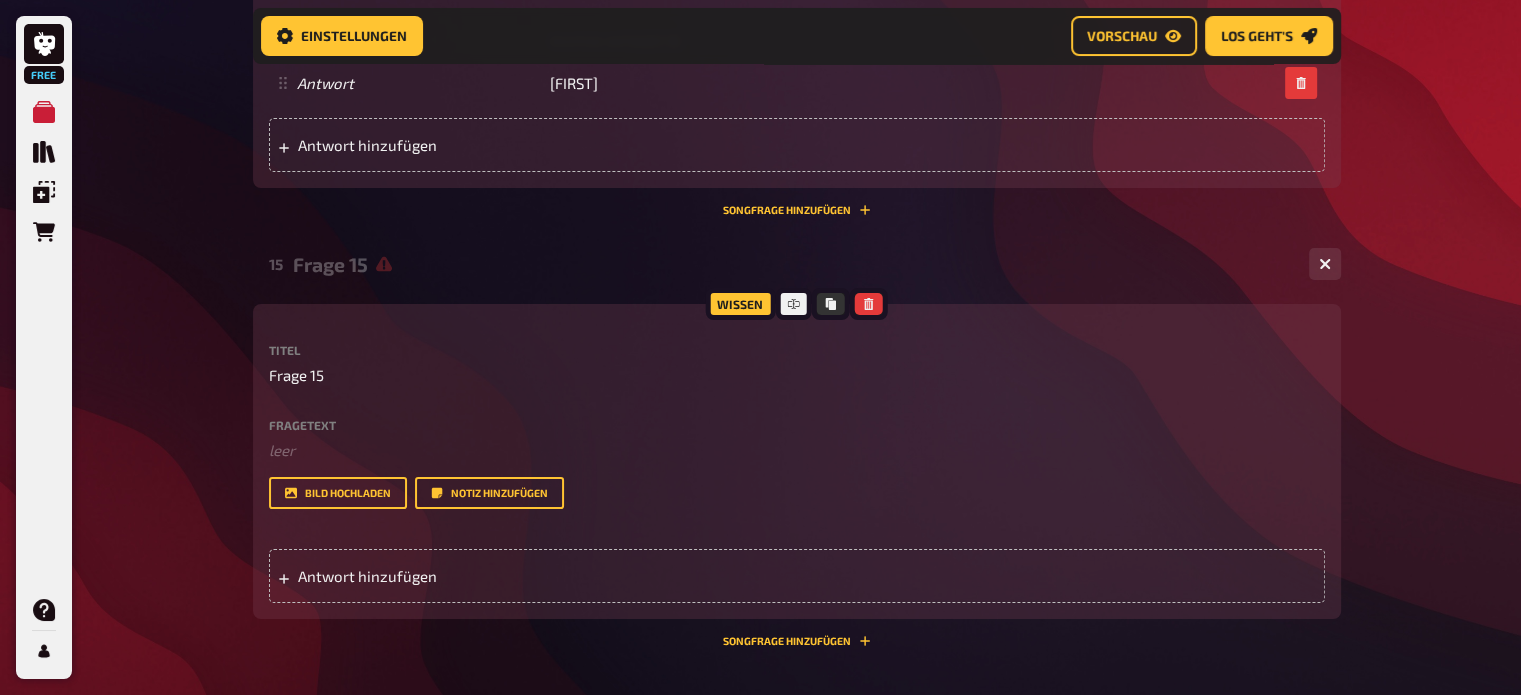 click on "Fragetext" at bounding box center [797, 425] 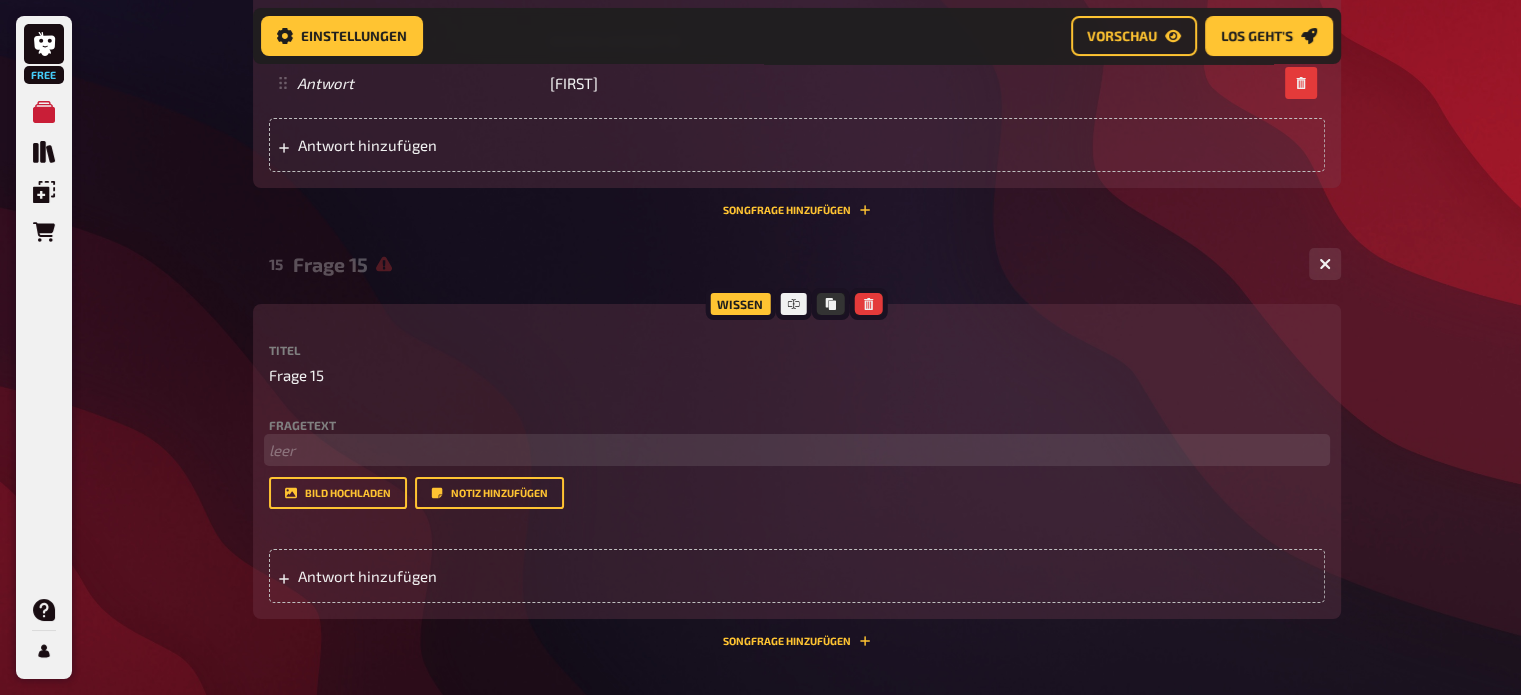 click on "﻿ leer" at bounding box center [797, 450] 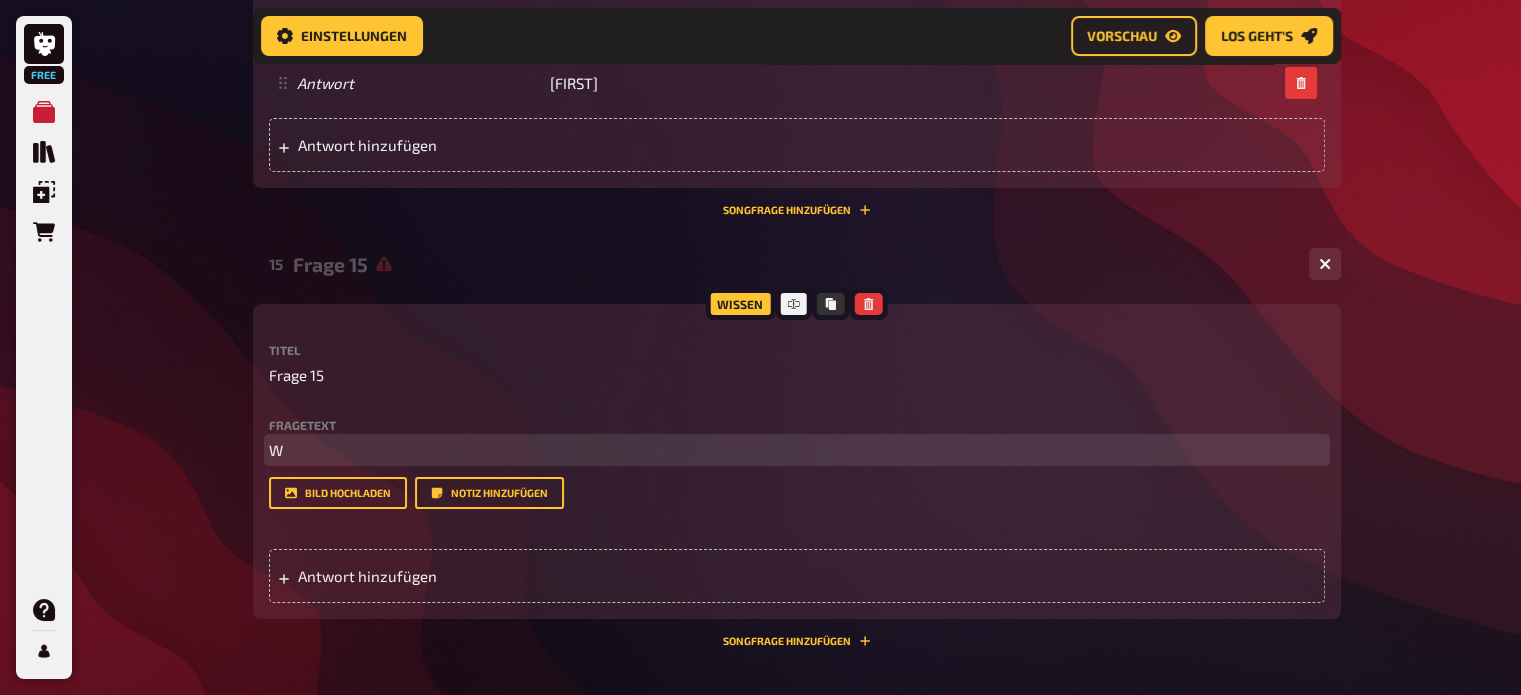 type 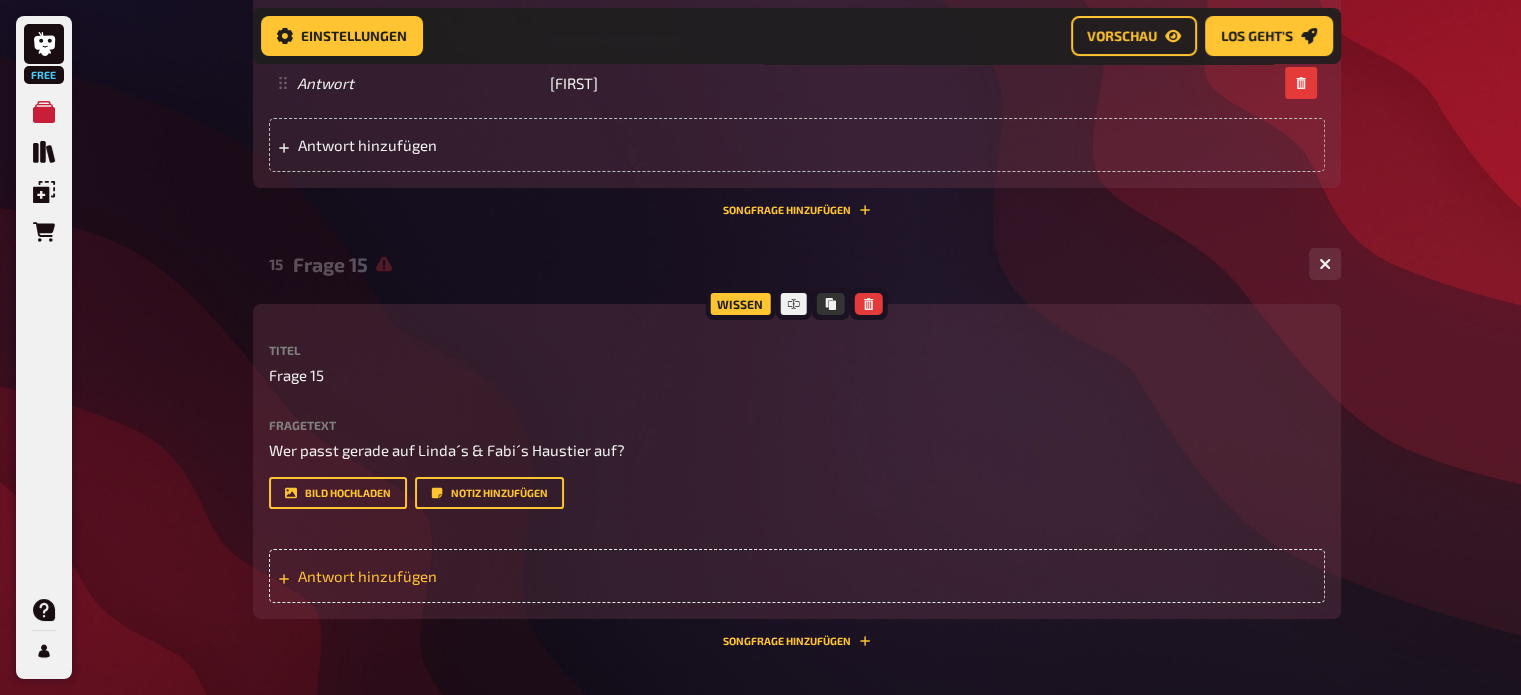 click on "Antwort hinzufügen" at bounding box center [453, 576] 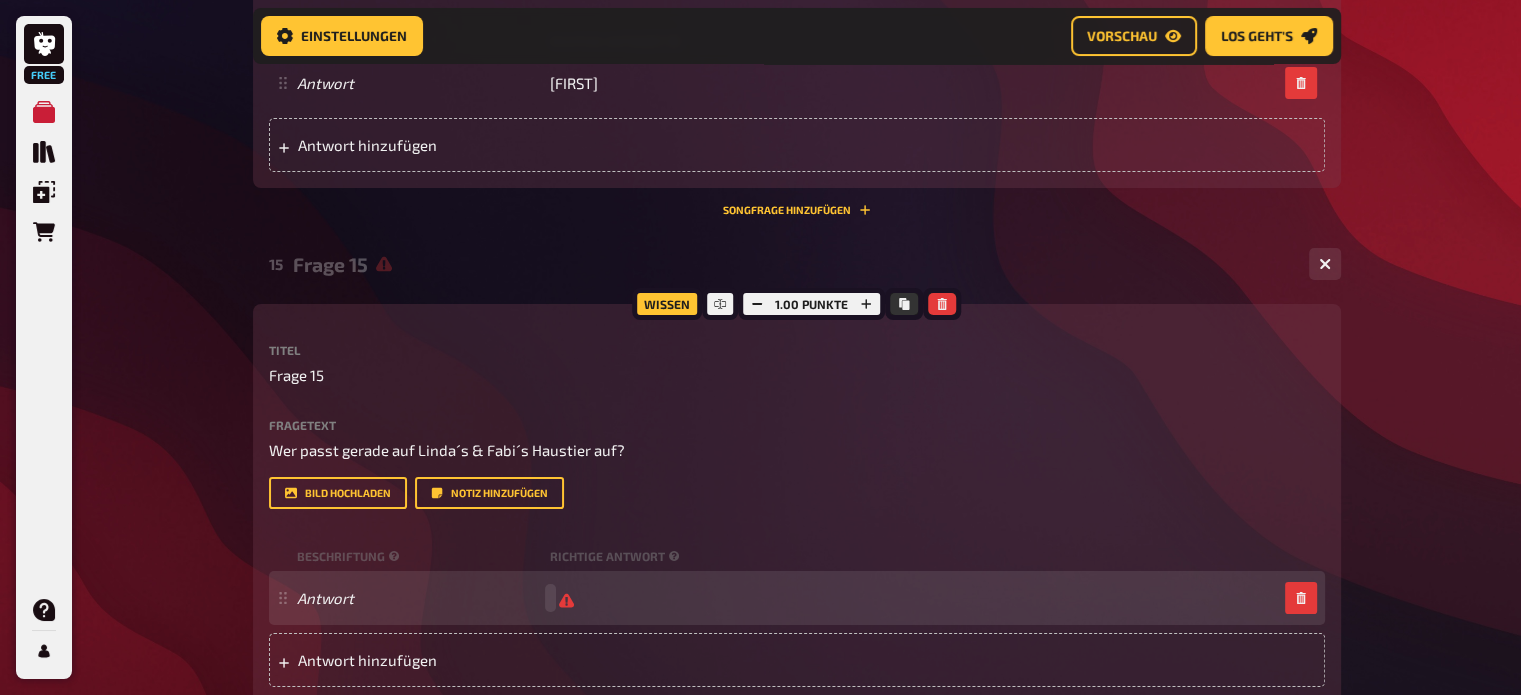type 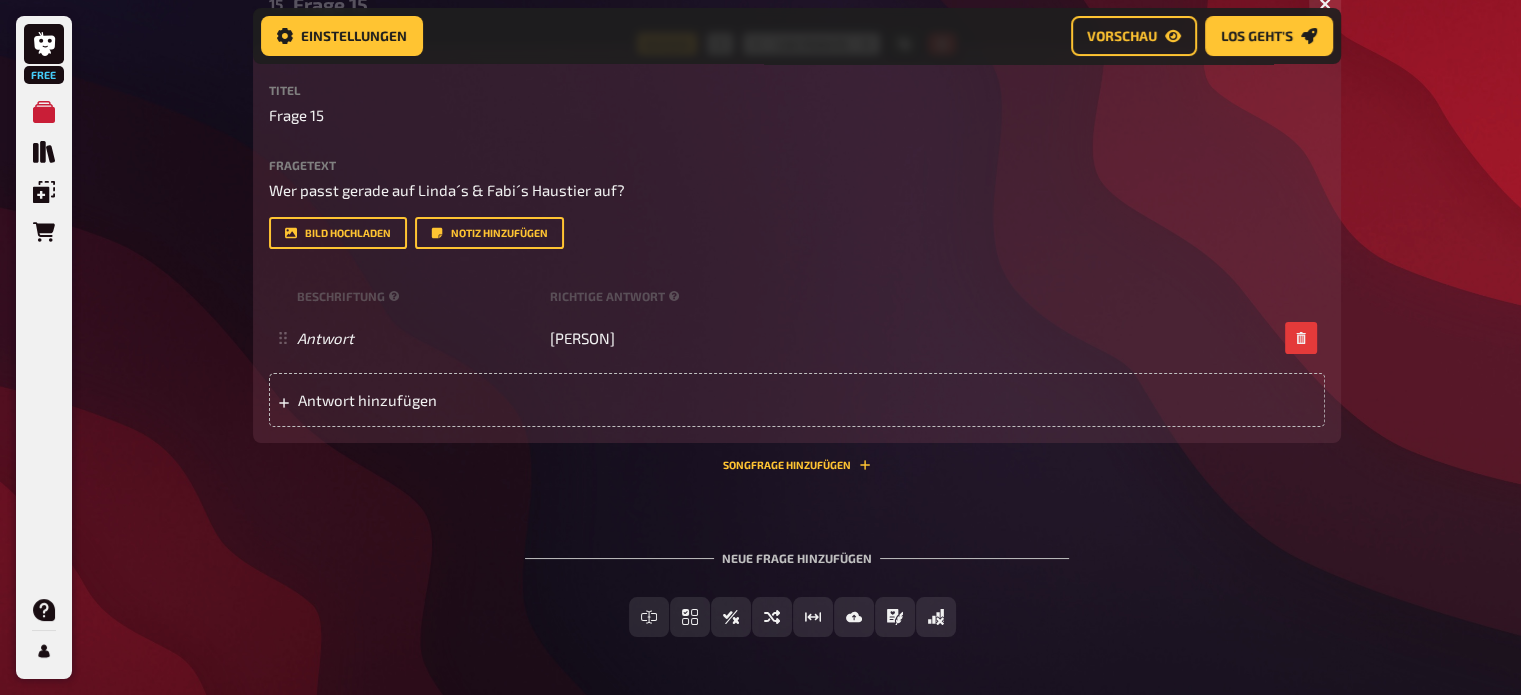 scroll, scrollTop: 7500, scrollLeft: 0, axis: vertical 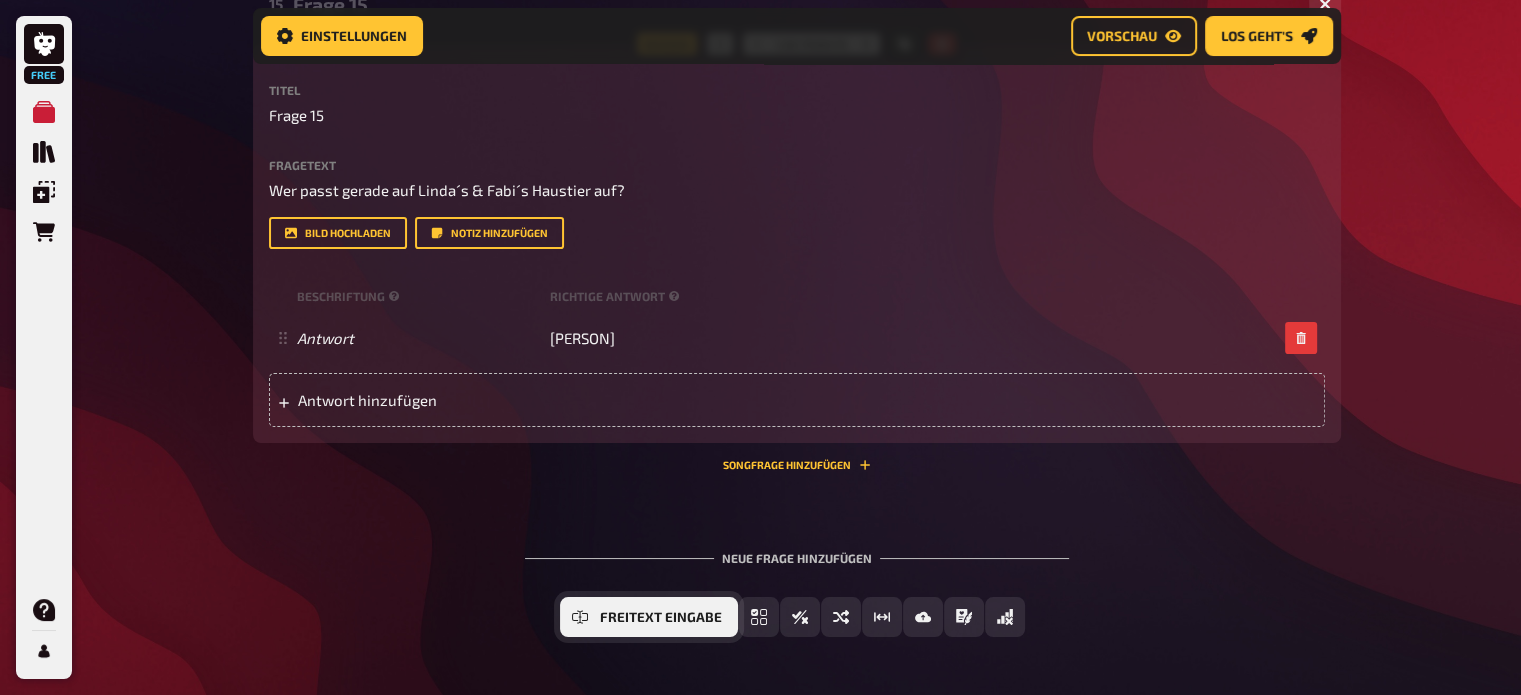 click on "Freitext Eingabe" at bounding box center [649, 617] 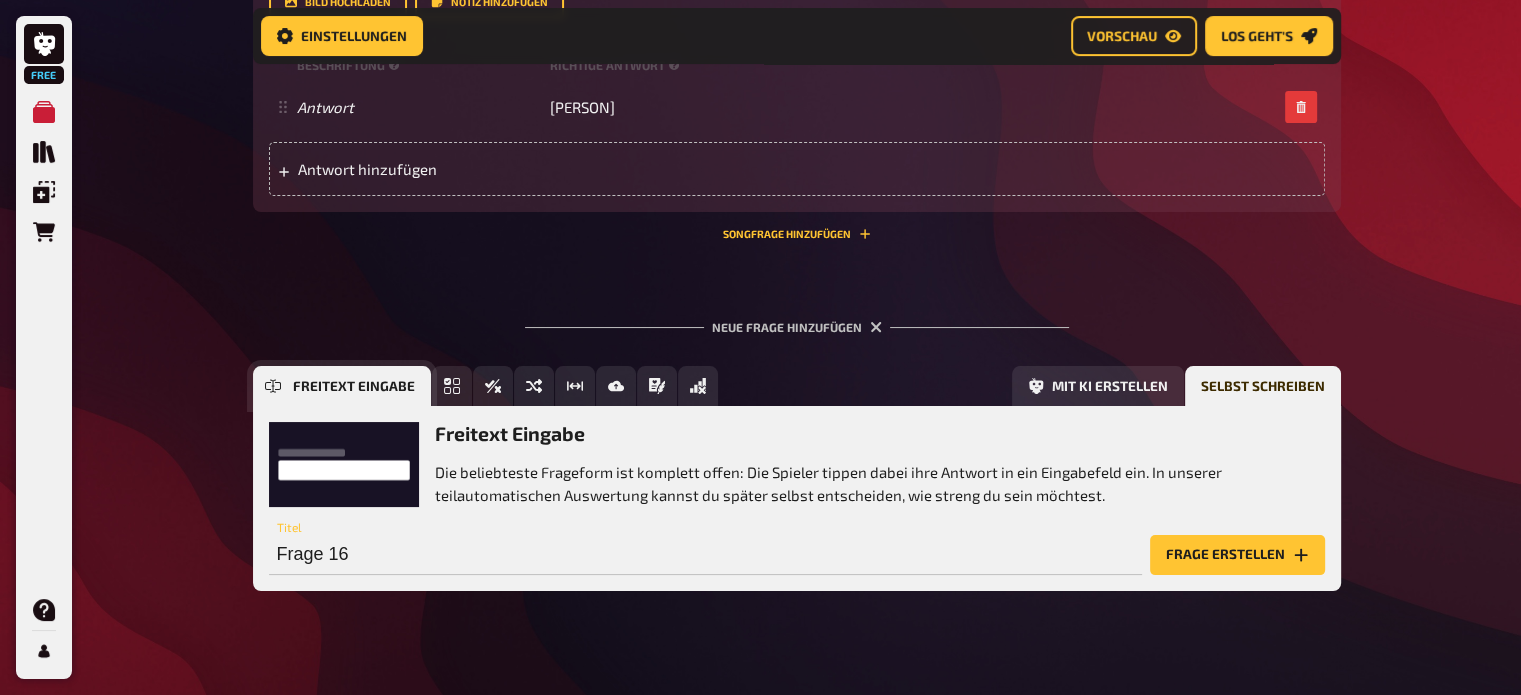 scroll, scrollTop: 7755, scrollLeft: 0, axis: vertical 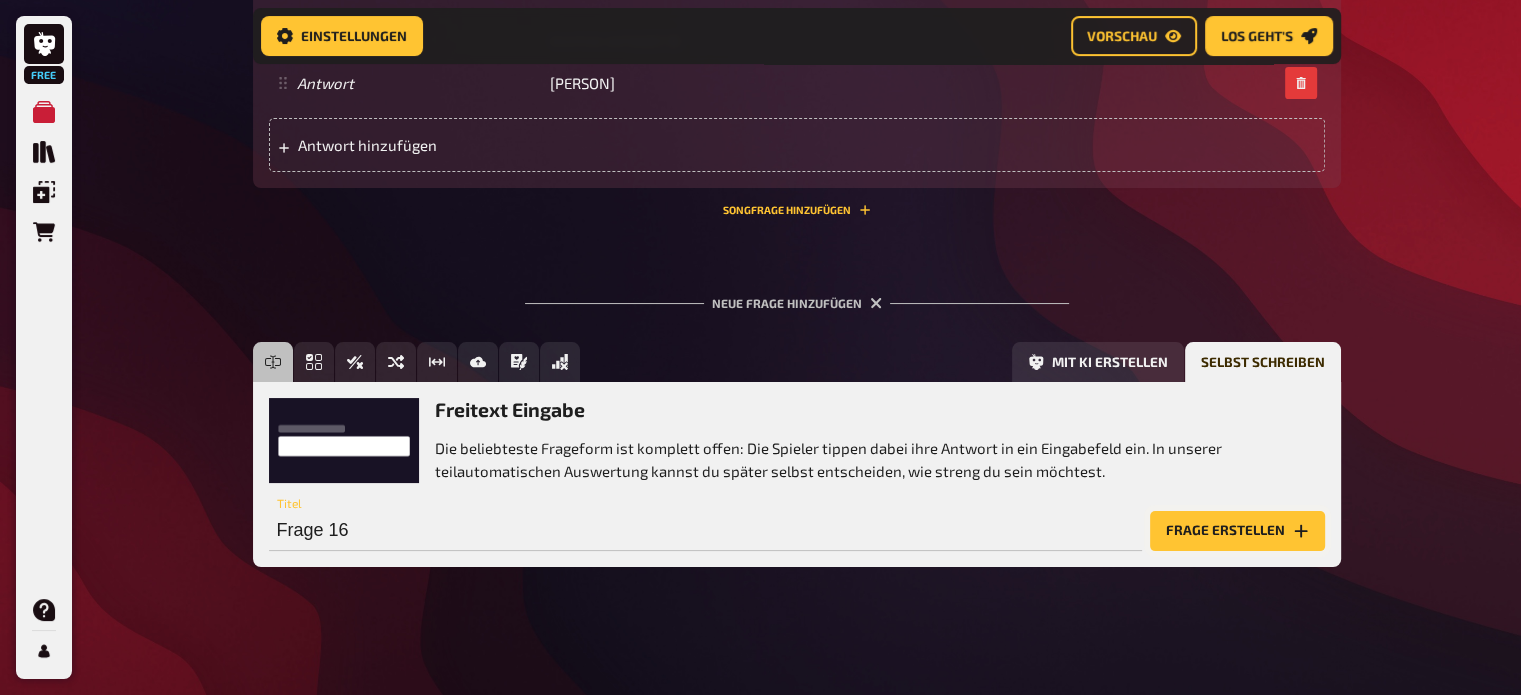 click on "Frage erstellen" at bounding box center [1237, 531] 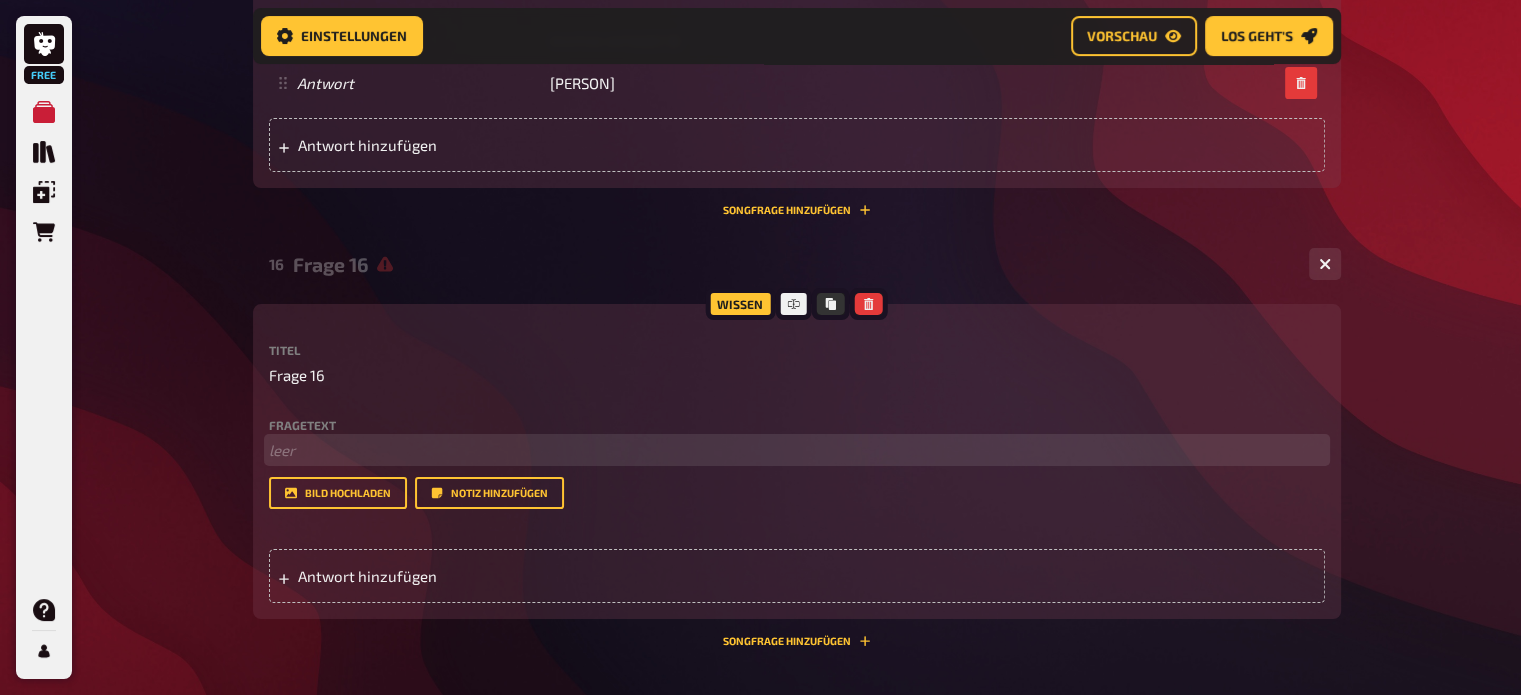 click on "﻿ leer" at bounding box center (797, 450) 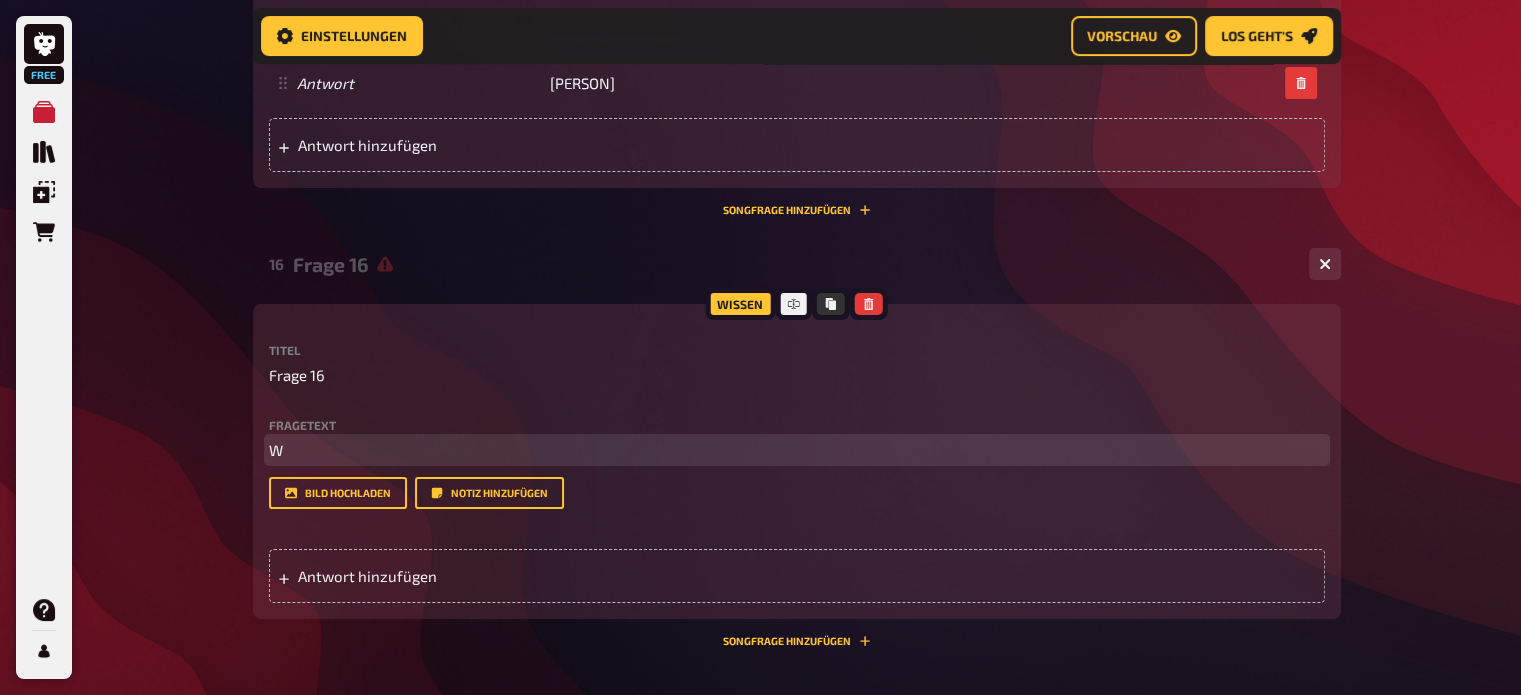 type 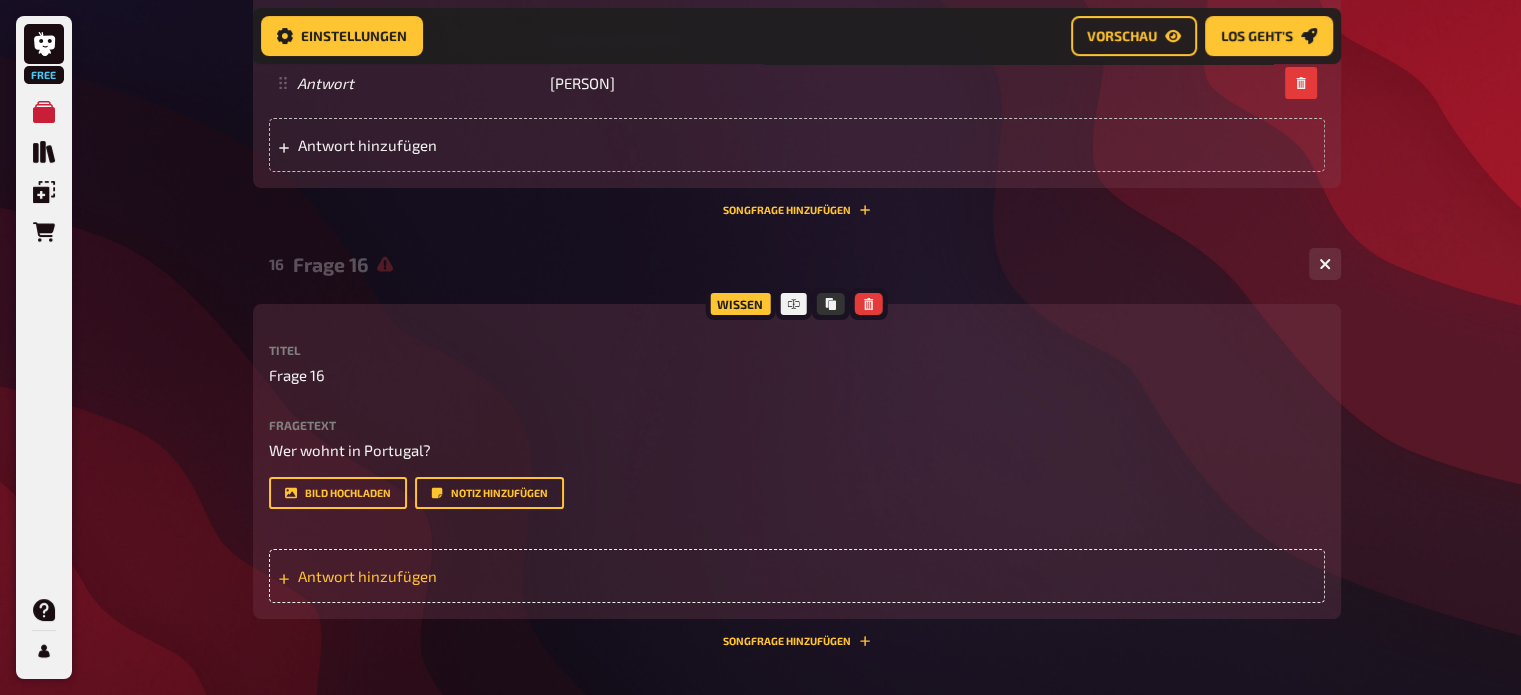 click on "Antwort hinzufügen" at bounding box center (453, 576) 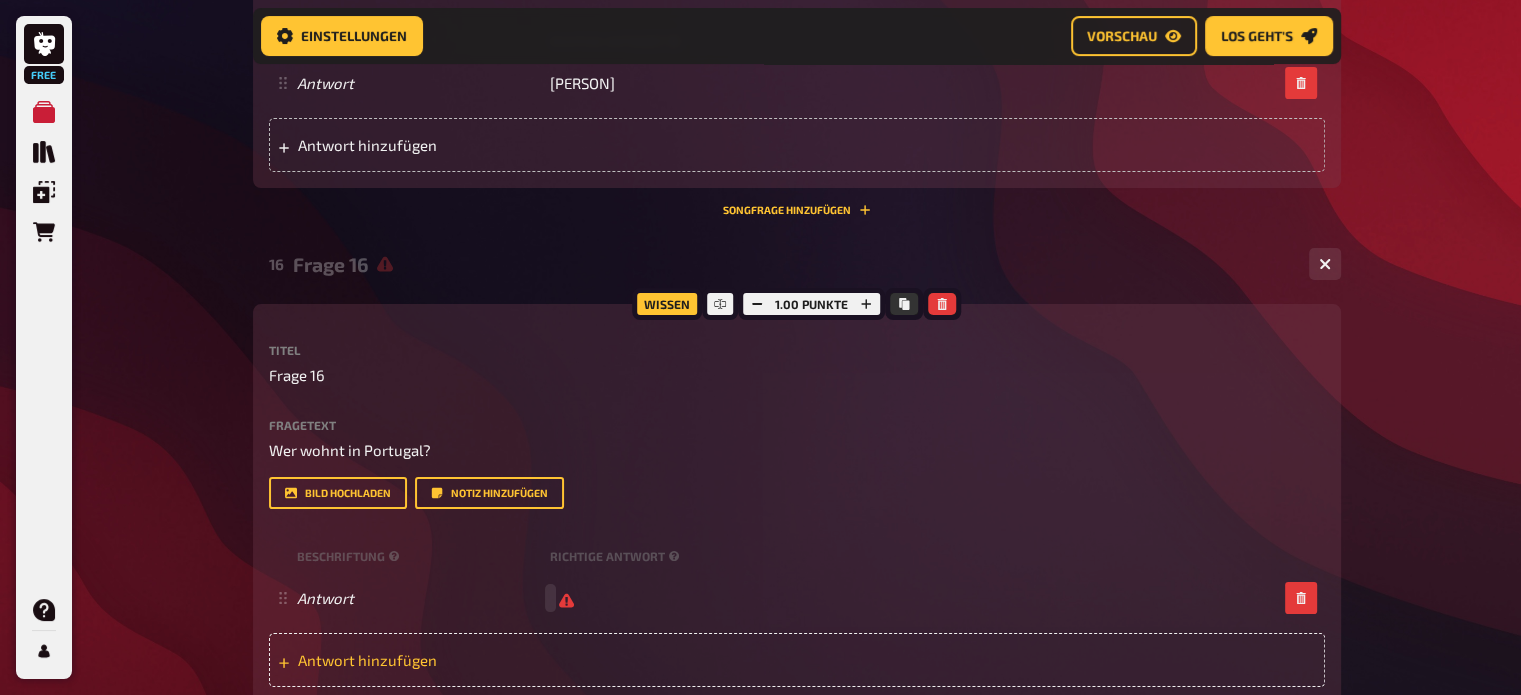type 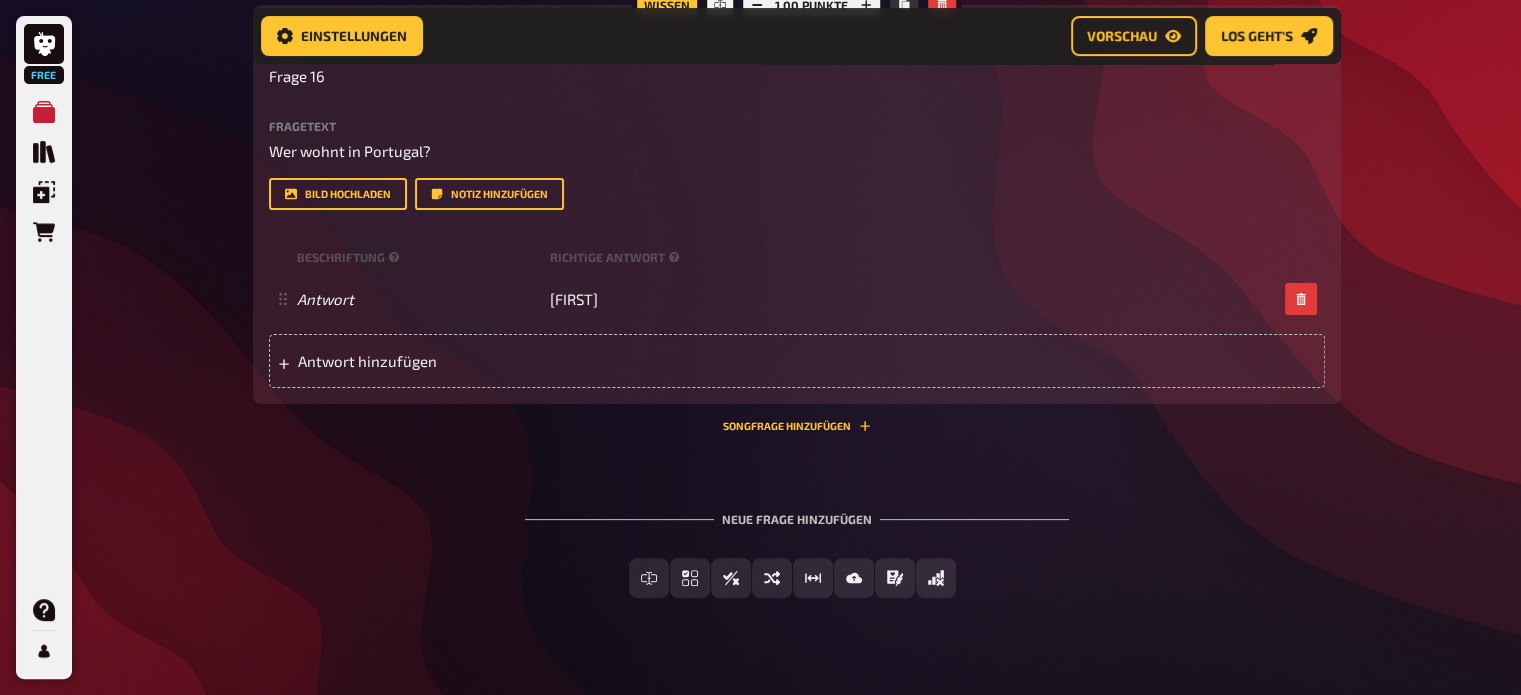 scroll, scrollTop: 8056, scrollLeft: 0, axis: vertical 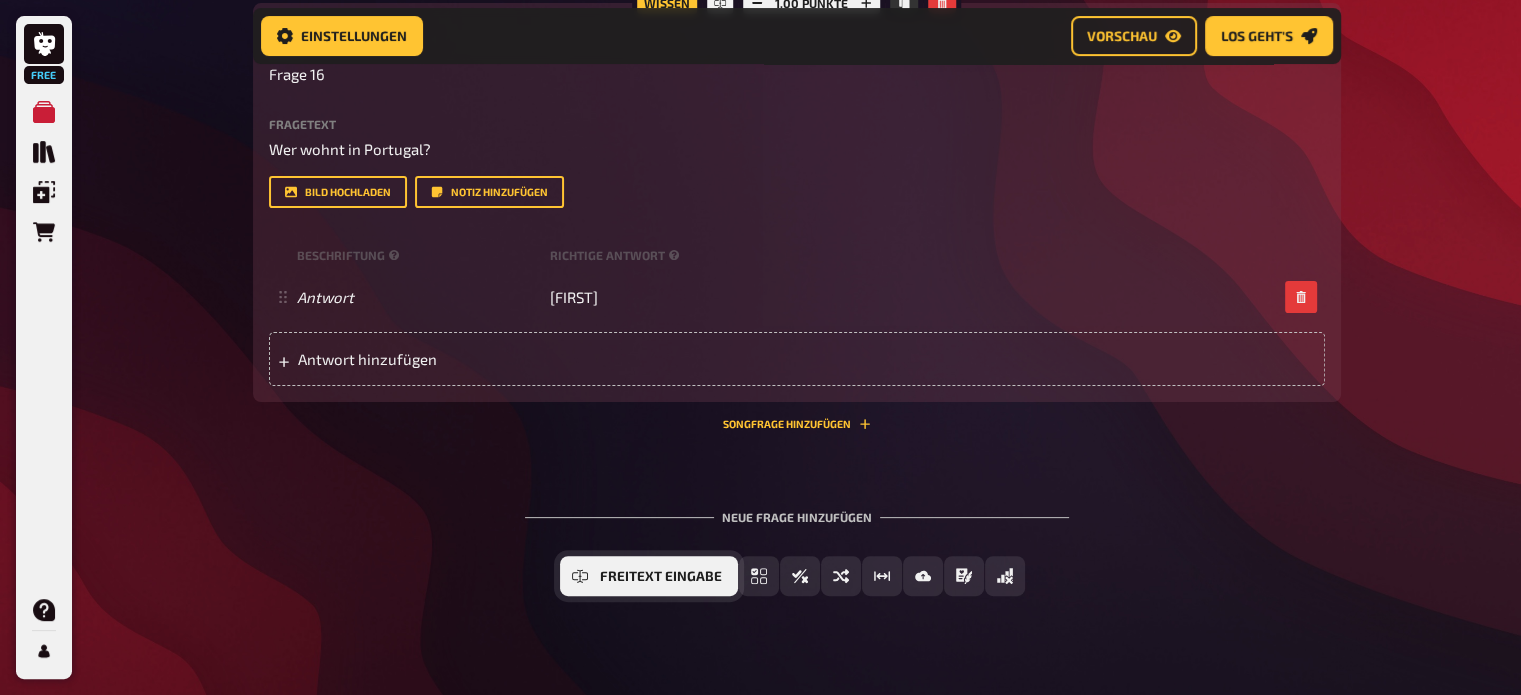 click on "Freitext Eingabe" at bounding box center (661, 577) 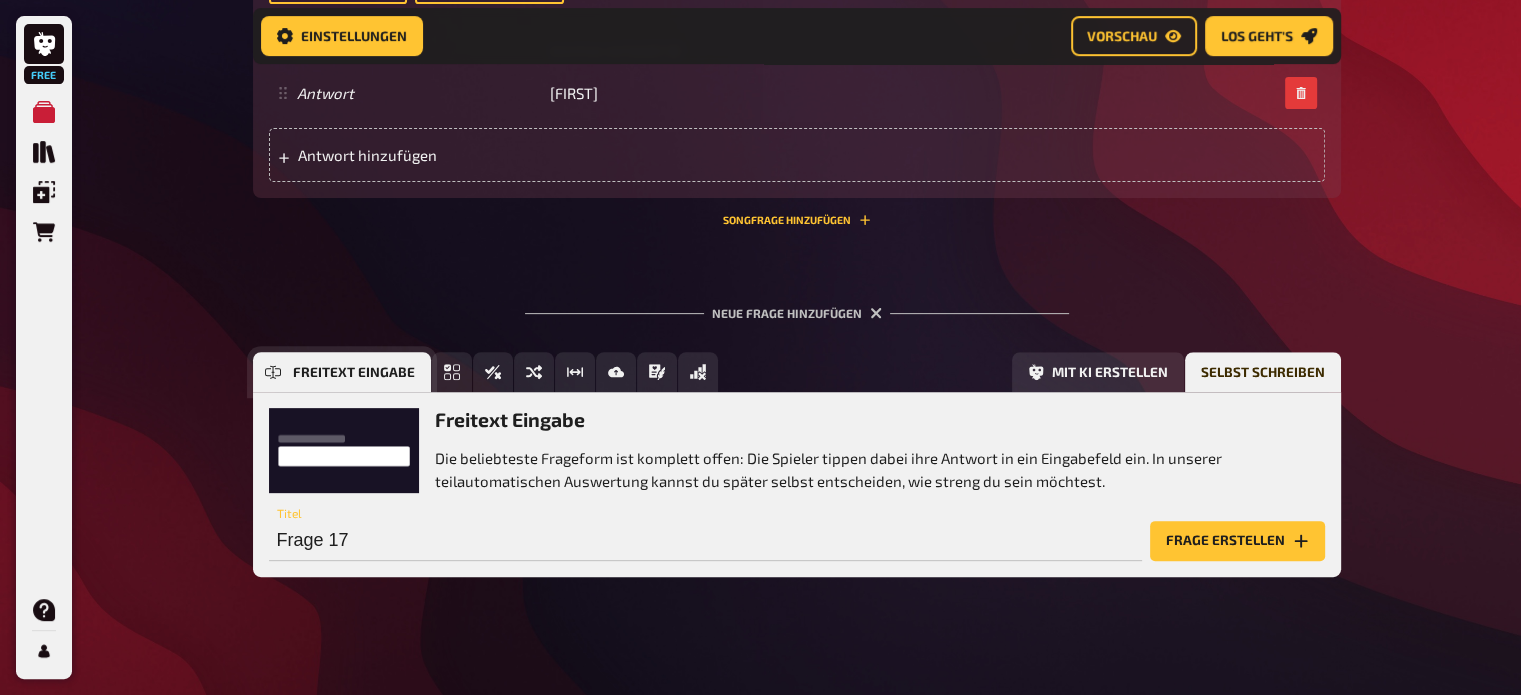 scroll, scrollTop: 8269, scrollLeft: 0, axis: vertical 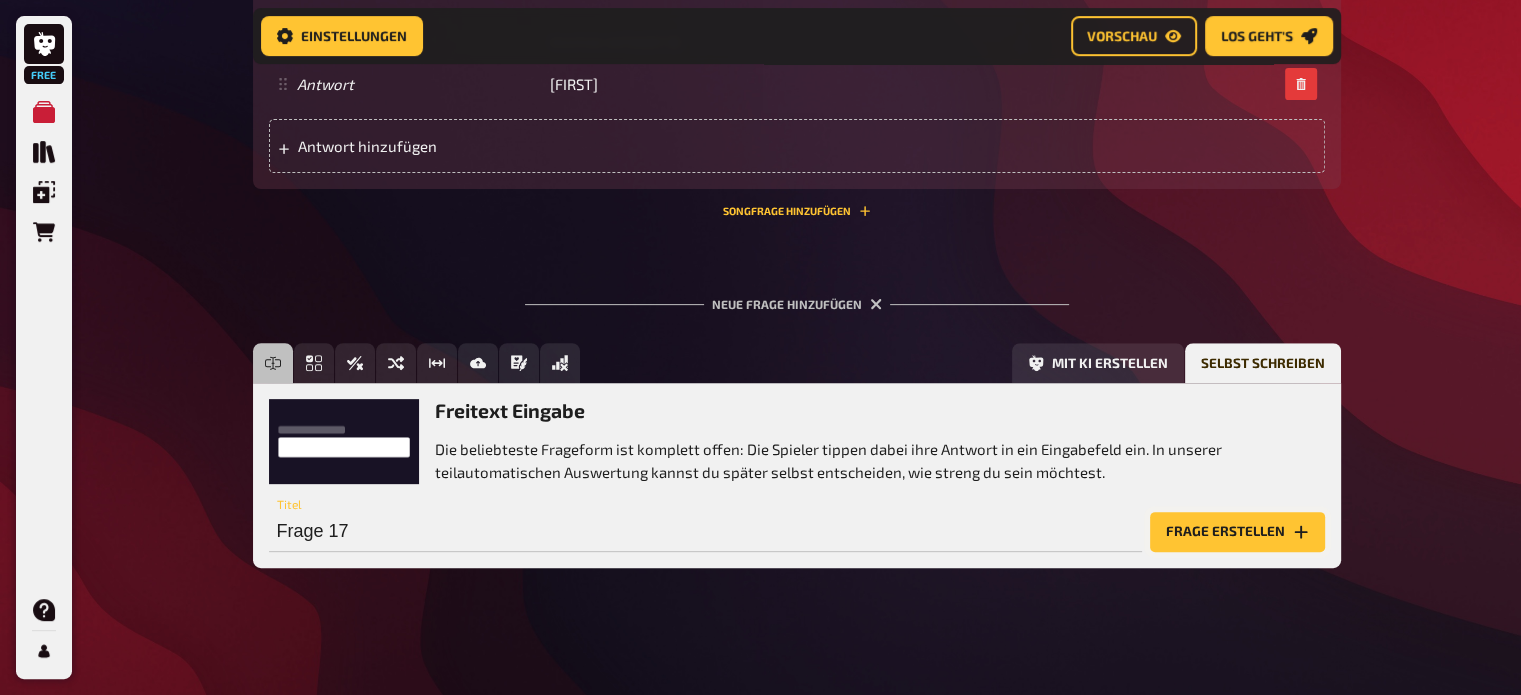 click on "Frage erstellen" at bounding box center [1237, 532] 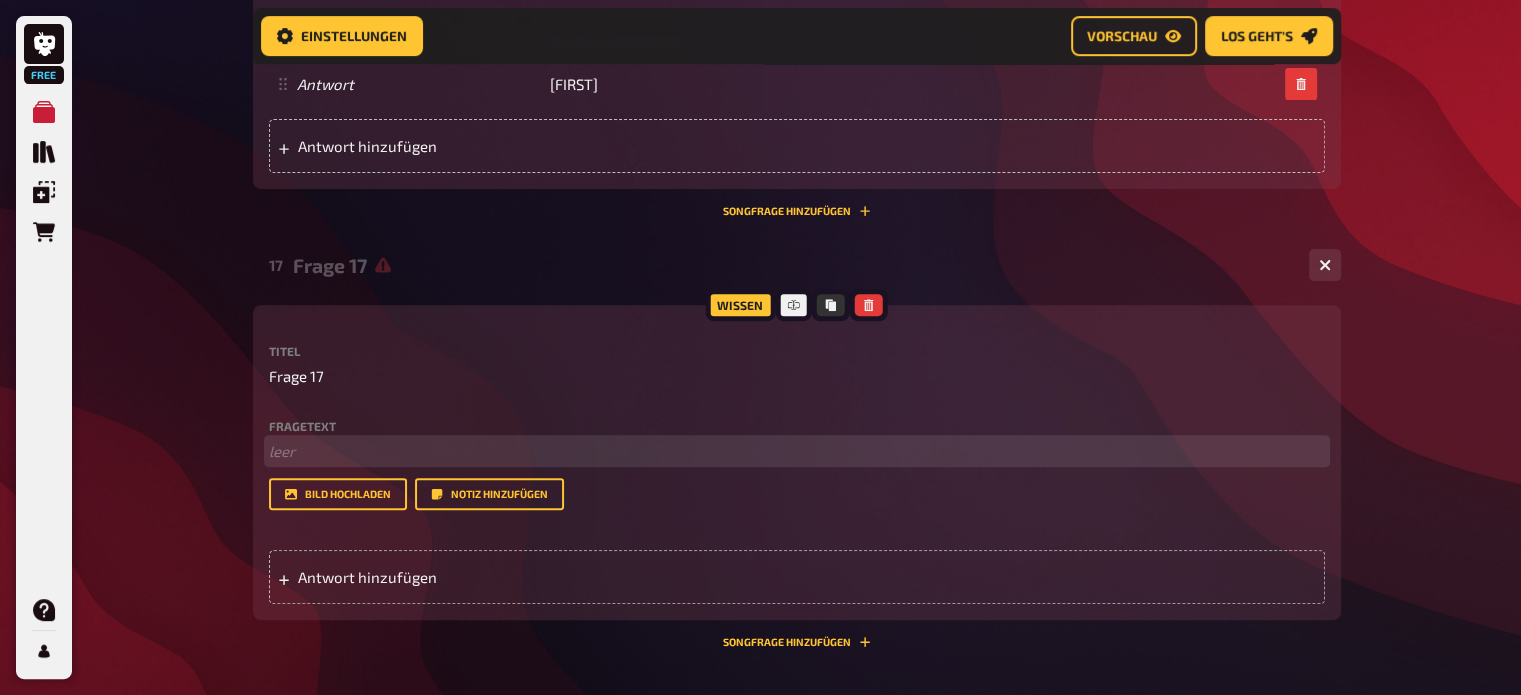 click on "﻿ leer" at bounding box center (797, 451) 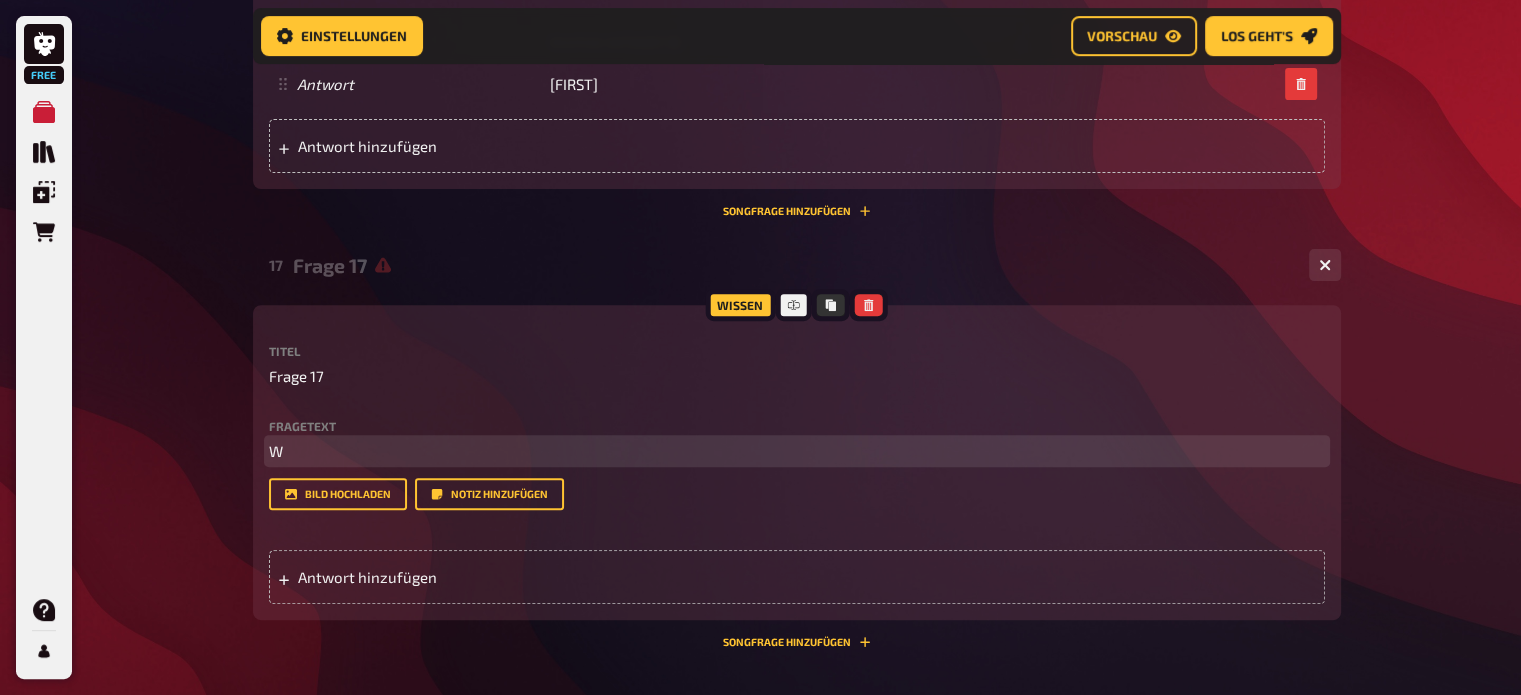 type 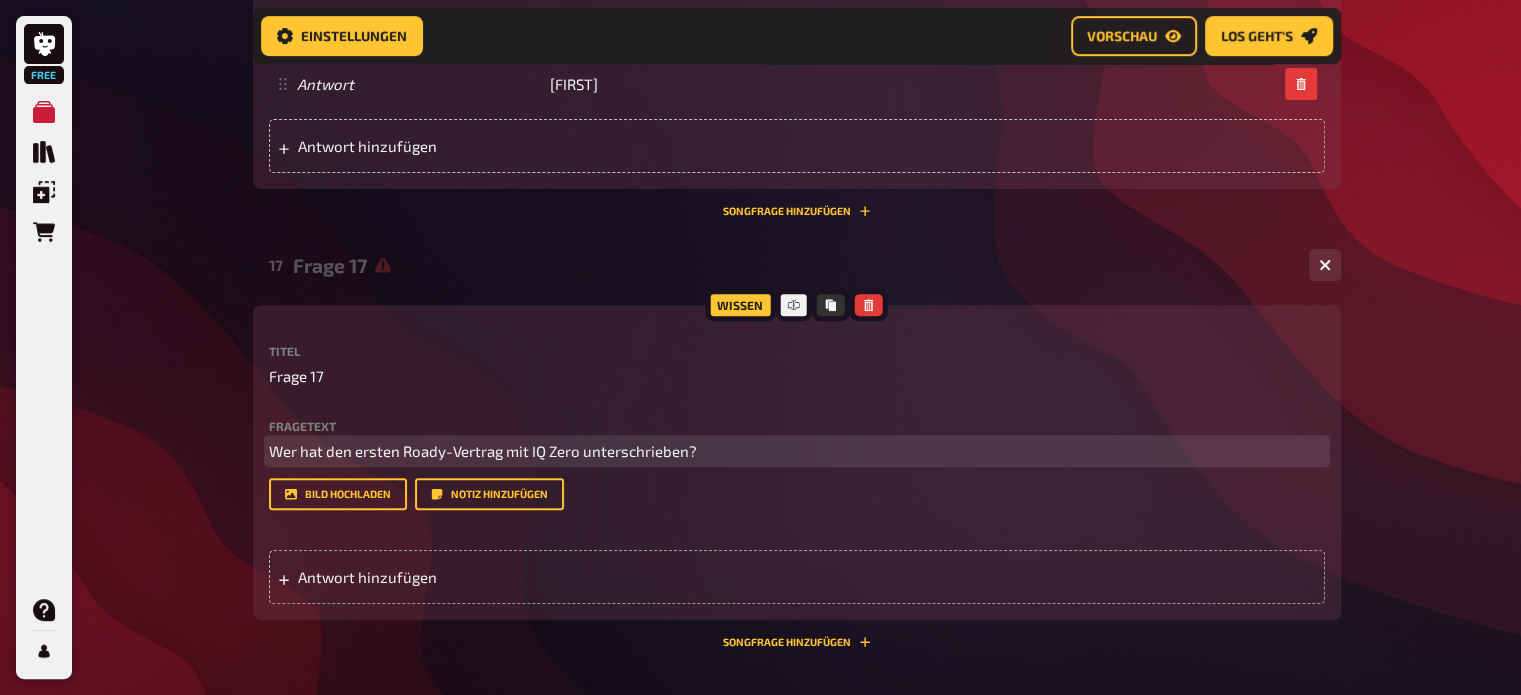 click on "Wer hat den ersten Roady-Vertrag mit IQ Zero unterschrieben?" at bounding box center [483, 451] 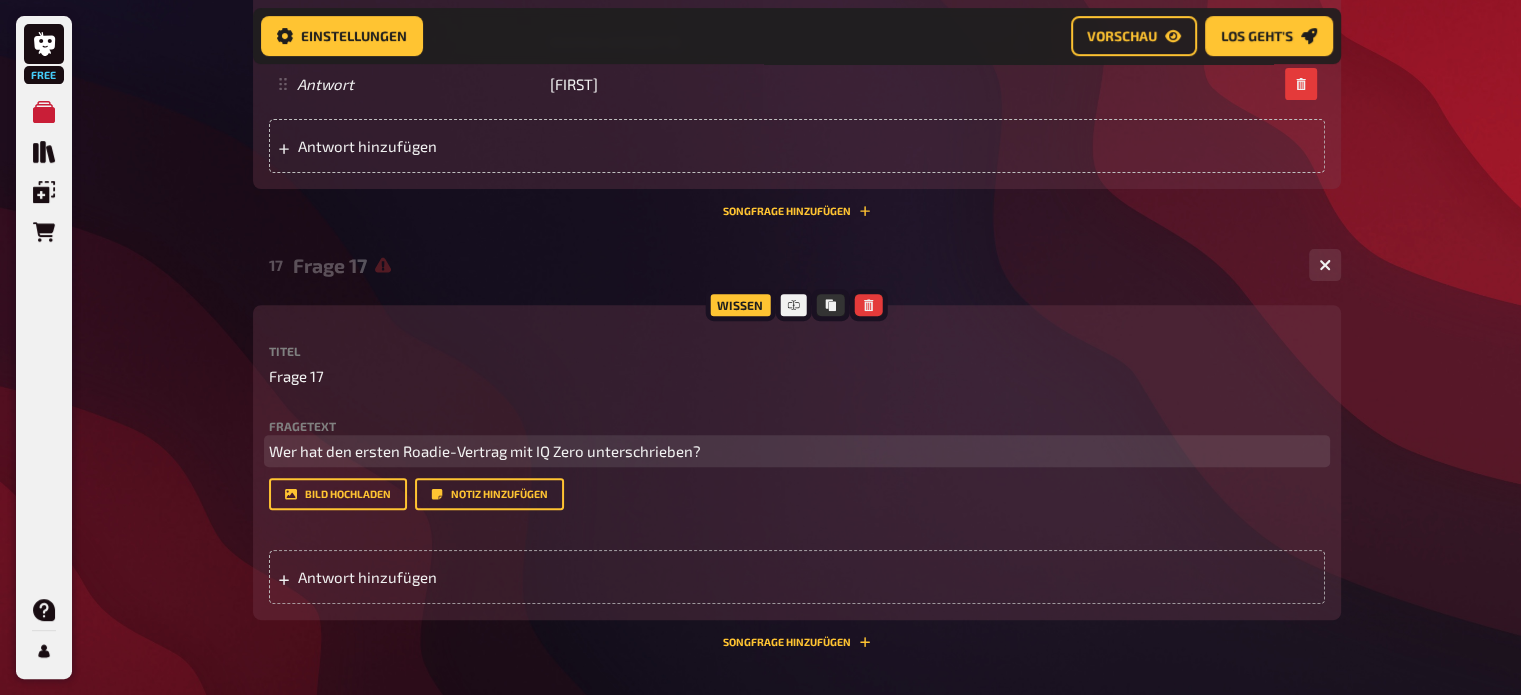 click on "Wer hat den ersten Roadie-Vertrag mit IQ Zero unterschrieben?" at bounding box center [797, 451] 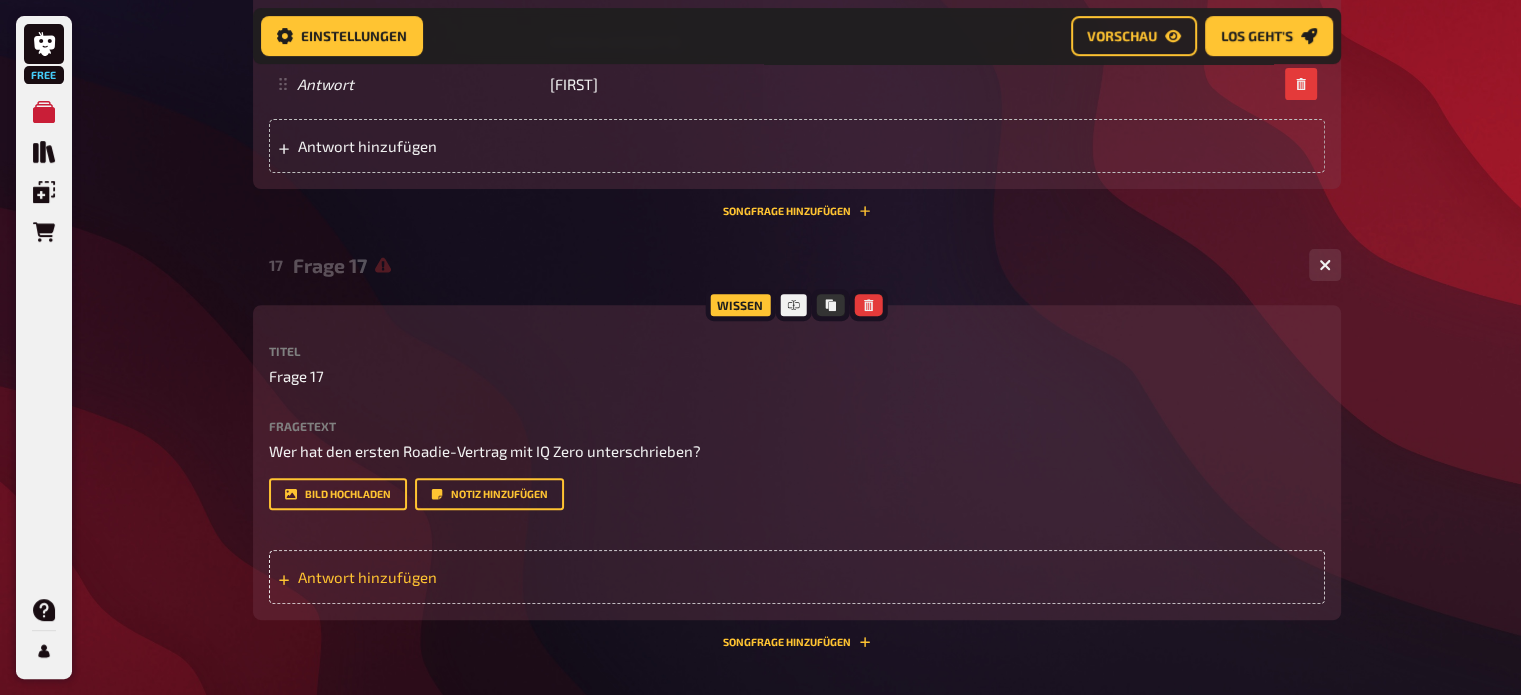 click on "Antwort hinzufügen" at bounding box center [453, 577] 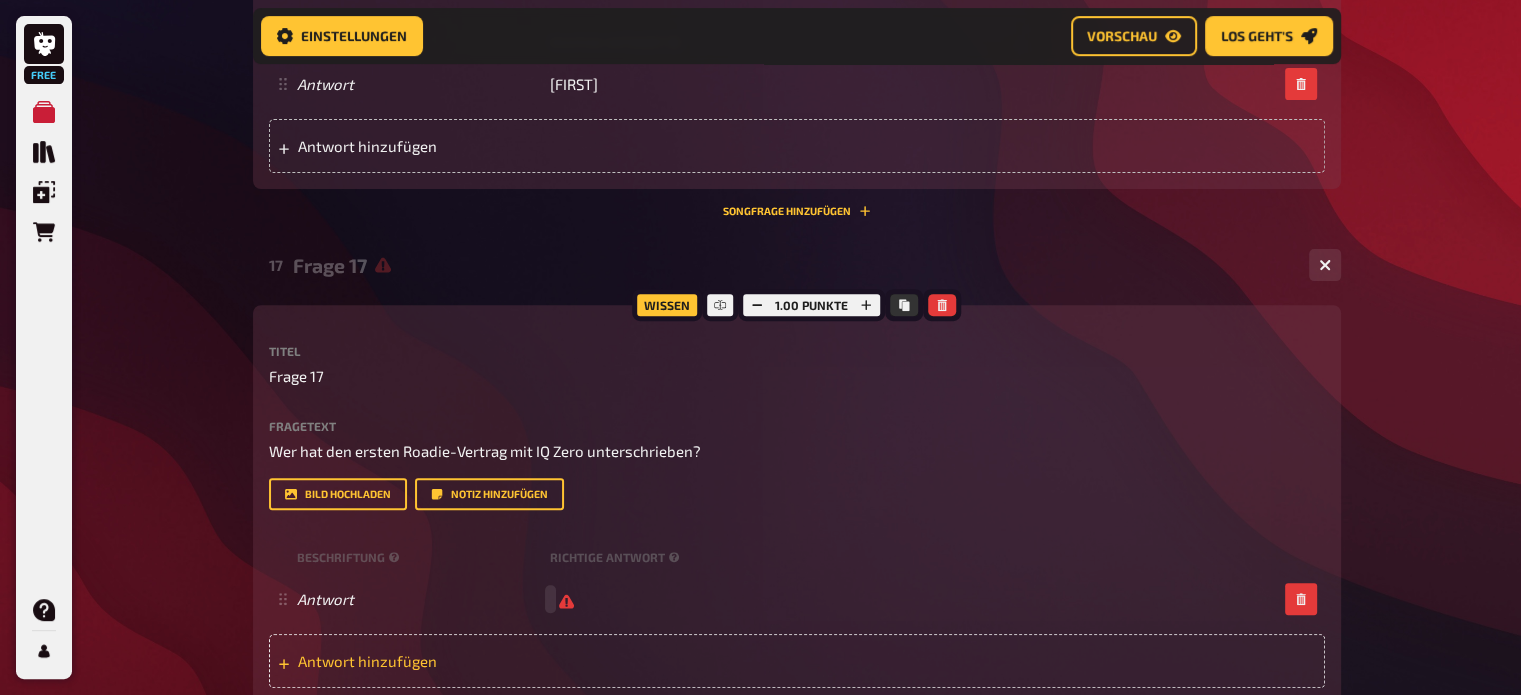 type 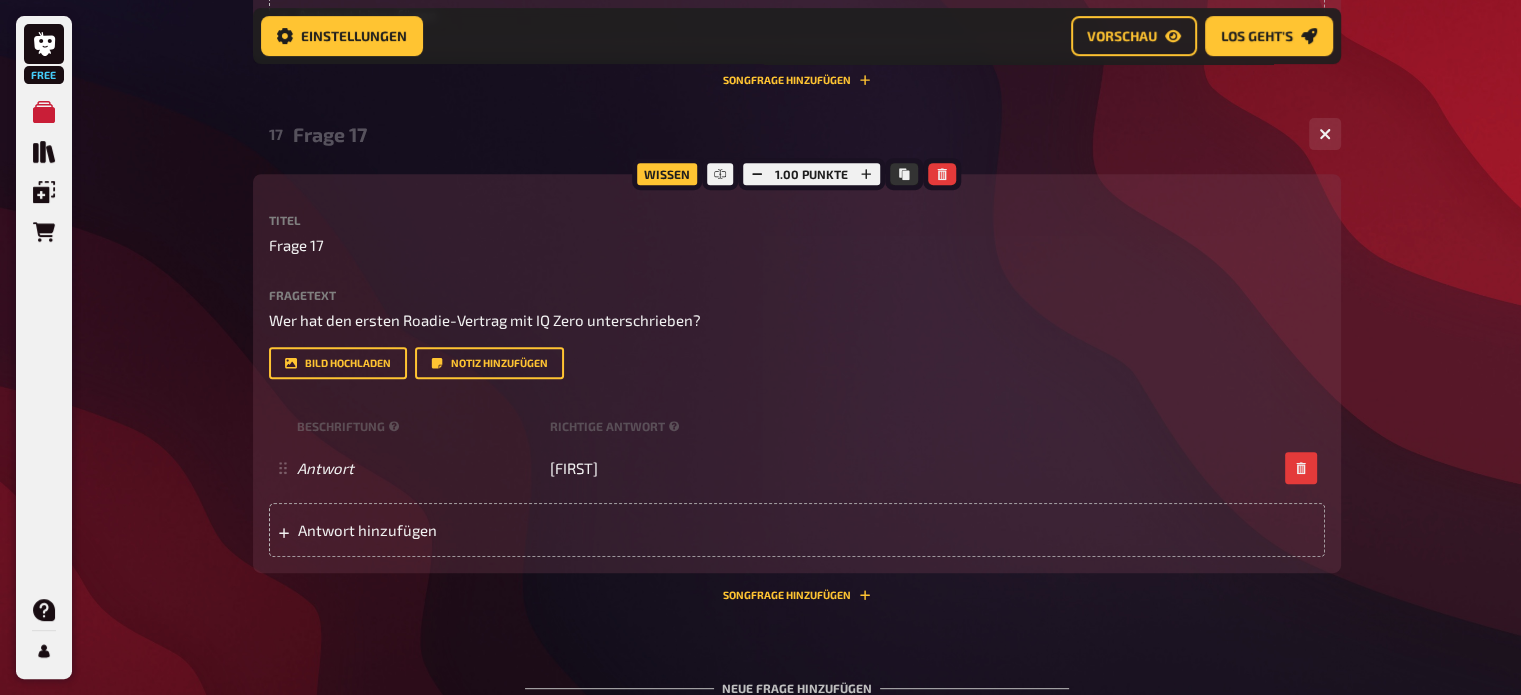 scroll, scrollTop: 8400, scrollLeft: 0, axis: vertical 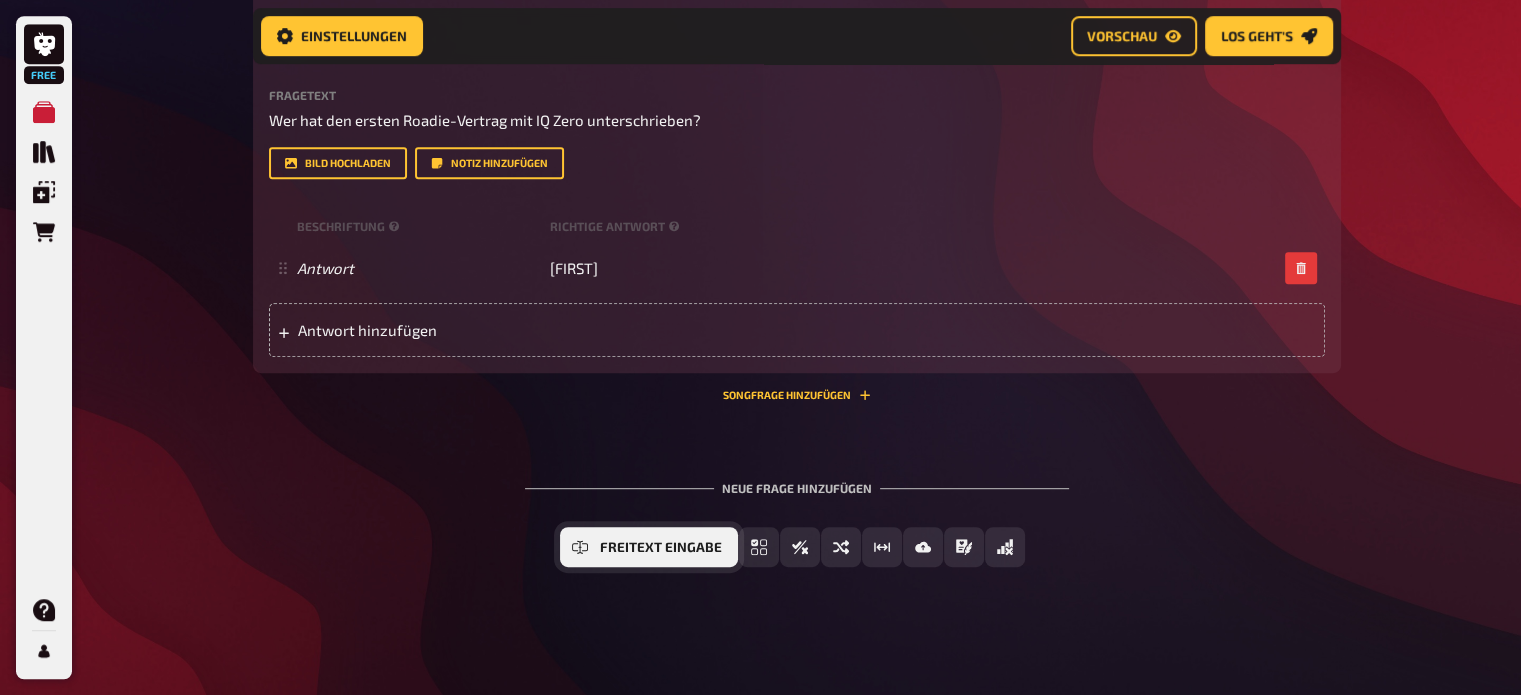 click on "Freitext Eingabe" at bounding box center (649, 547) 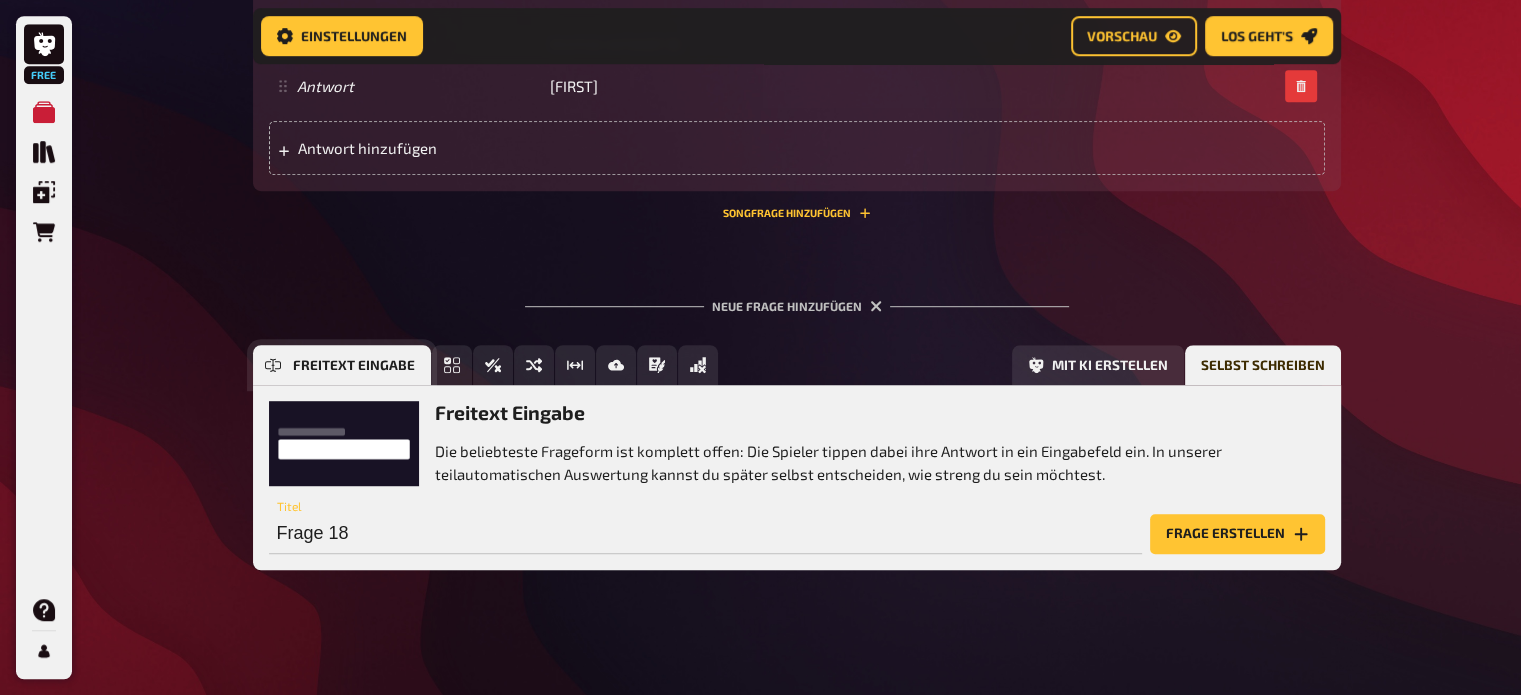 scroll, scrollTop: 8784, scrollLeft: 0, axis: vertical 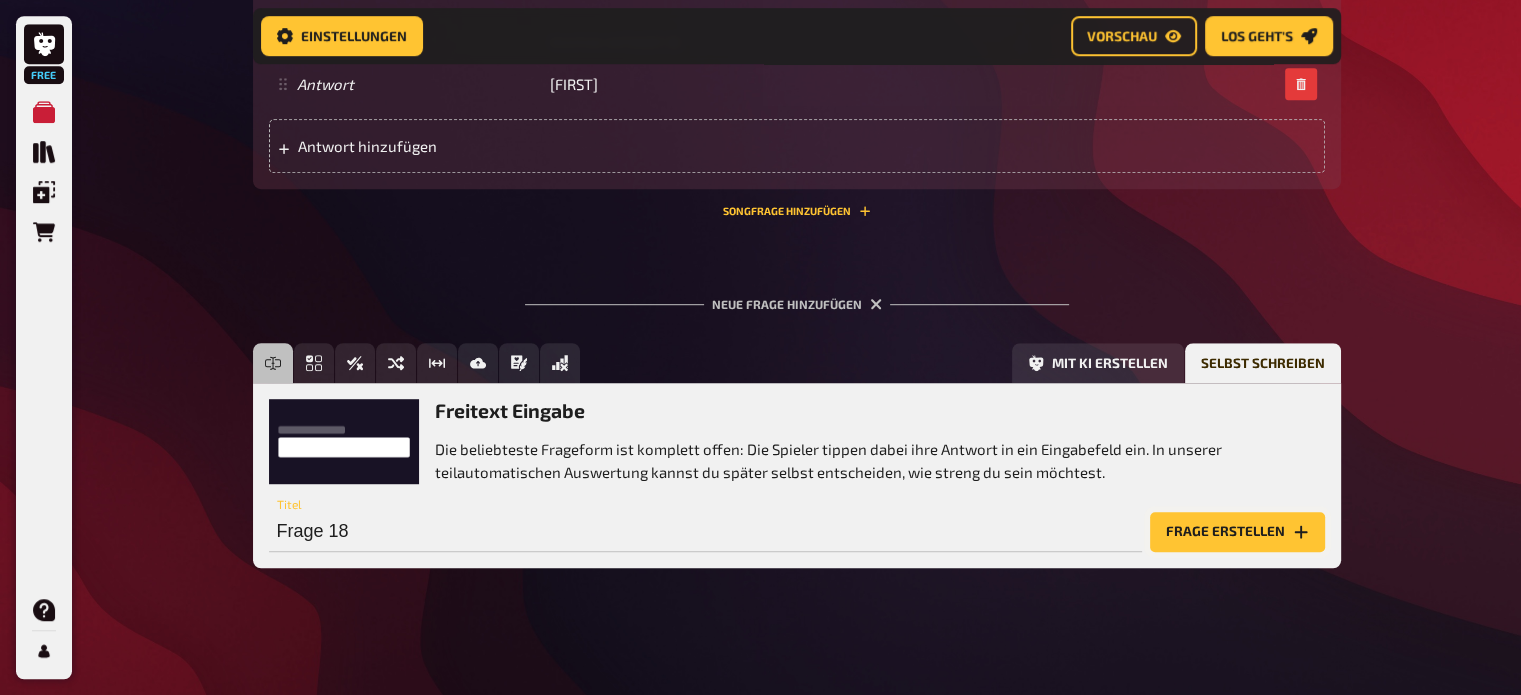 click on "Frage erstellen" at bounding box center [1237, 532] 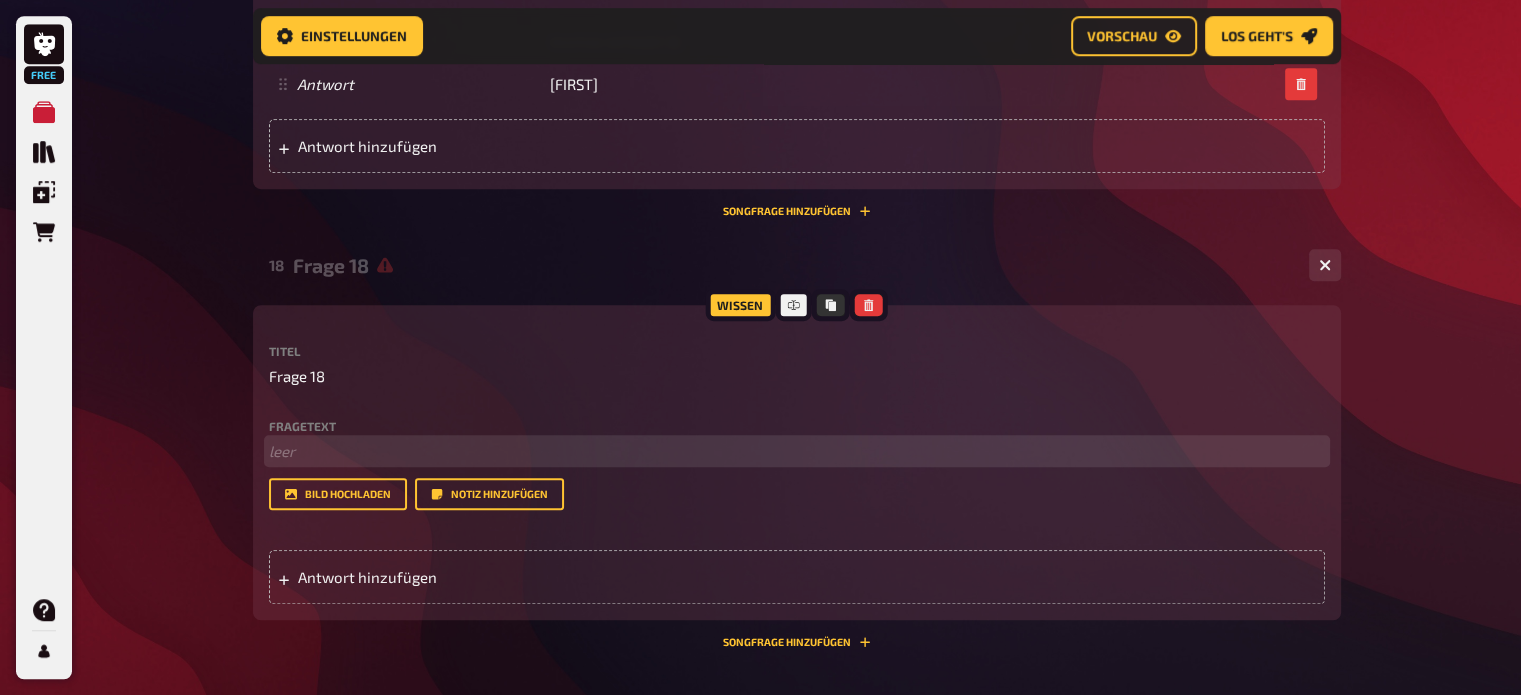 click on "﻿ leer" at bounding box center [797, 451] 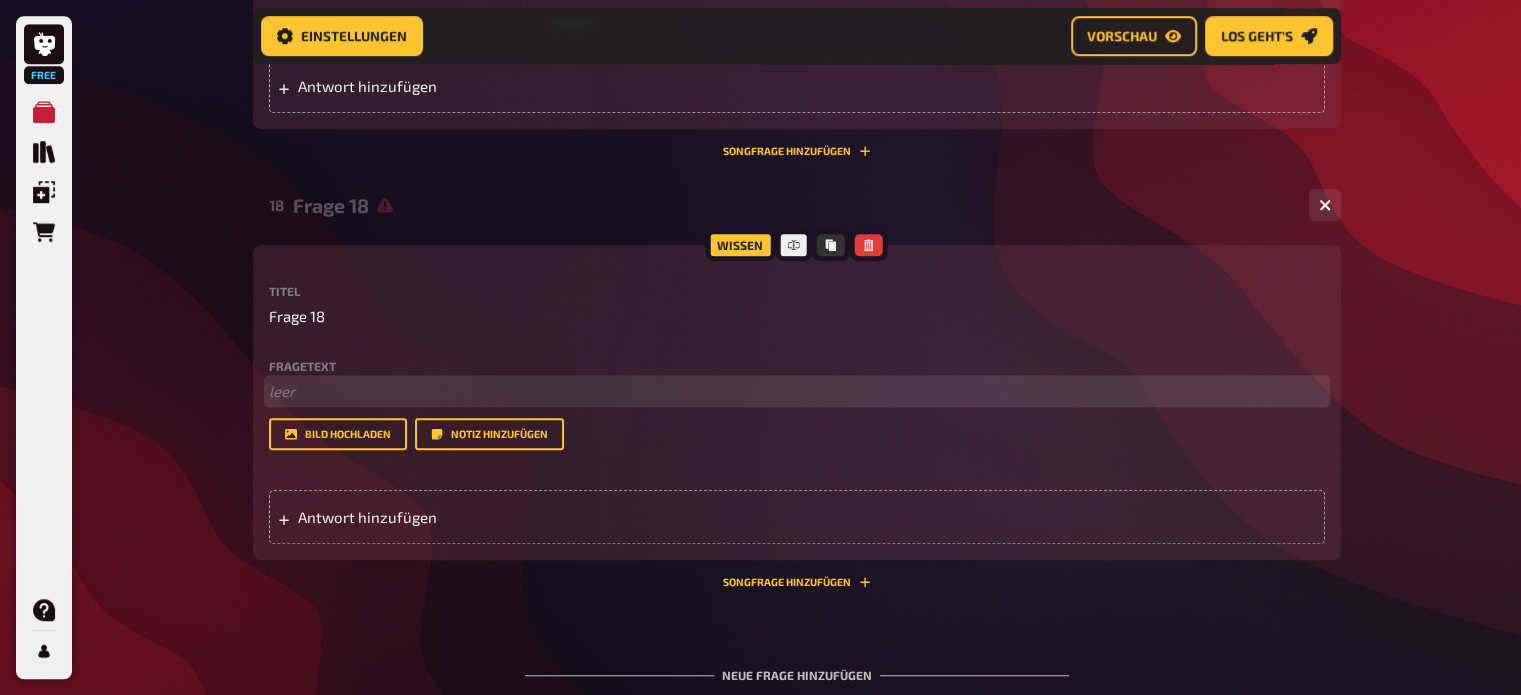 scroll, scrollTop: 8845, scrollLeft: 0, axis: vertical 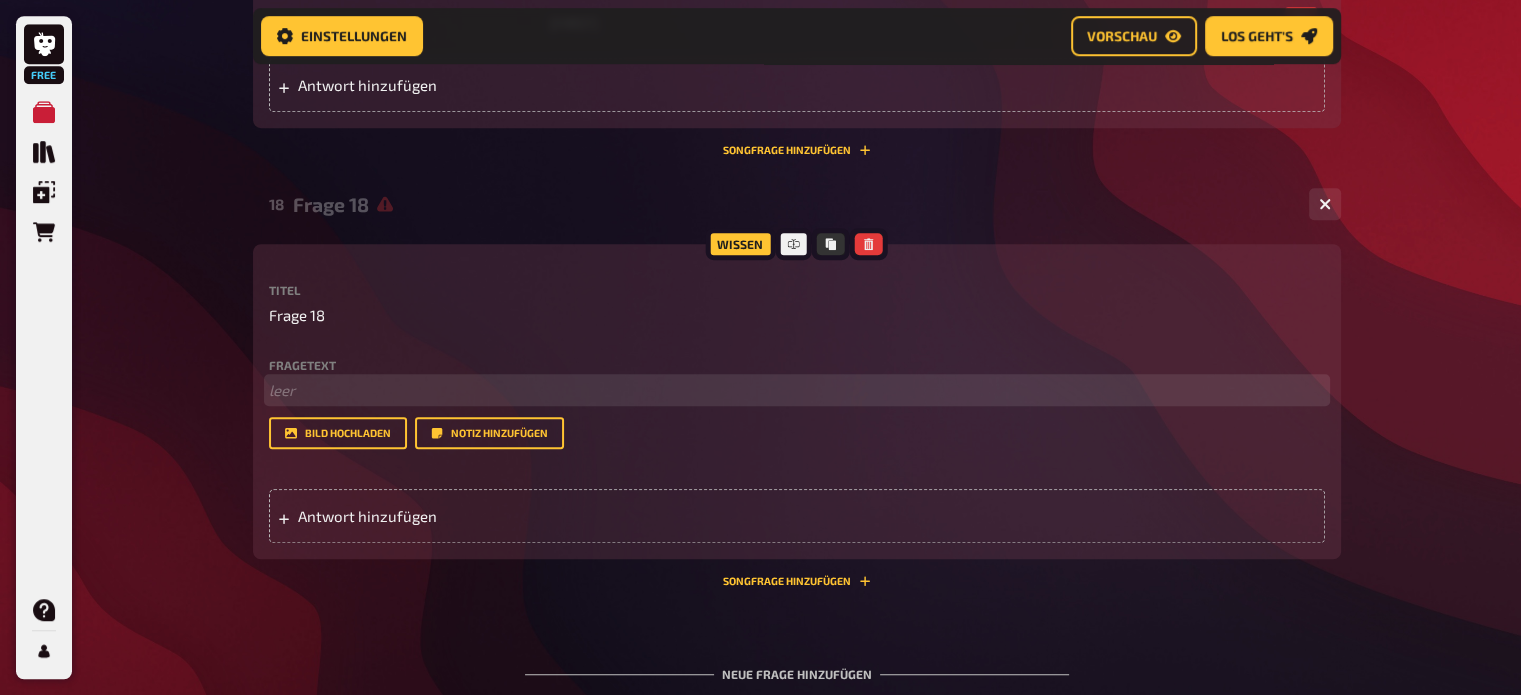 click on "﻿ leer" at bounding box center [797, 390] 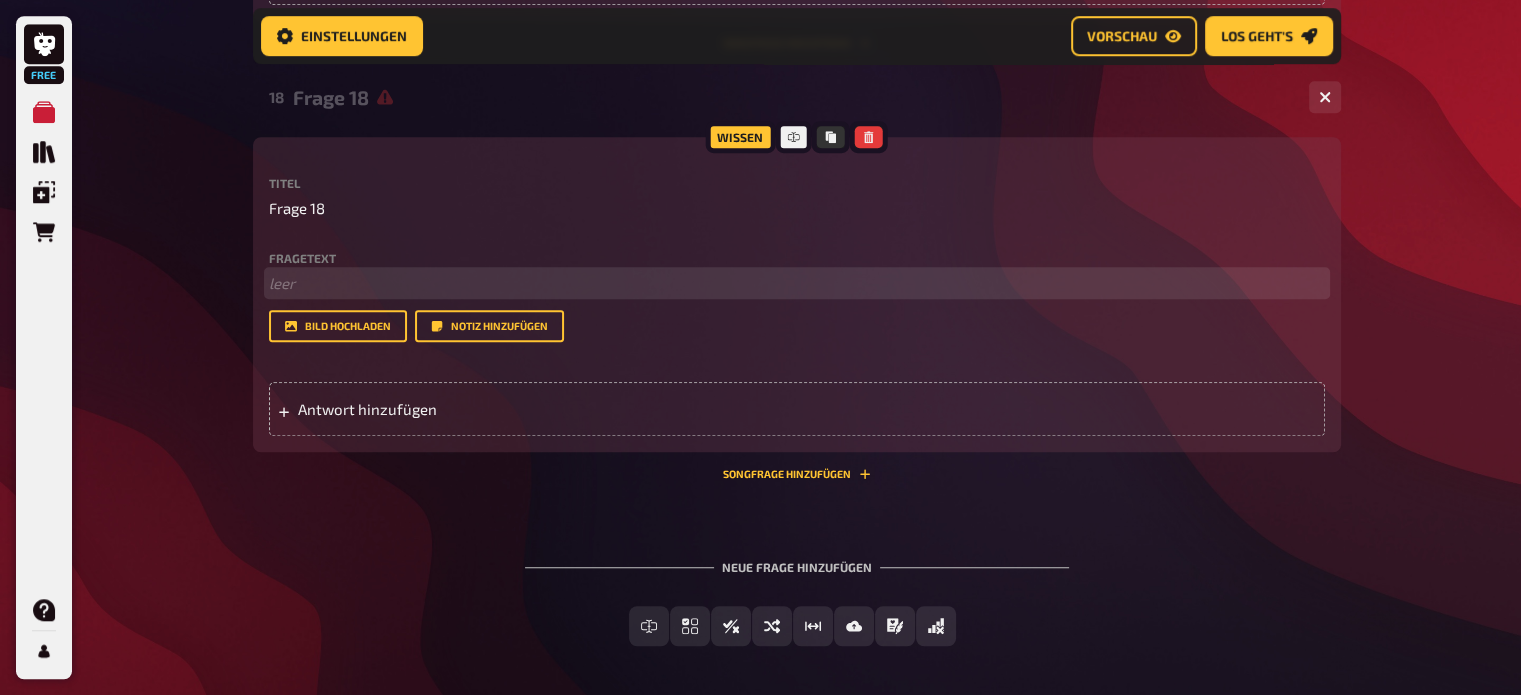 scroll, scrollTop: 8951, scrollLeft: 0, axis: vertical 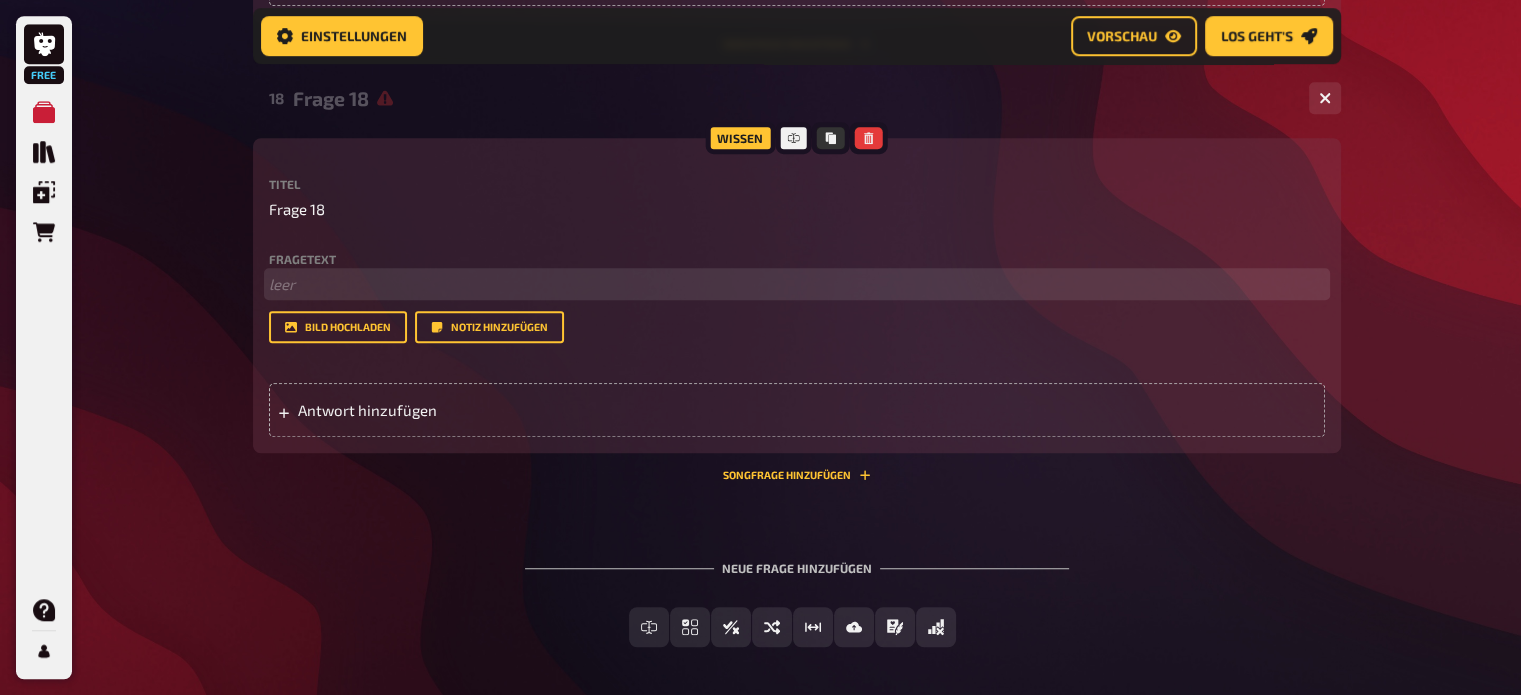 click on "﻿ leer" at bounding box center (797, 284) 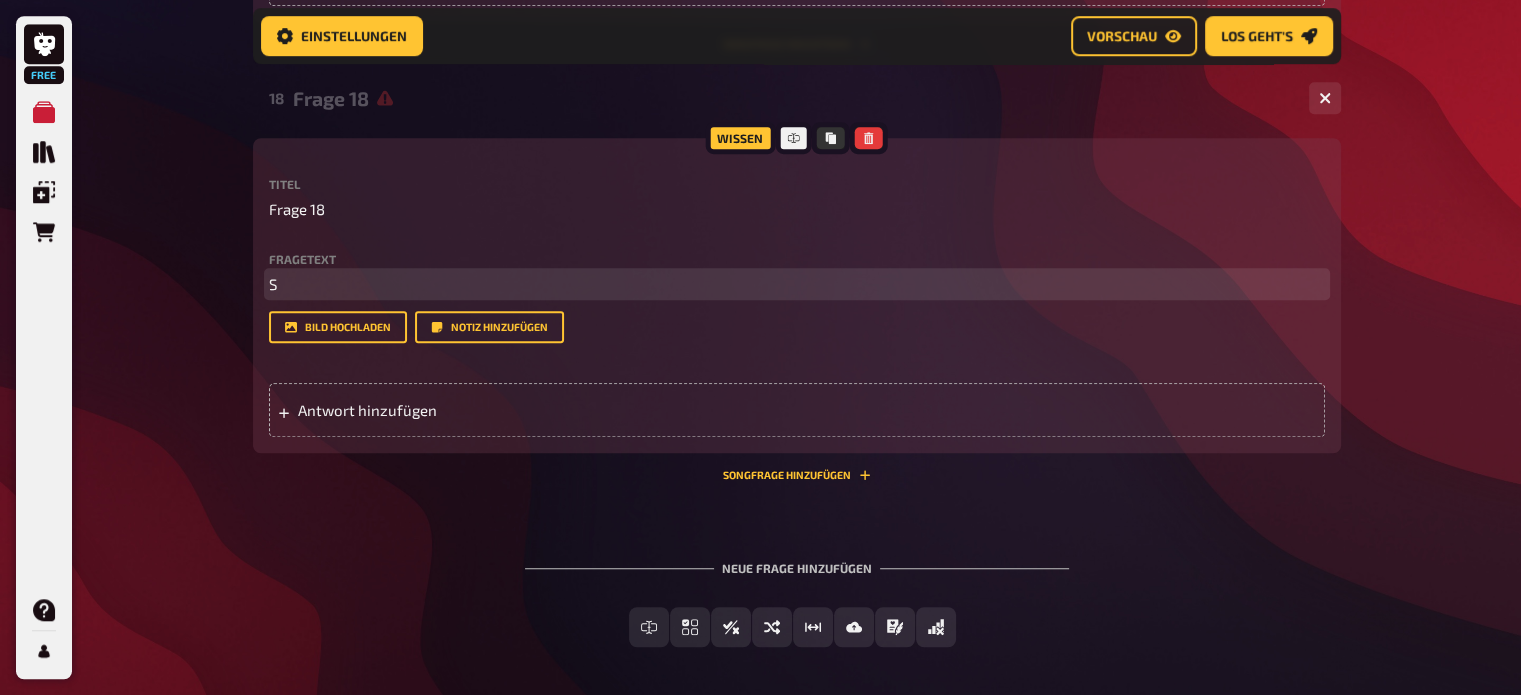 type 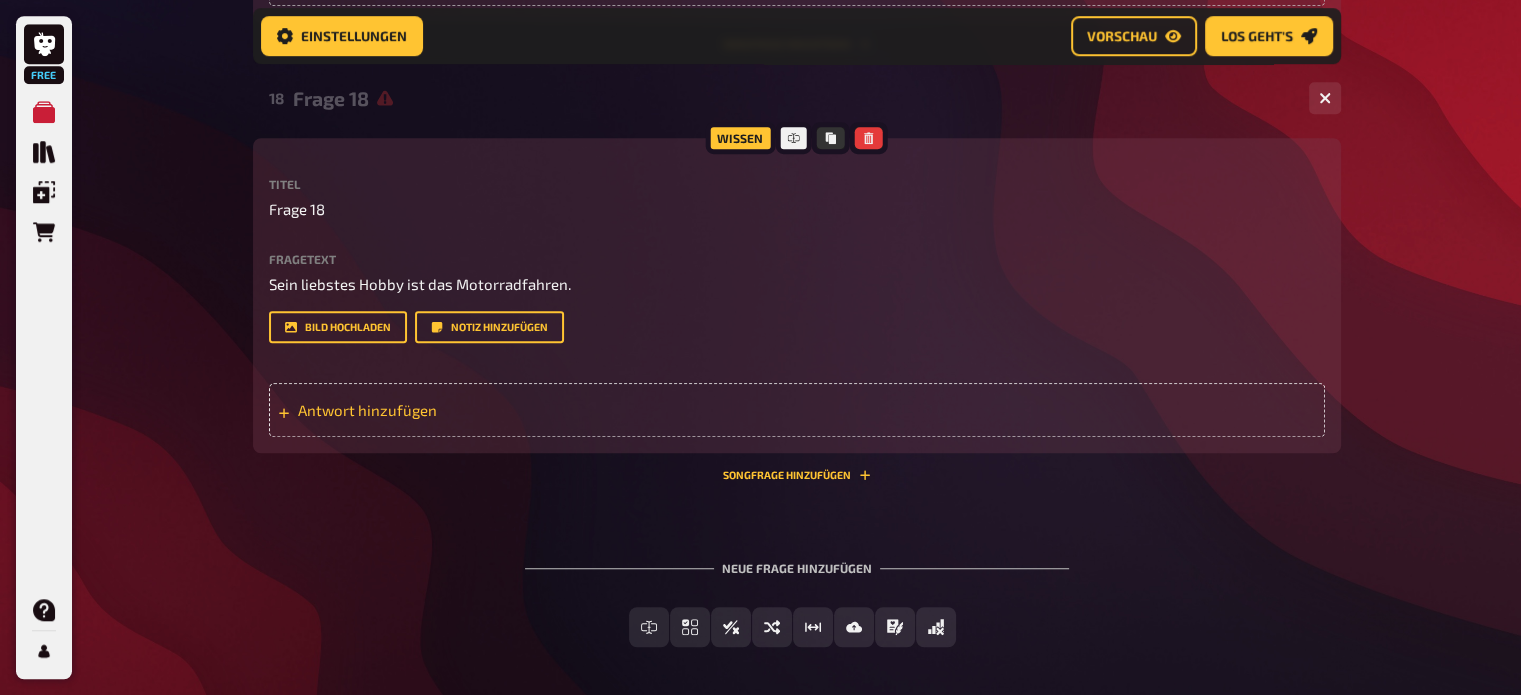 click on "Antwort hinzufügen" at bounding box center [453, 410] 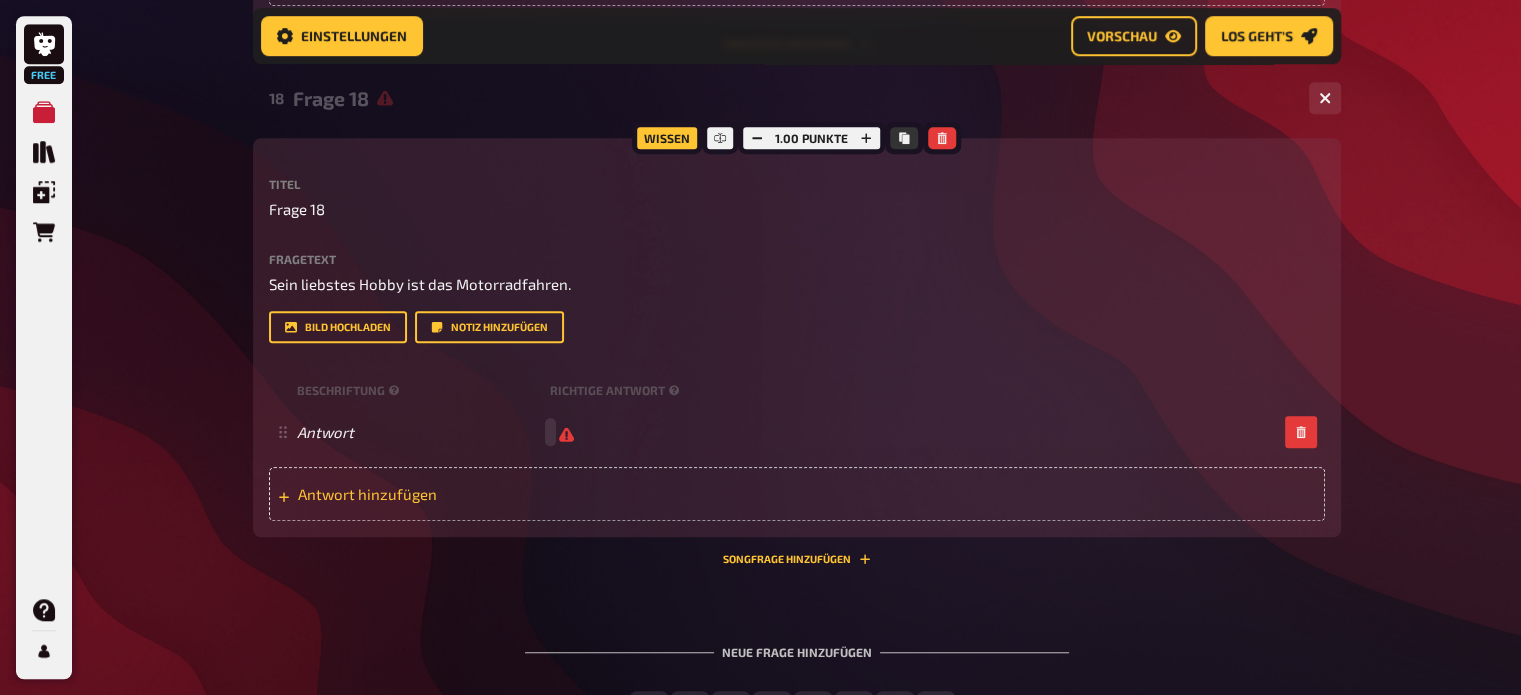 type 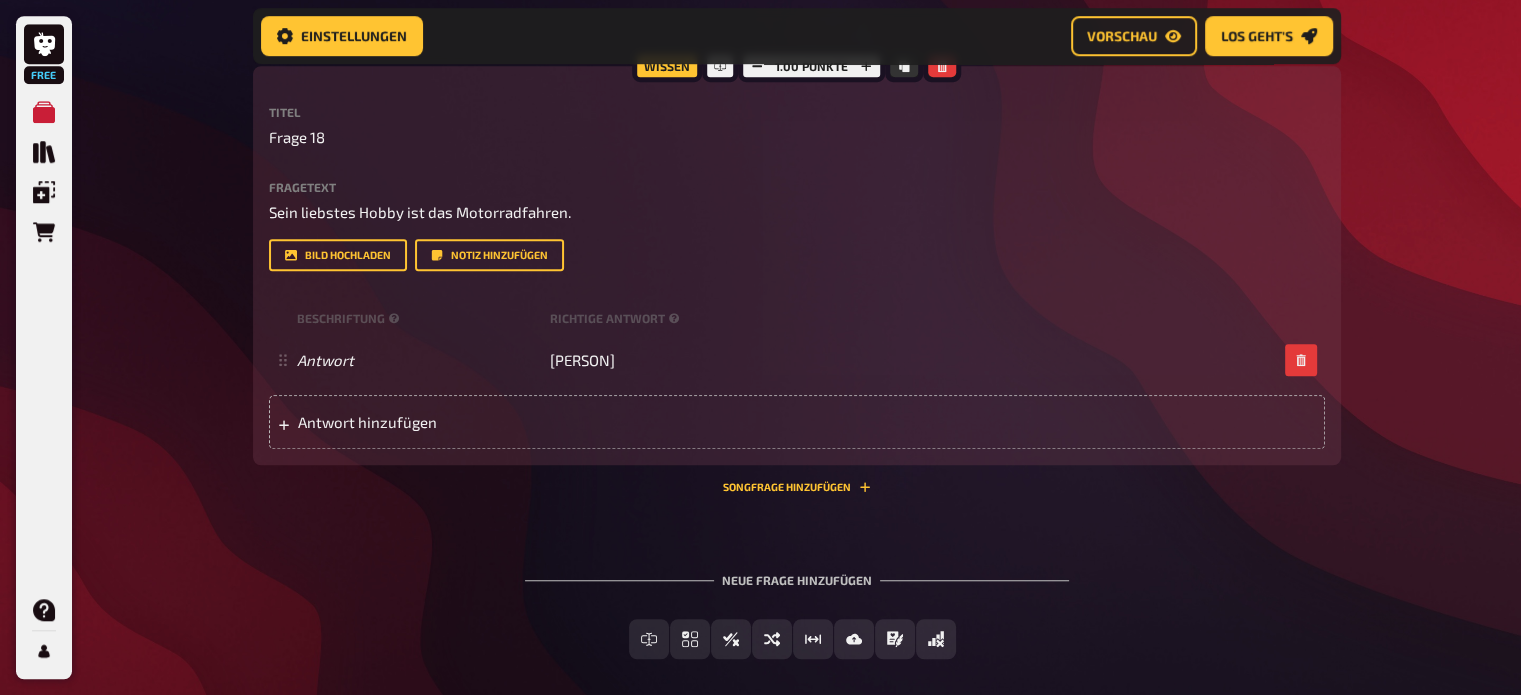 scroll, scrollTop: 9115, scrollLeft: 0, axis: vertical 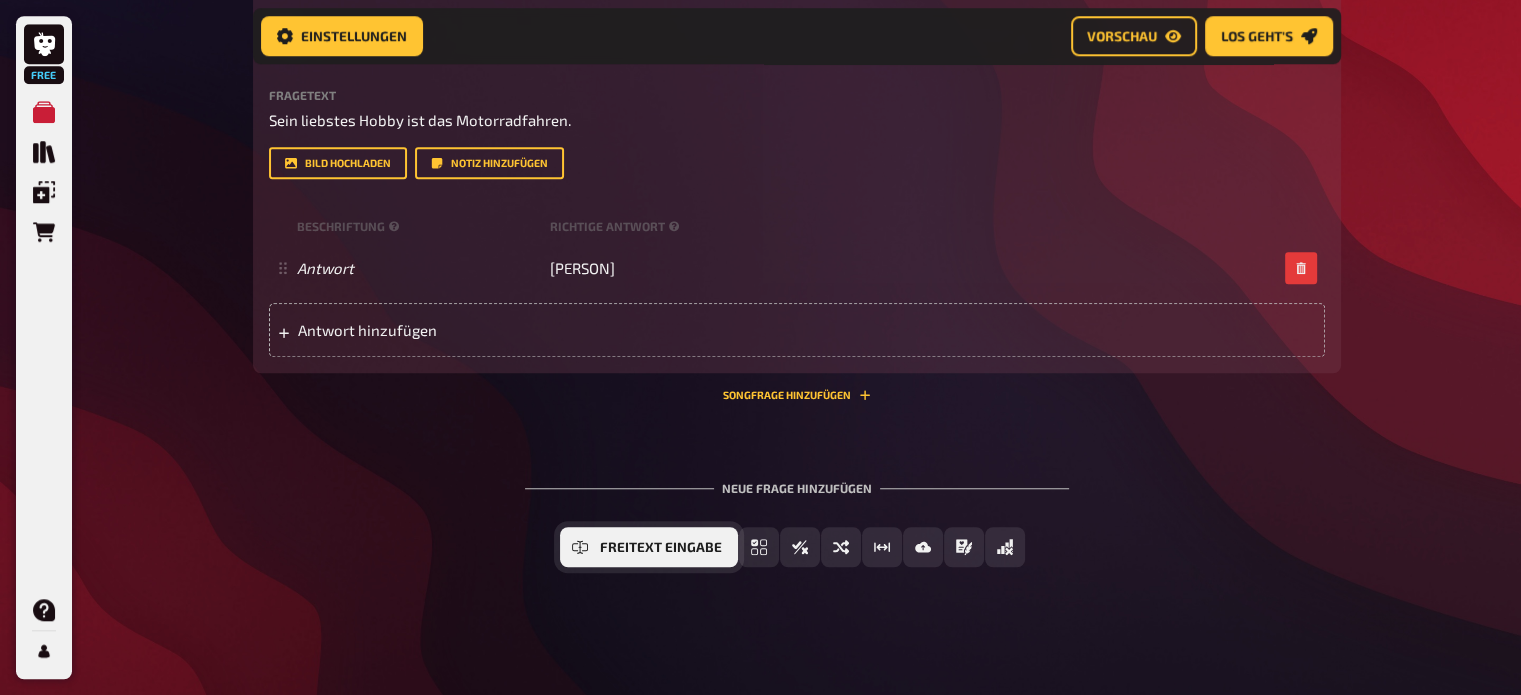 click on "Freitext Eingabe" at bounding box center (649, 547) 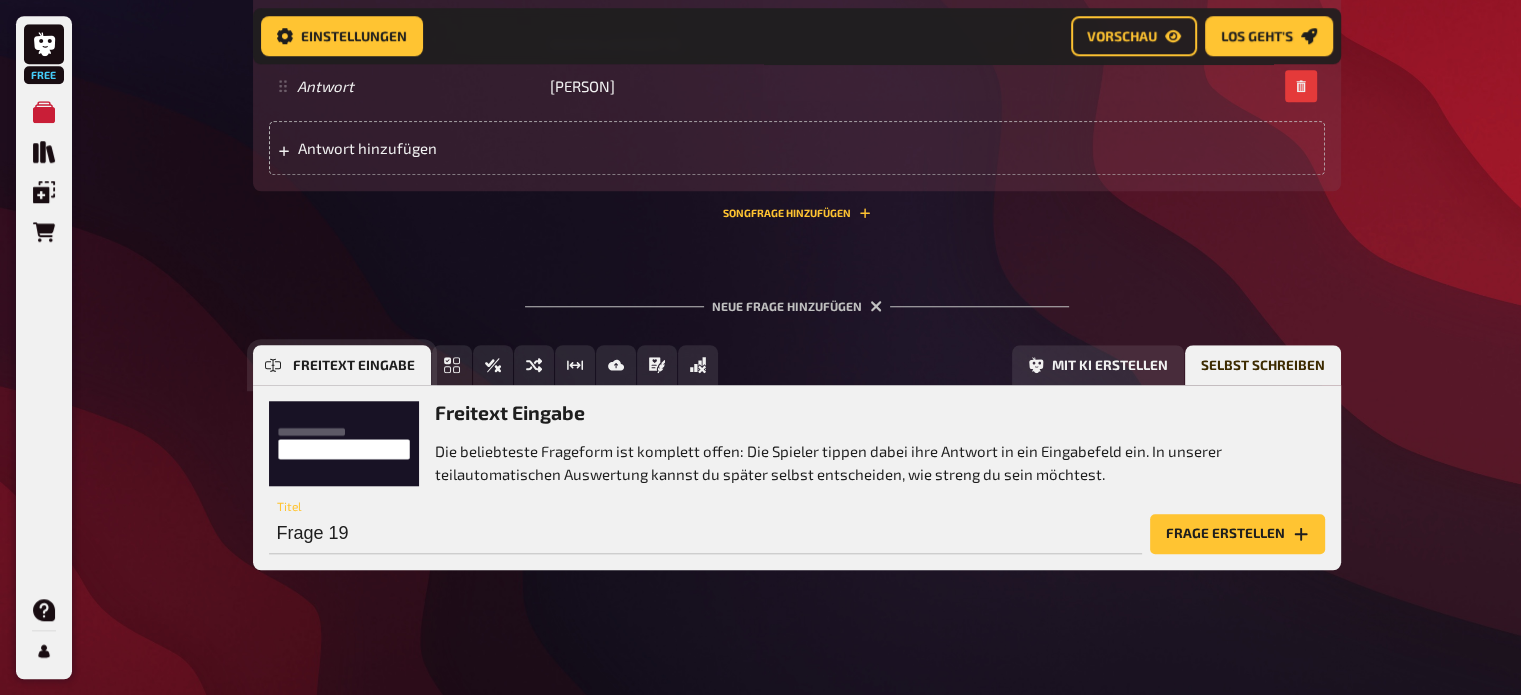 scroll, scrollTop: 9300, scrollLeft: 0, axis: vertical 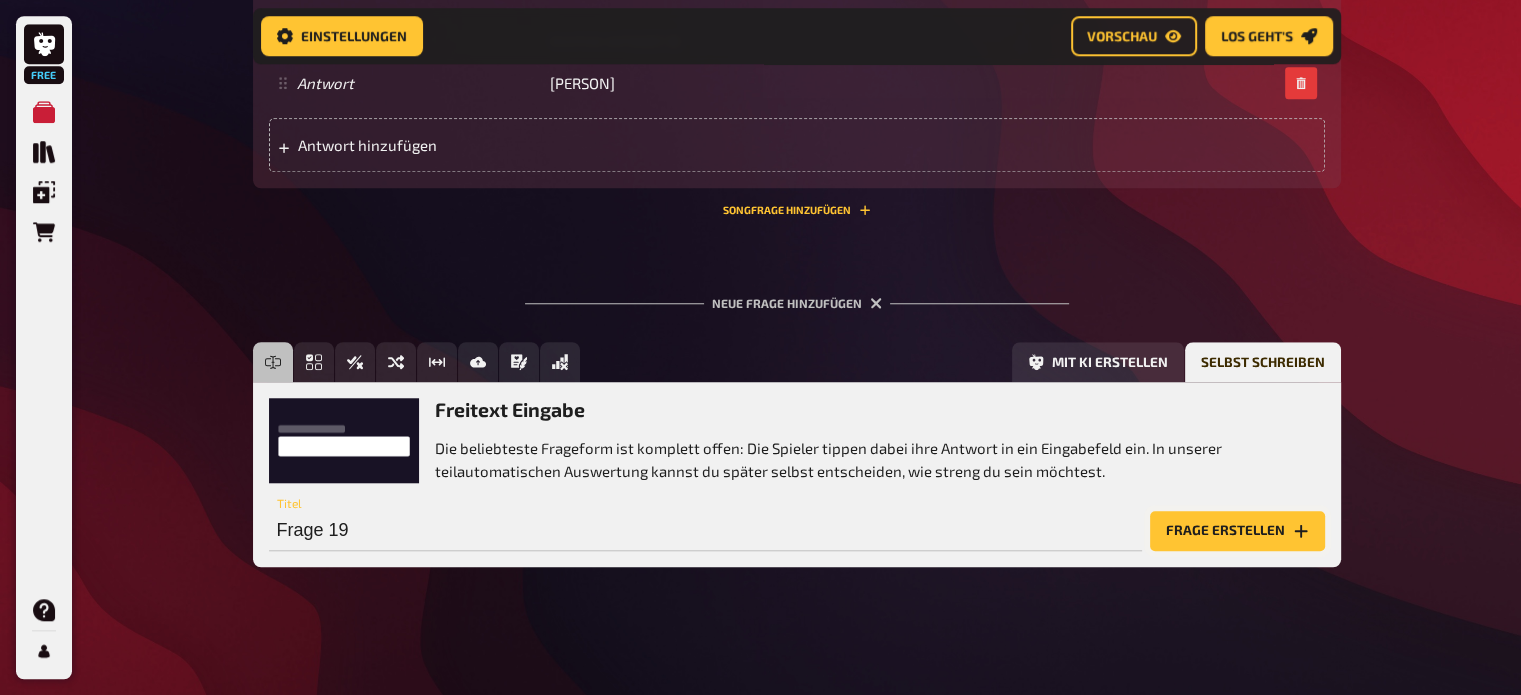click on "Frage erstellen" at bounding box center [1237, 531] 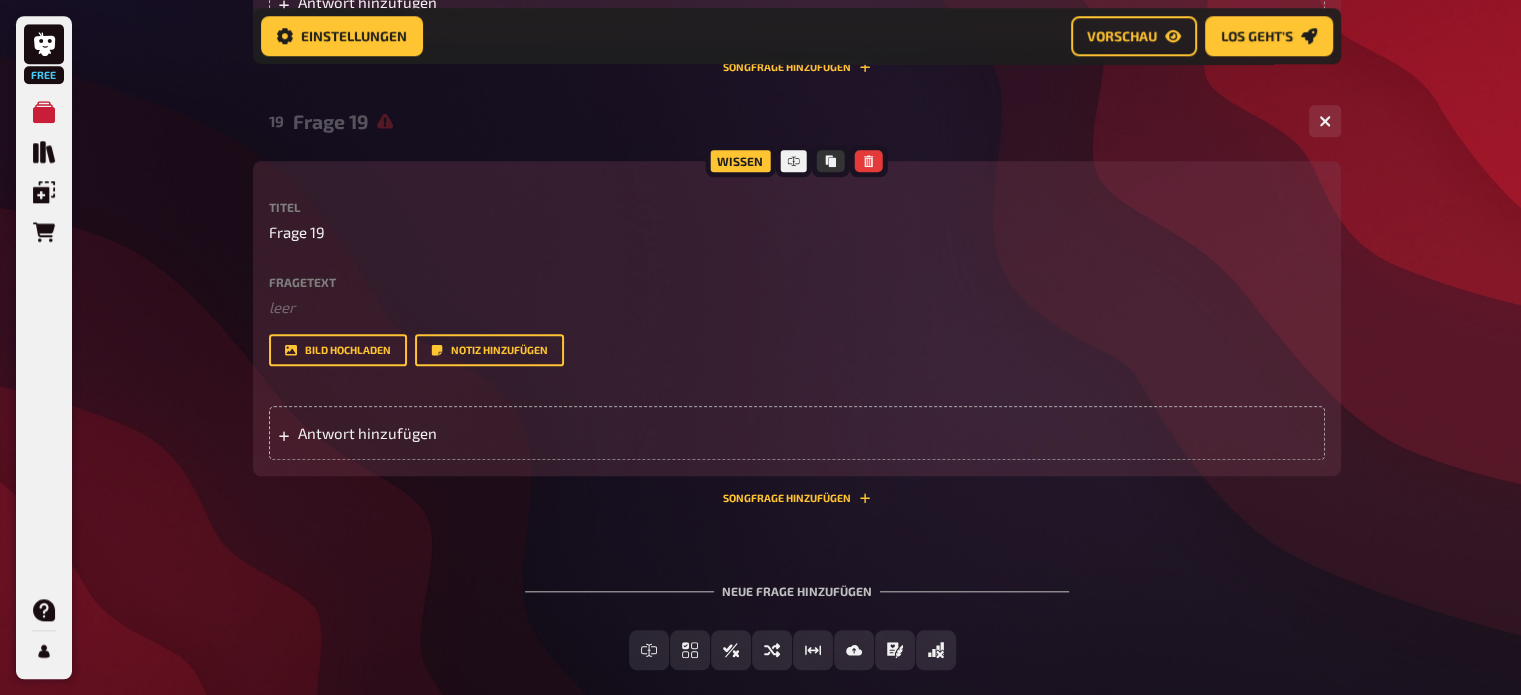 scroll, scrollTop: 9444, scrollLeft: 0, axis: vertical 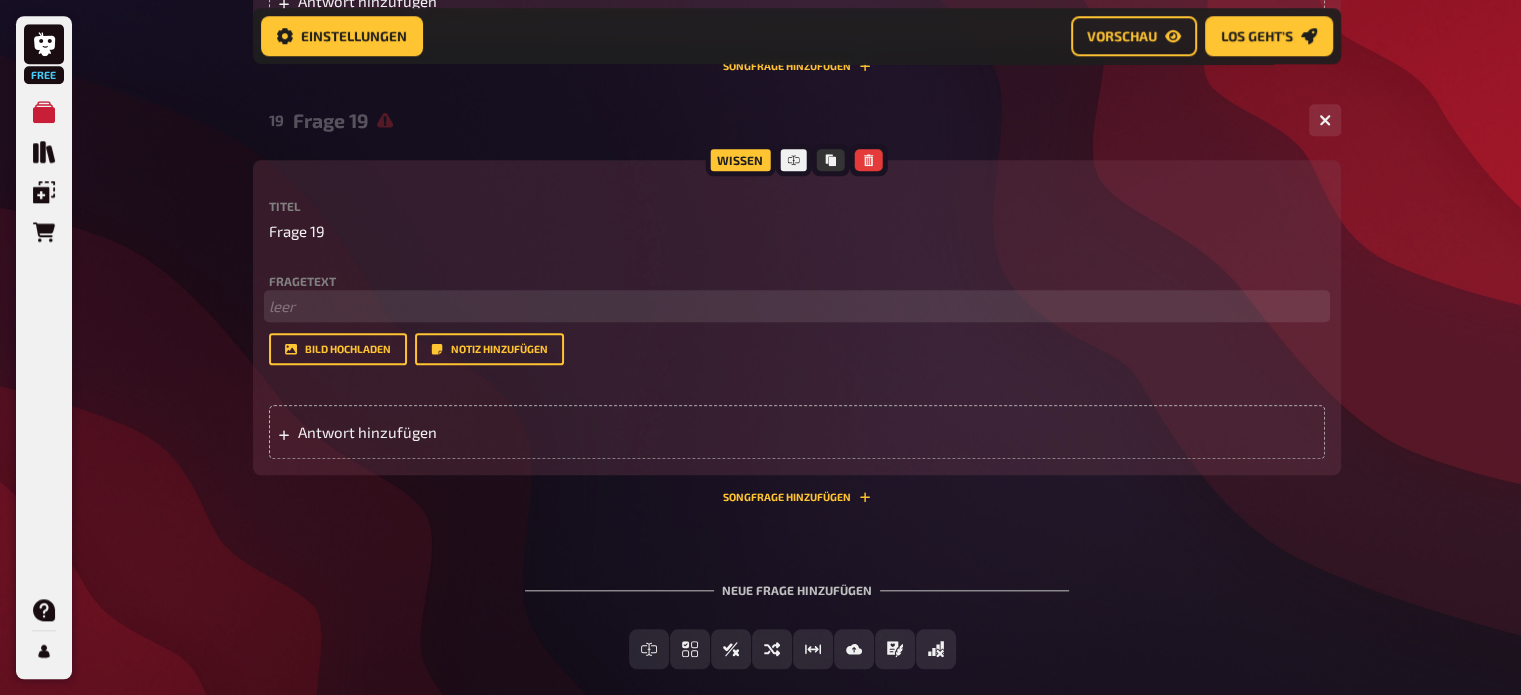click on "﻿ leer" at bounding box center [797, 306] 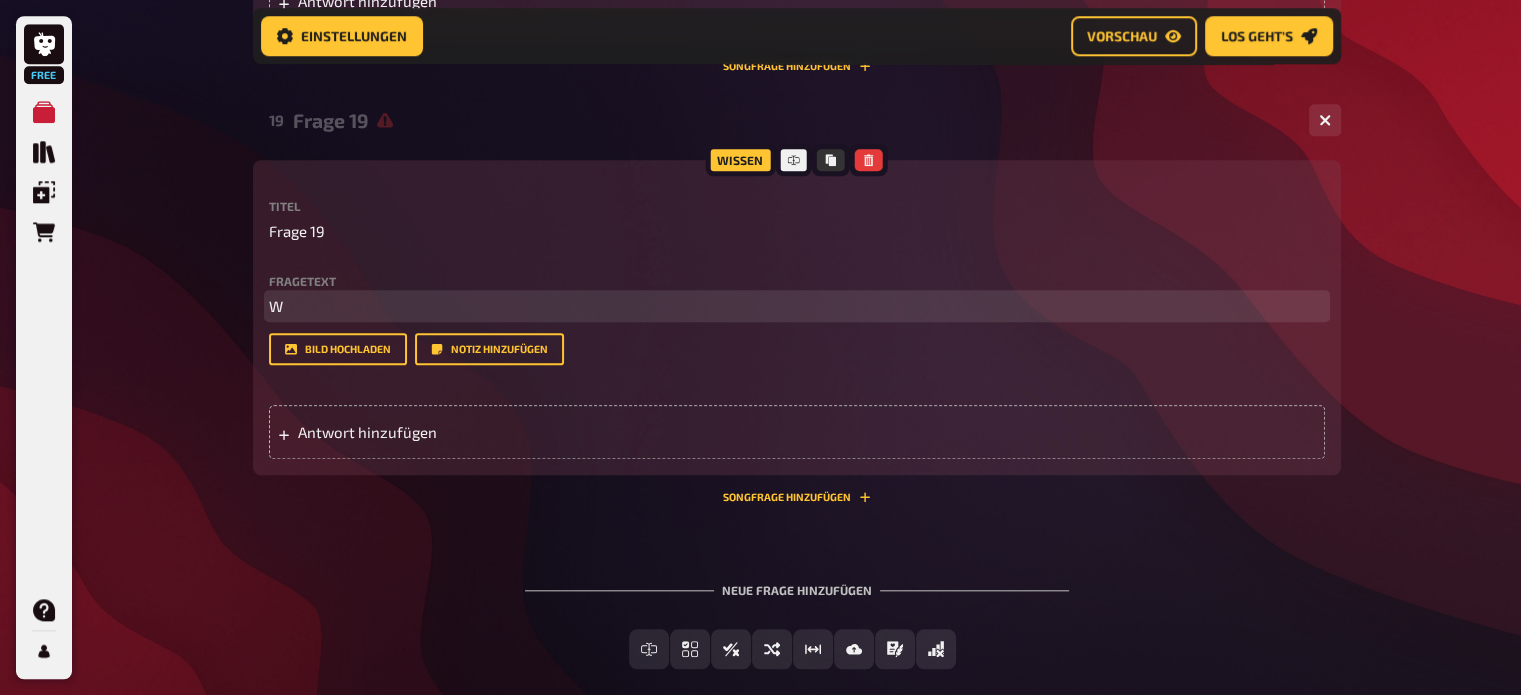 type 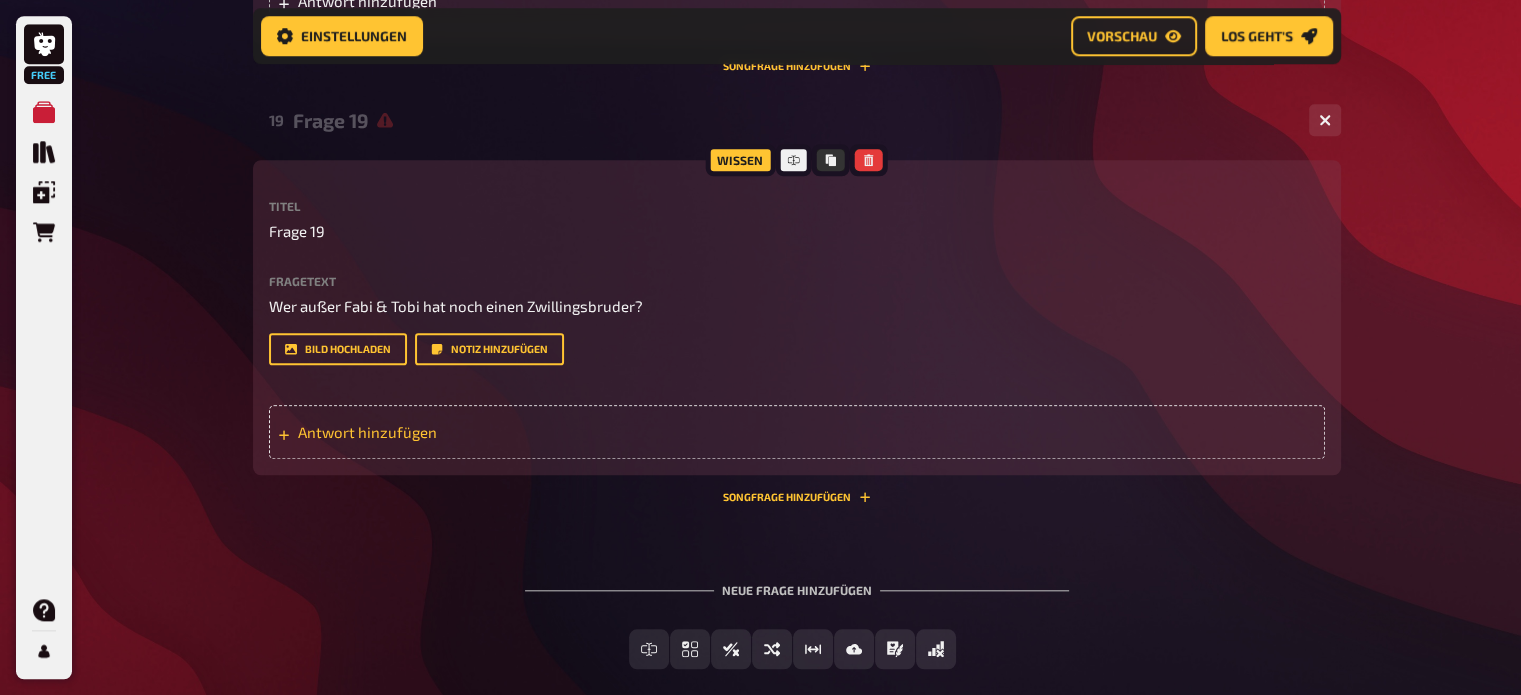 click on "Antwort hinzufügen" at bounding box center [453, 432] 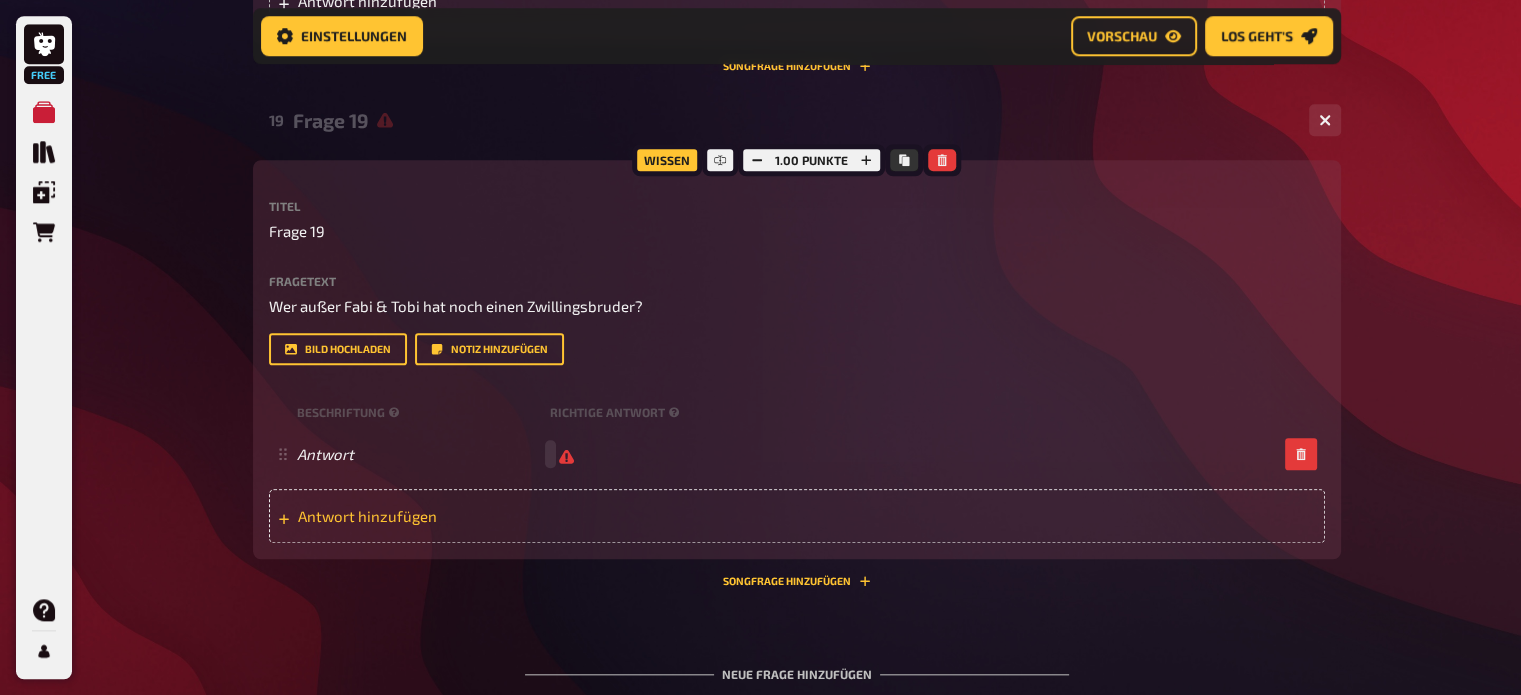 type 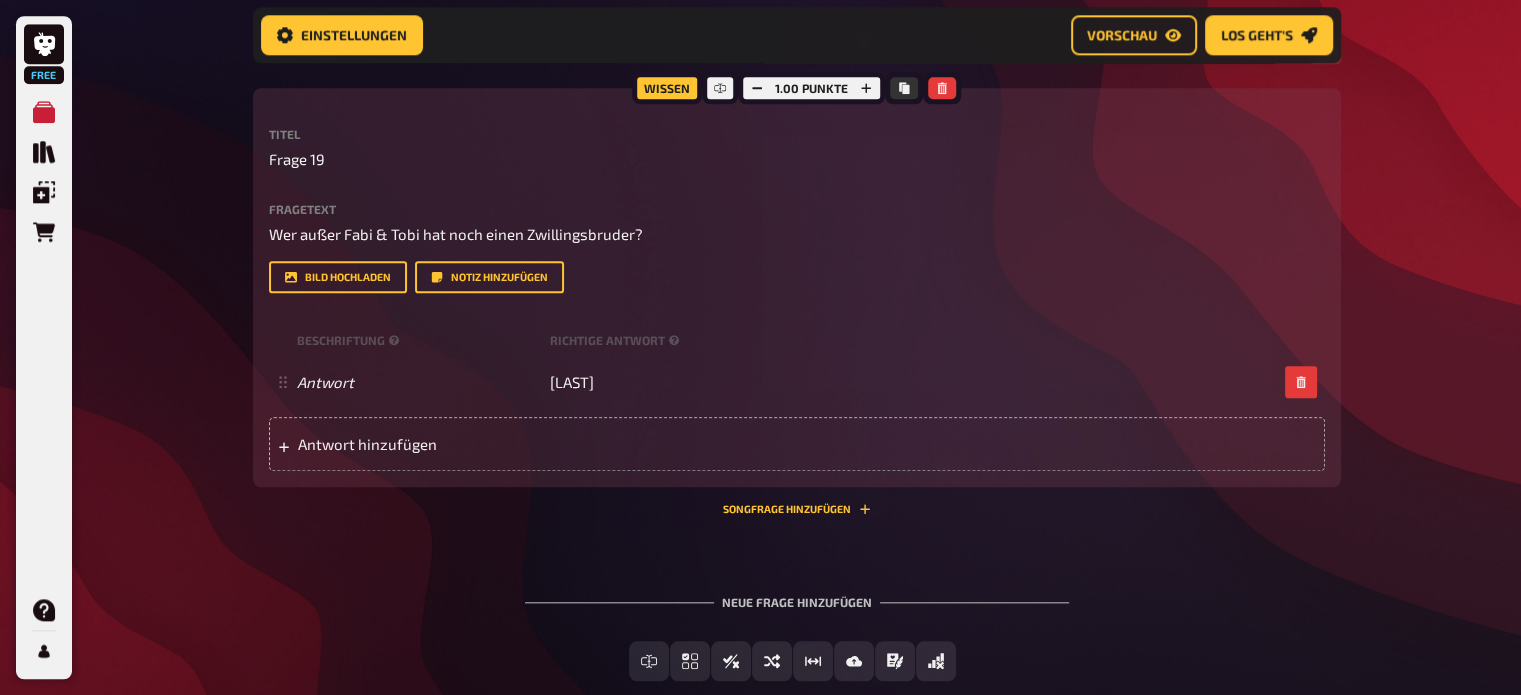 scroll, scrollTop: 9588, scrollLeft: 0, axis: vertical 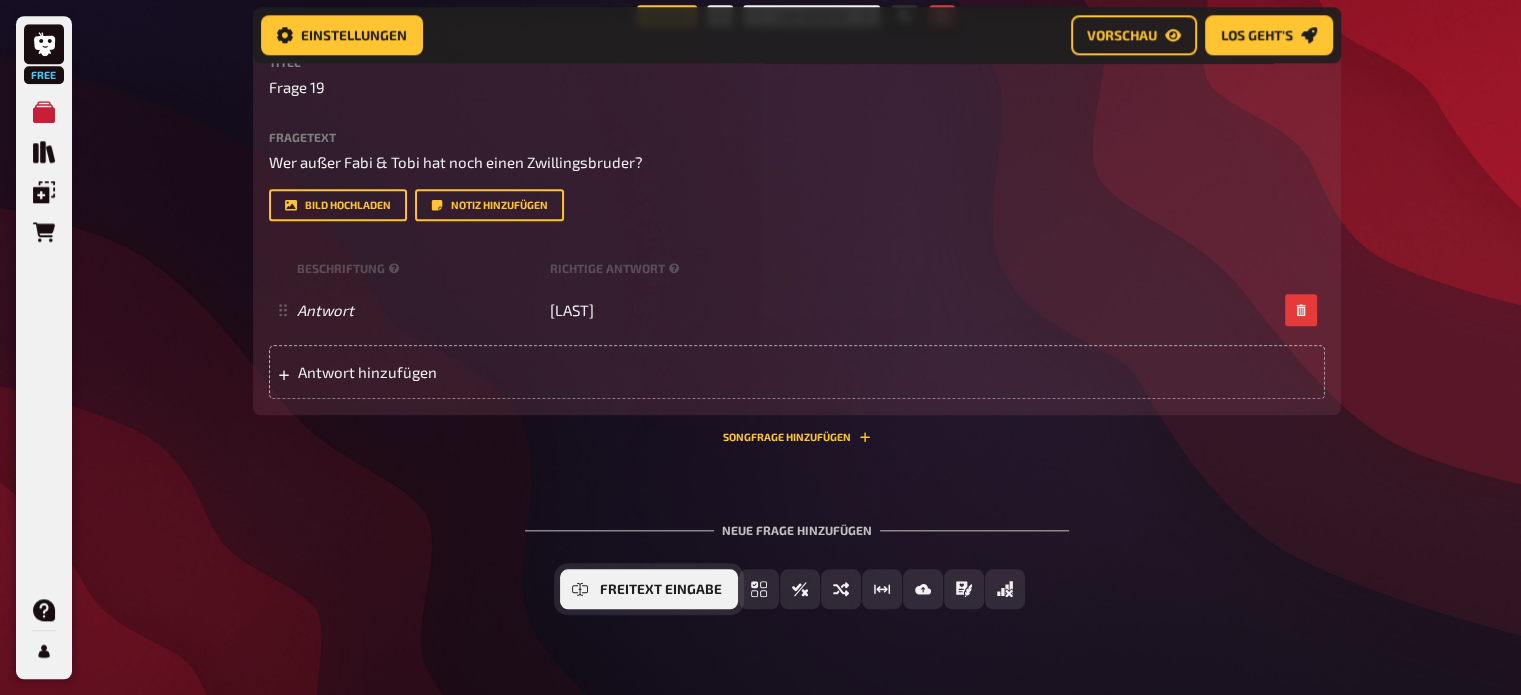 click on "Freitext Eingabe" at bounding box center [661, 590] 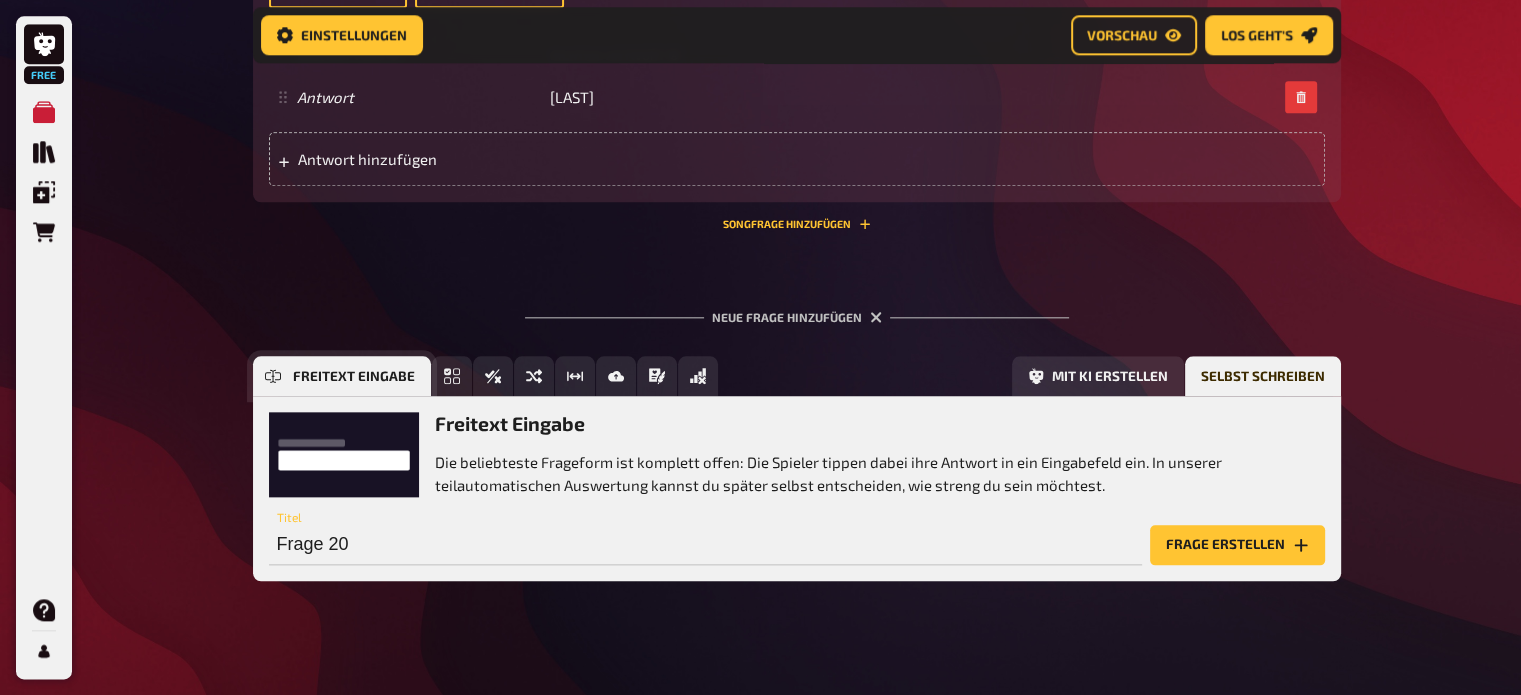 scroll, scrollTop: 9815, scrollLeft: 0, axis: vertical 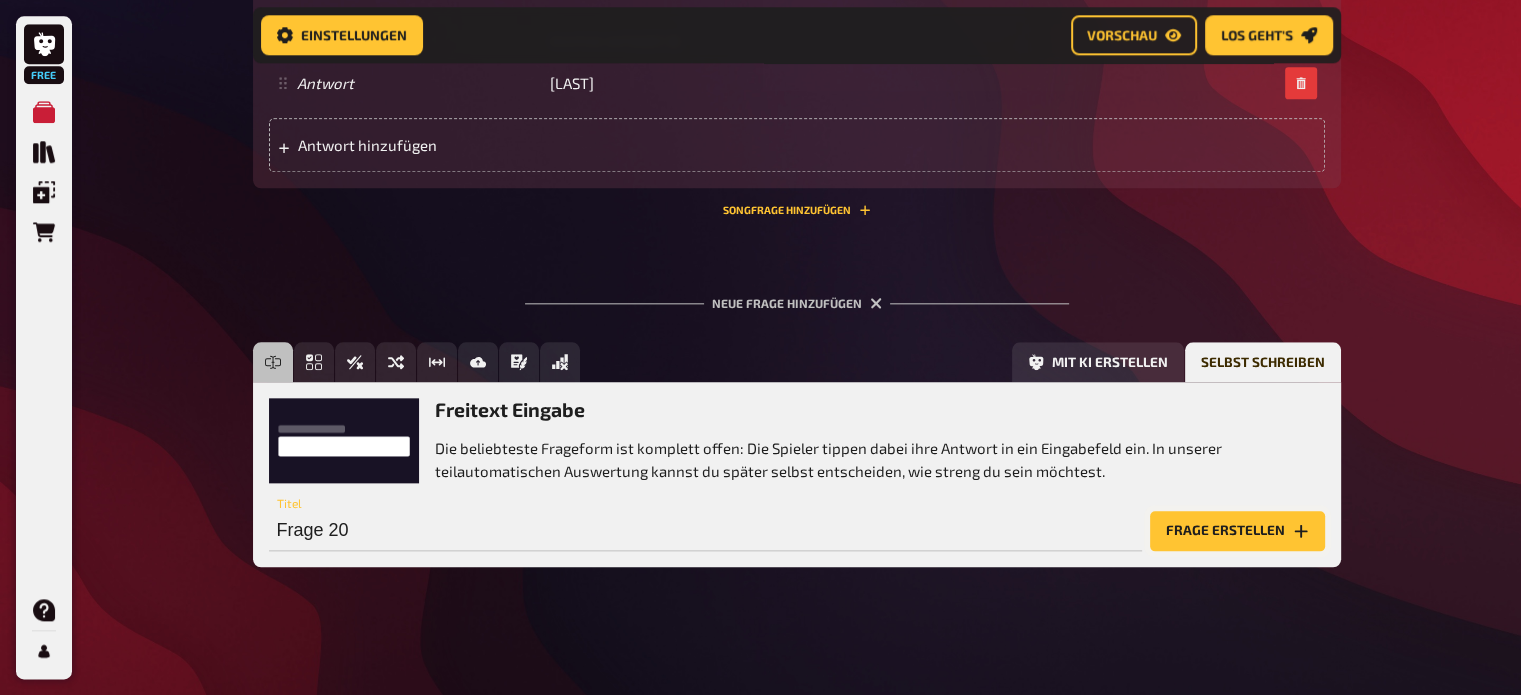 click on "Frage erstellen" at bounding box center (1237, 531) 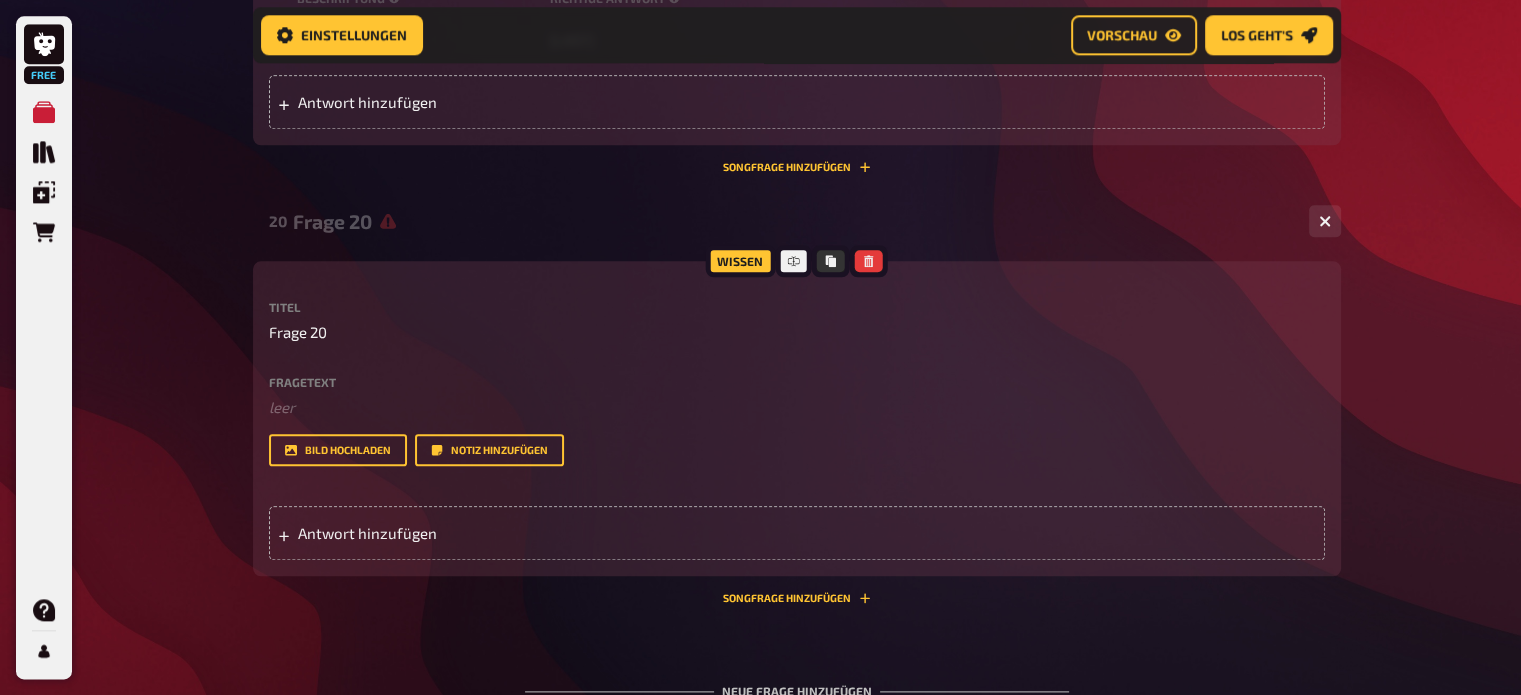 scroll, scrollTop: 9859, scrollLeft: 0, axis: vertical 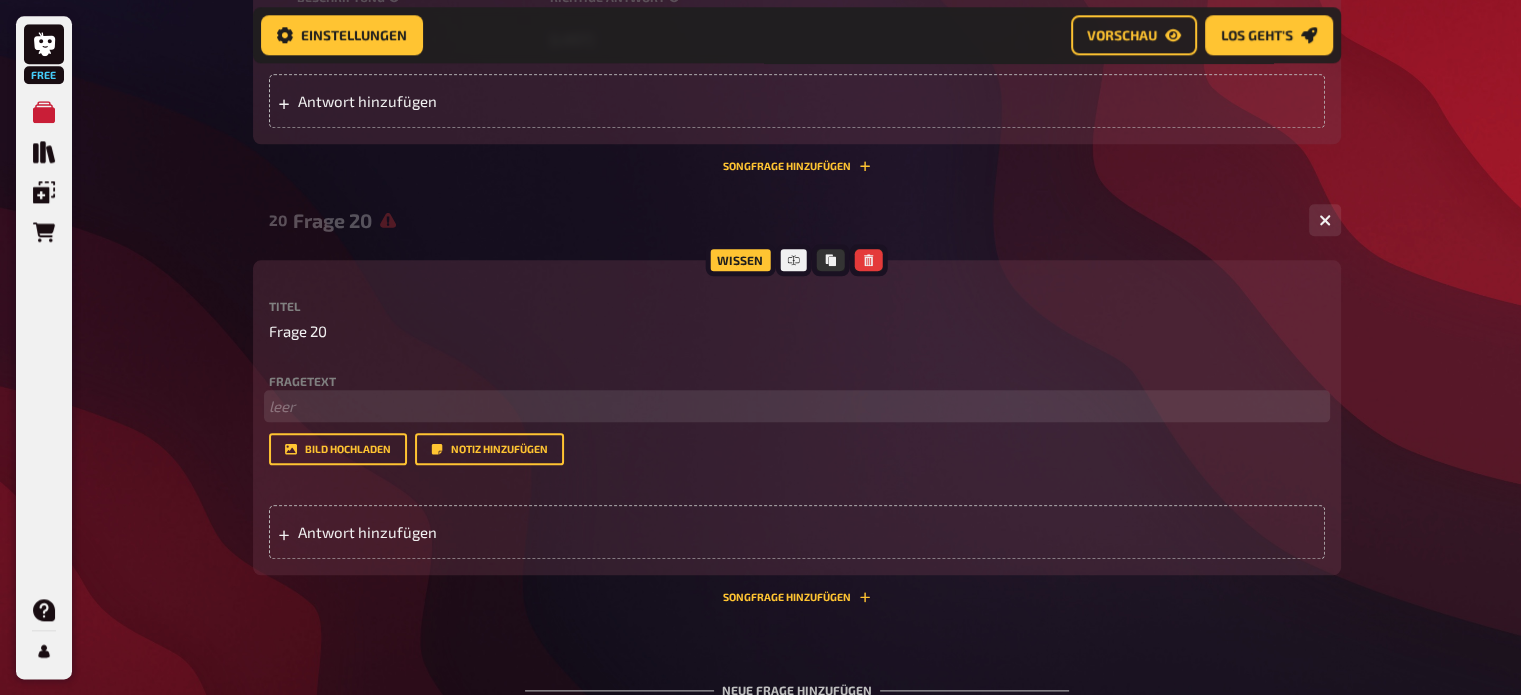click on "﻿ leer" at bounding box center (797, 406) 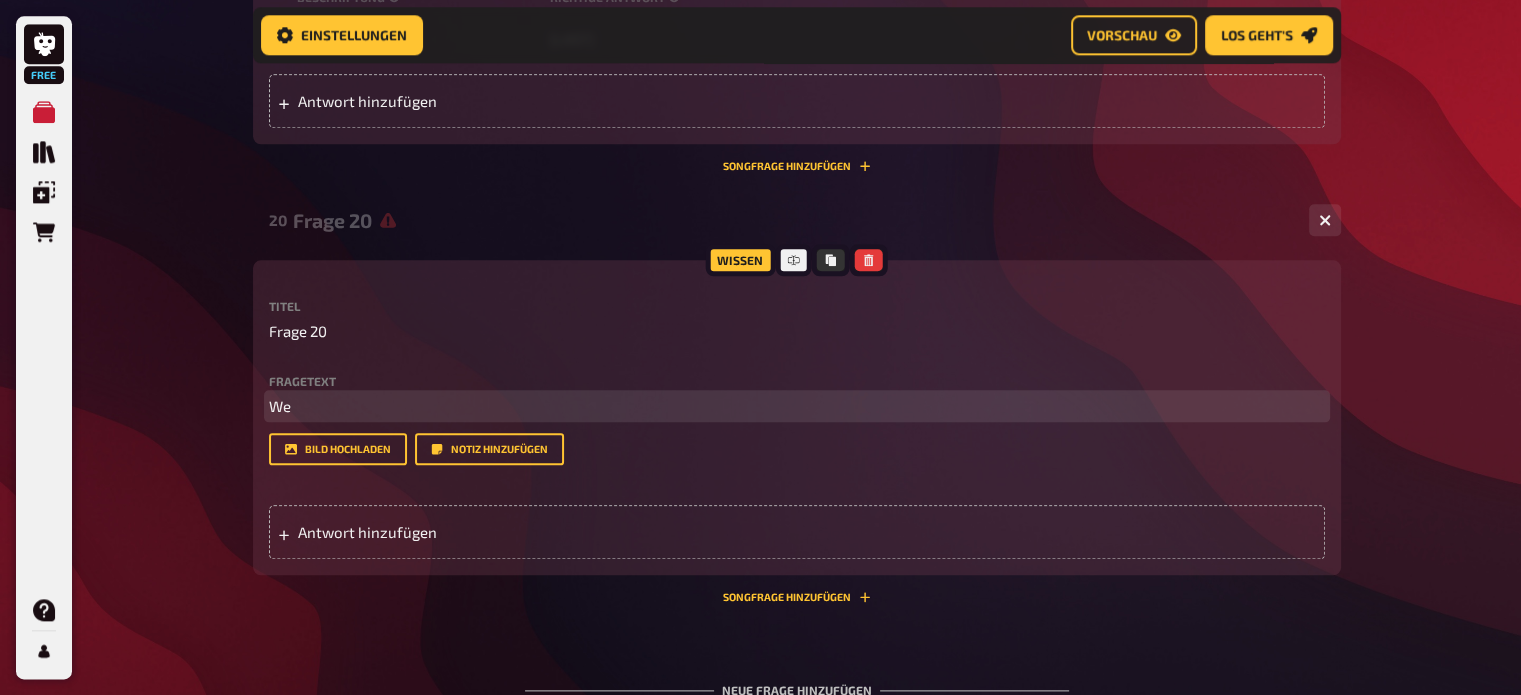 type 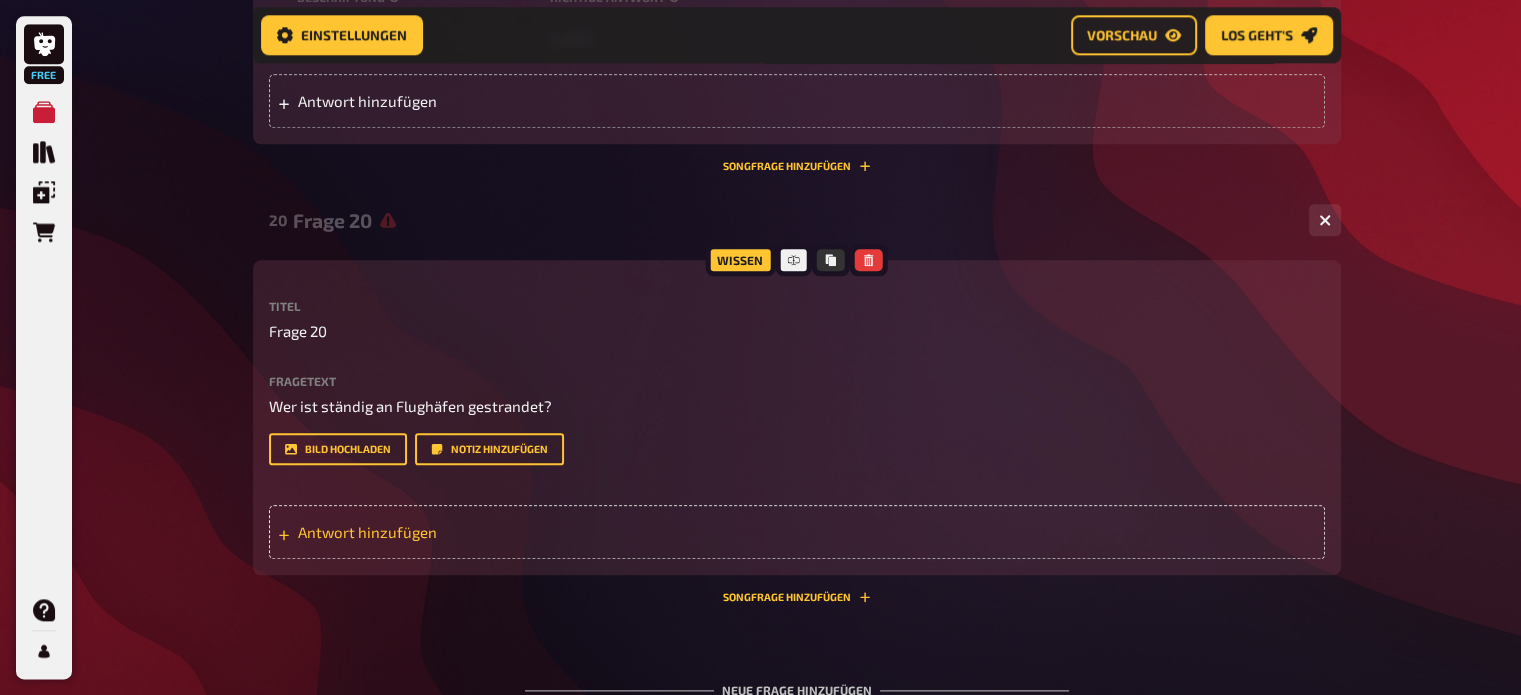 click on "Antwort hinzufügen" at bounding box center [453, 532] 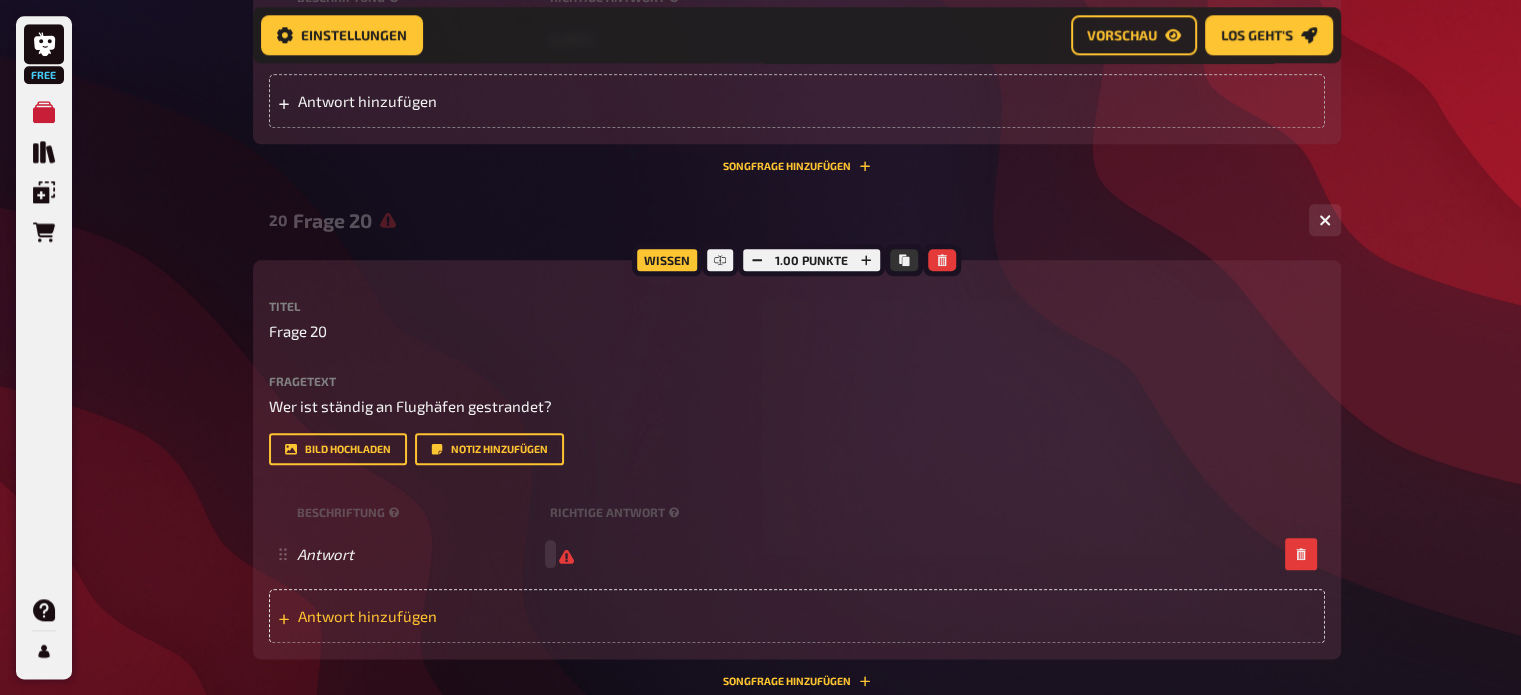 type 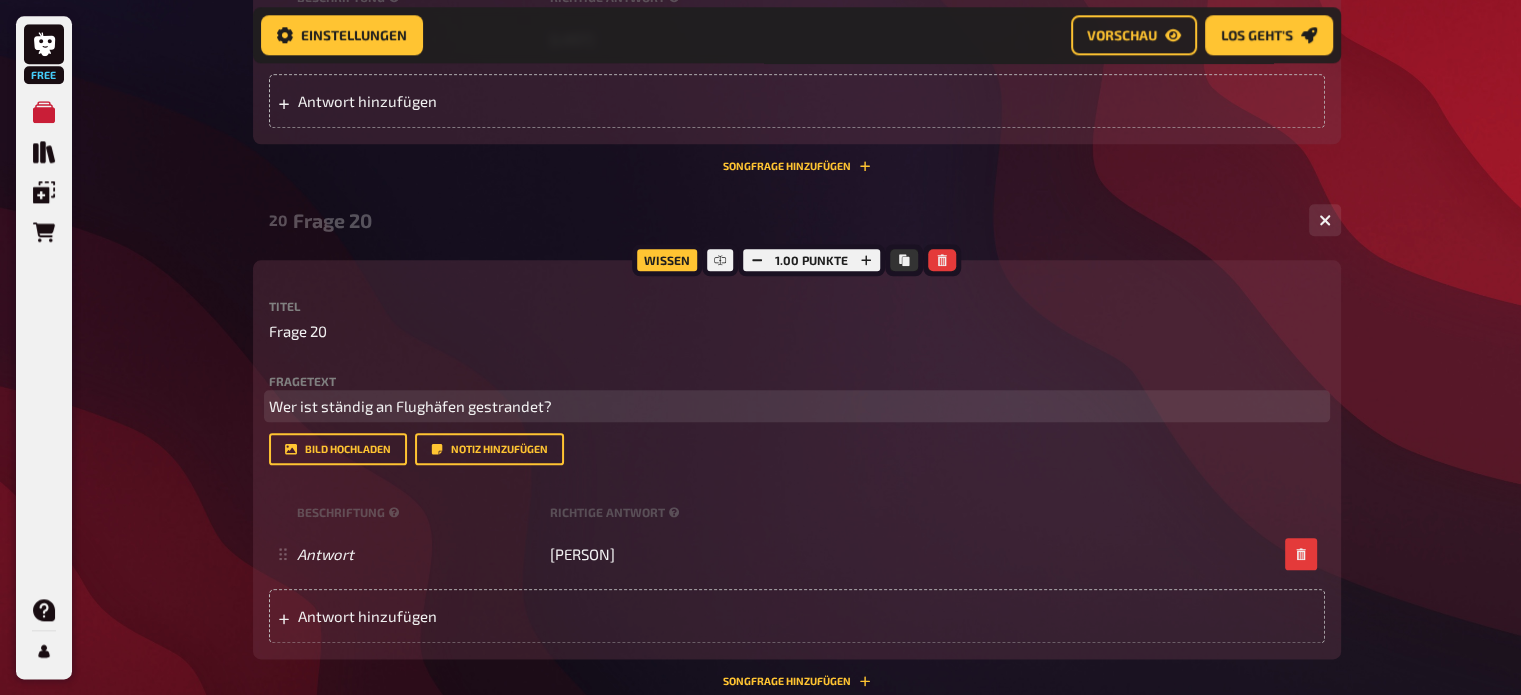 click on "Wer ist ständig an Flughäfen gestrandet?" at bounding box center [797, 406] 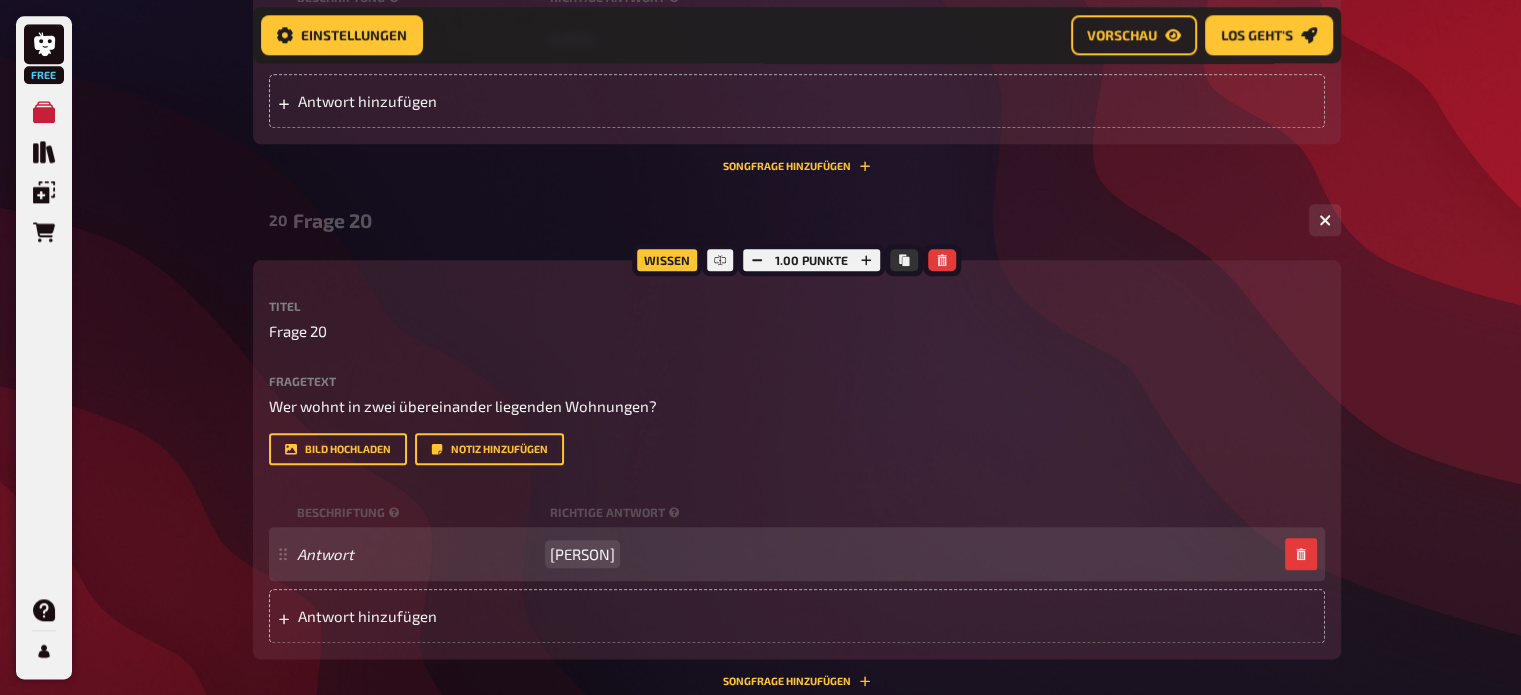 click on "[PERSON]" at bounding box center (582, 554) 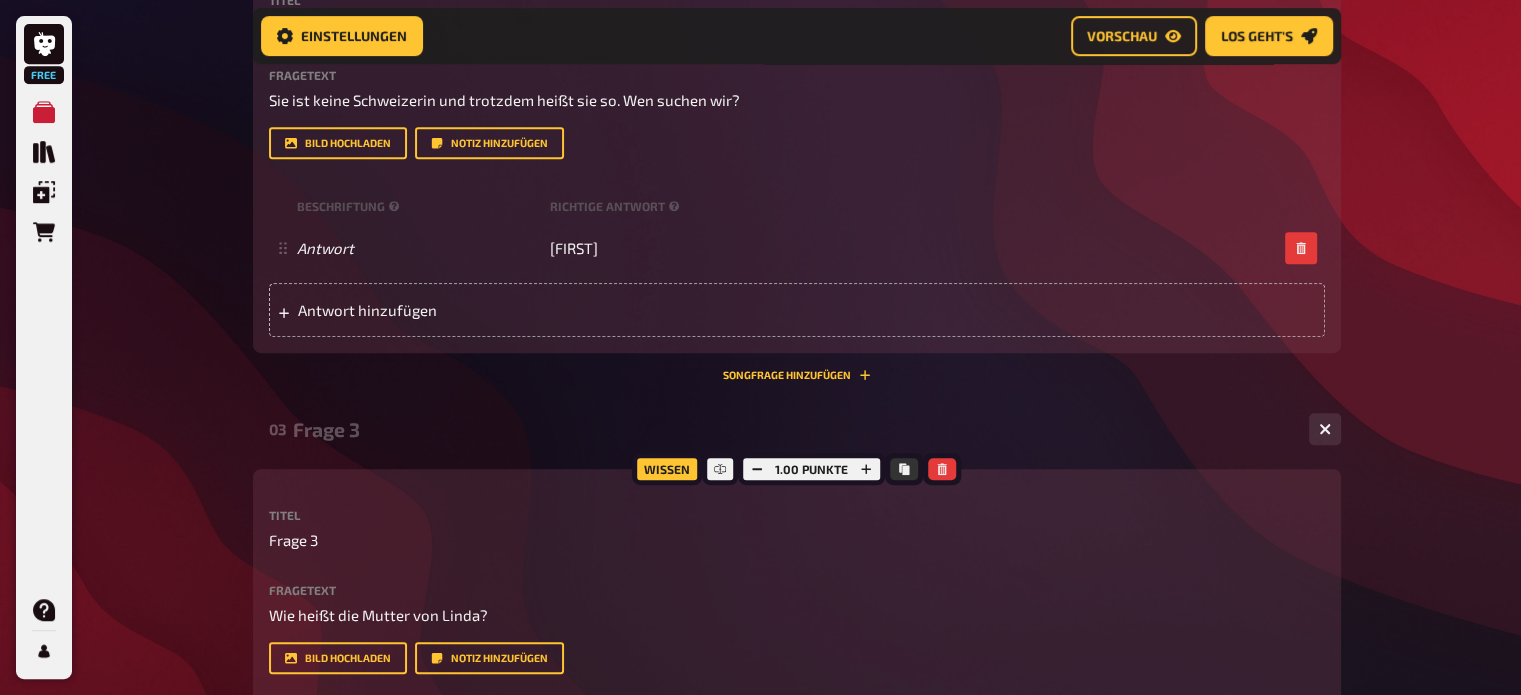 scroll, scrollTop: 0, scrollLeft: 0, axis: both 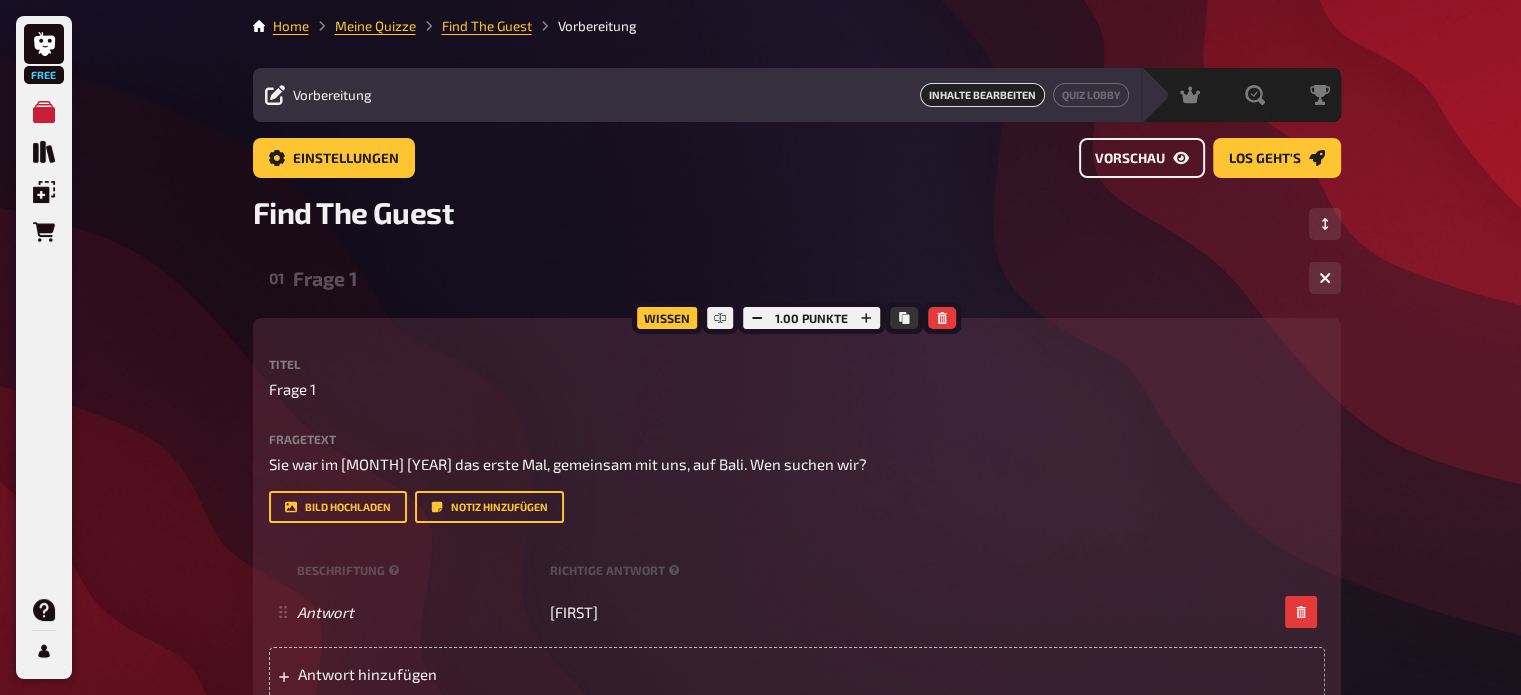 click on "Vorschau" at bounding box center (1142, 158) 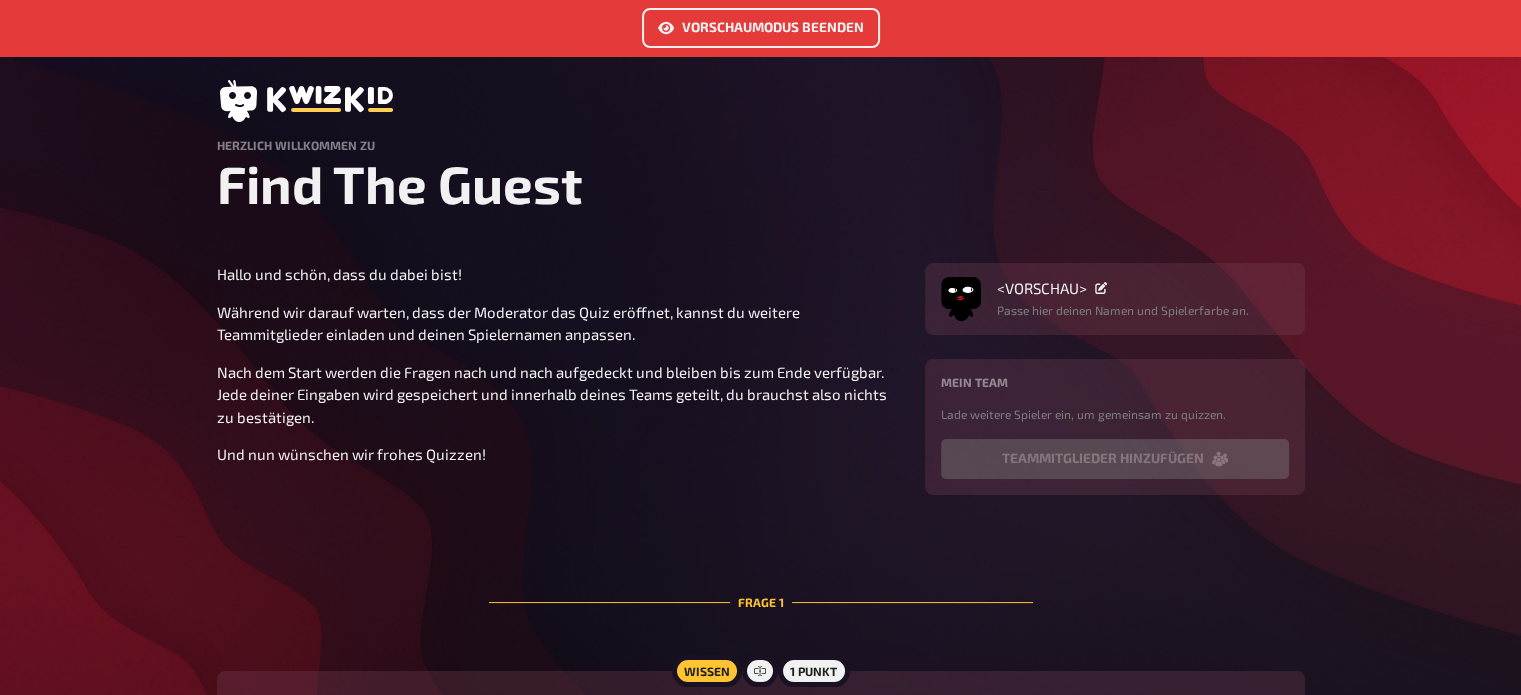 scroll, scrollTop: 0, scrollLeft: 0, axis: both 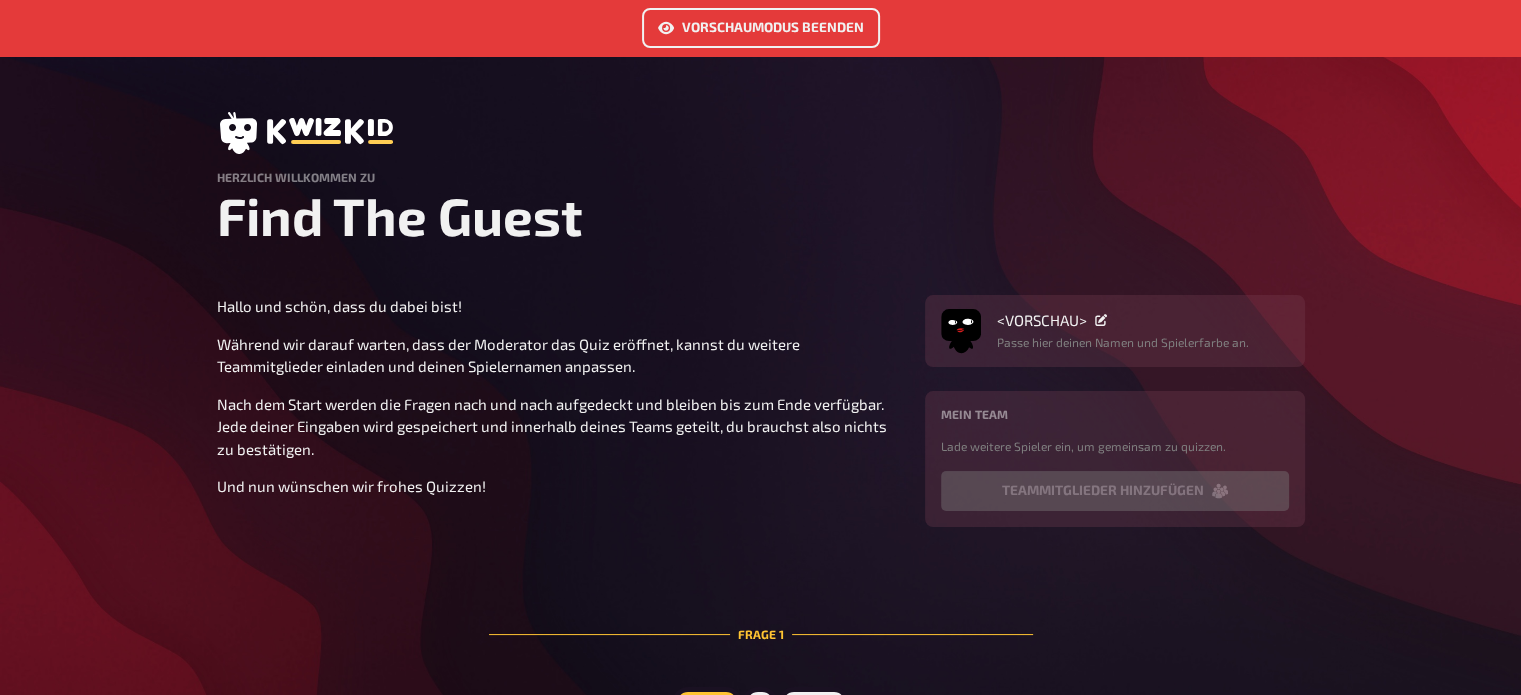 click on "Vorschaumodus beenden" at bounding box center (761, 28) 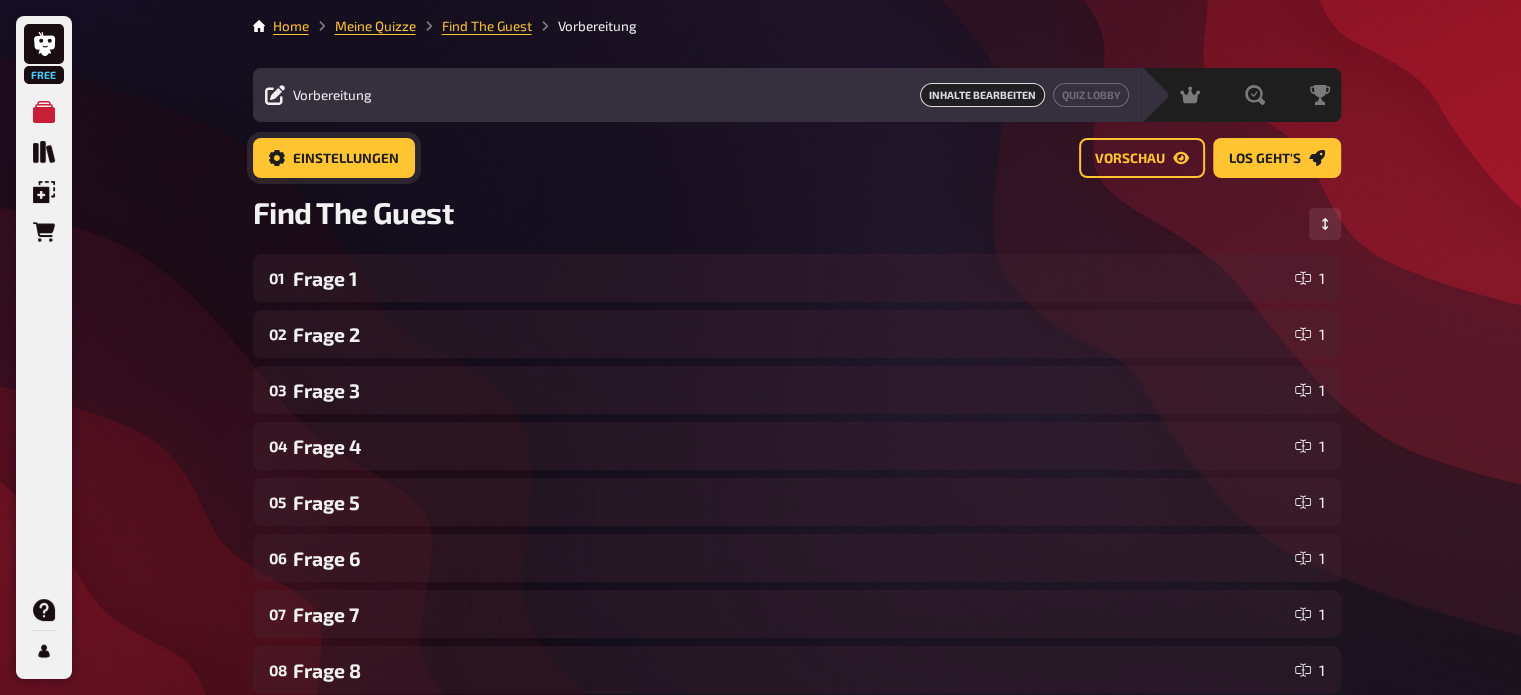 click on "Einstellungen" at bounding box center (346, 159) 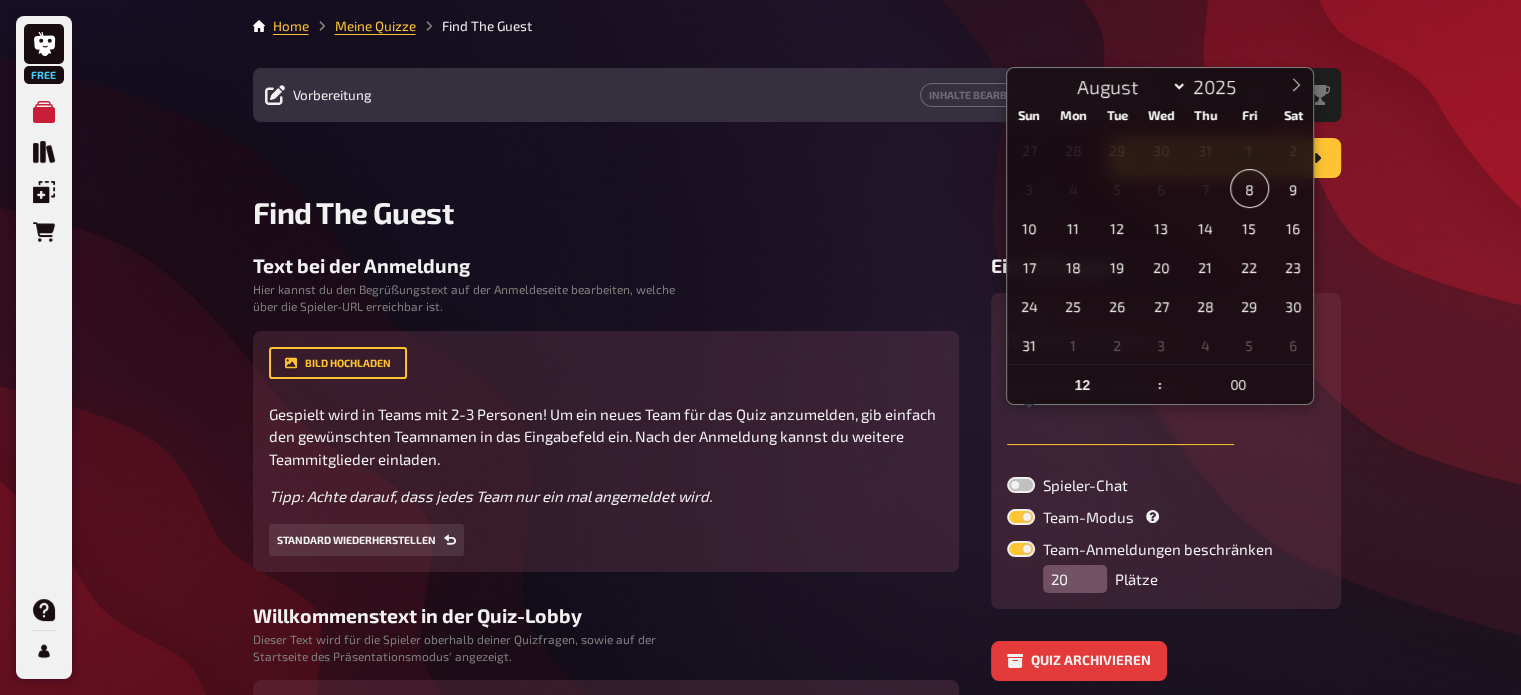 click at bounding box center (1120, 425) 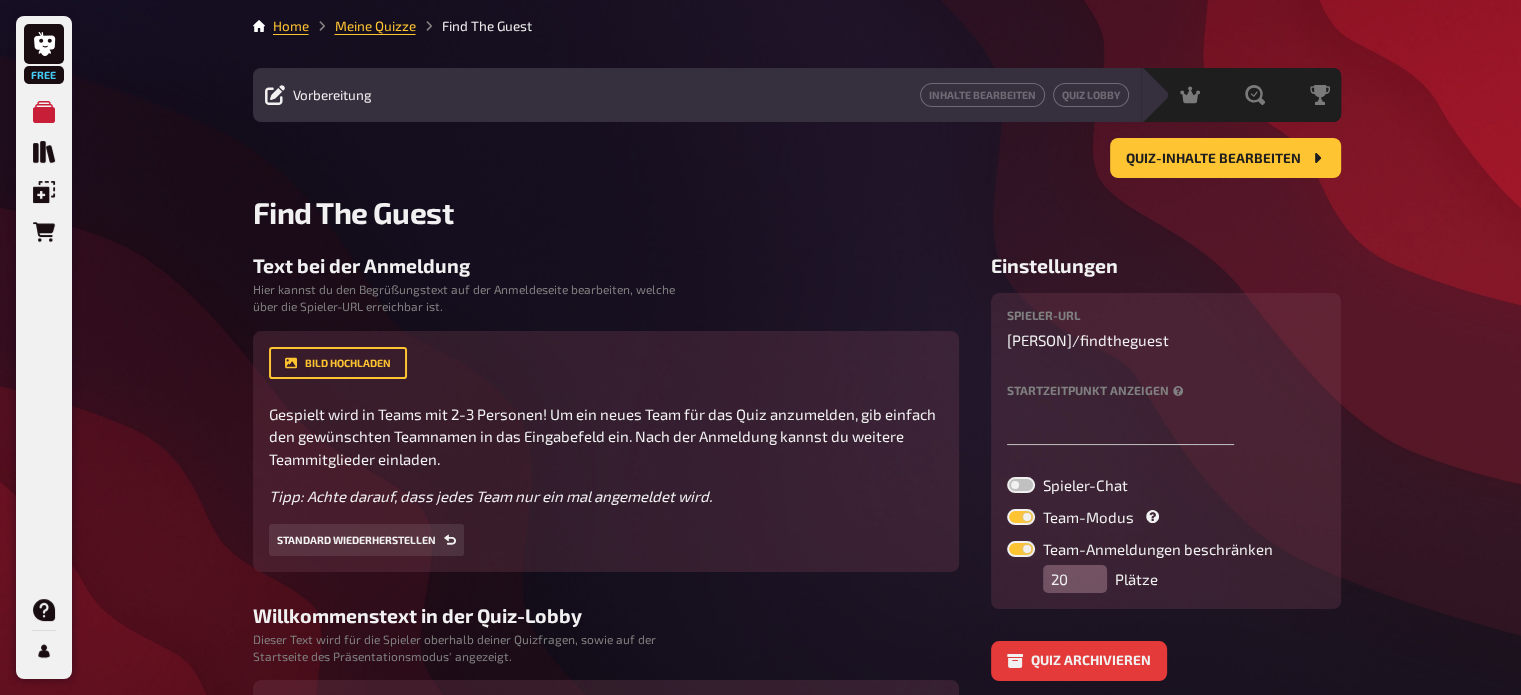 click on "Free Meine Quizze Quiz Sammlung Einblendungen Bestellungen Hilfe Profil Home Meine Quizze Find The Guest Vorbereitung Inhalte Bearbeiten Quiz Lobby Moderation undefined Auswertung Siegerehrung Quiz-Inhalte bearbeiten Quiz-Inhalte bearbeiten Find The Guest Text bei der Anmeldung Hier kannst du den Begrüßungstext auf der Anmeldeseite bearbeiten, welche über die Spieler-URL erreichbar ist. Bild hochladen Gespielt wird in Teams mit 2-3 Personen! Um ein neues Team für das Quiz anzumelden, gib einfach den gewünschten Teamnamen in das Eingabefeld ein. Nach der Anmeldung kannst du weitere Teammitglieder einladen.  Tipp: Achte darauf, dass jedes Team nur ein mal angemeldet wird. Hier hinziehen für Dateiupload Standard wiederherstellen Willkommenstext in der Quiz-Lobby Dieser Text wird für die Spieler oberhalb deiner Quizfragen, sowie auf der Startseite des Präsentationsmodus' angezeigt. Hallo und schön, dass du dabei bist! Und nun wünschen wir frohes Quizzen! Einstellungen Spieler-URL   linda / findtheguest" at bounding box center [760, 505] 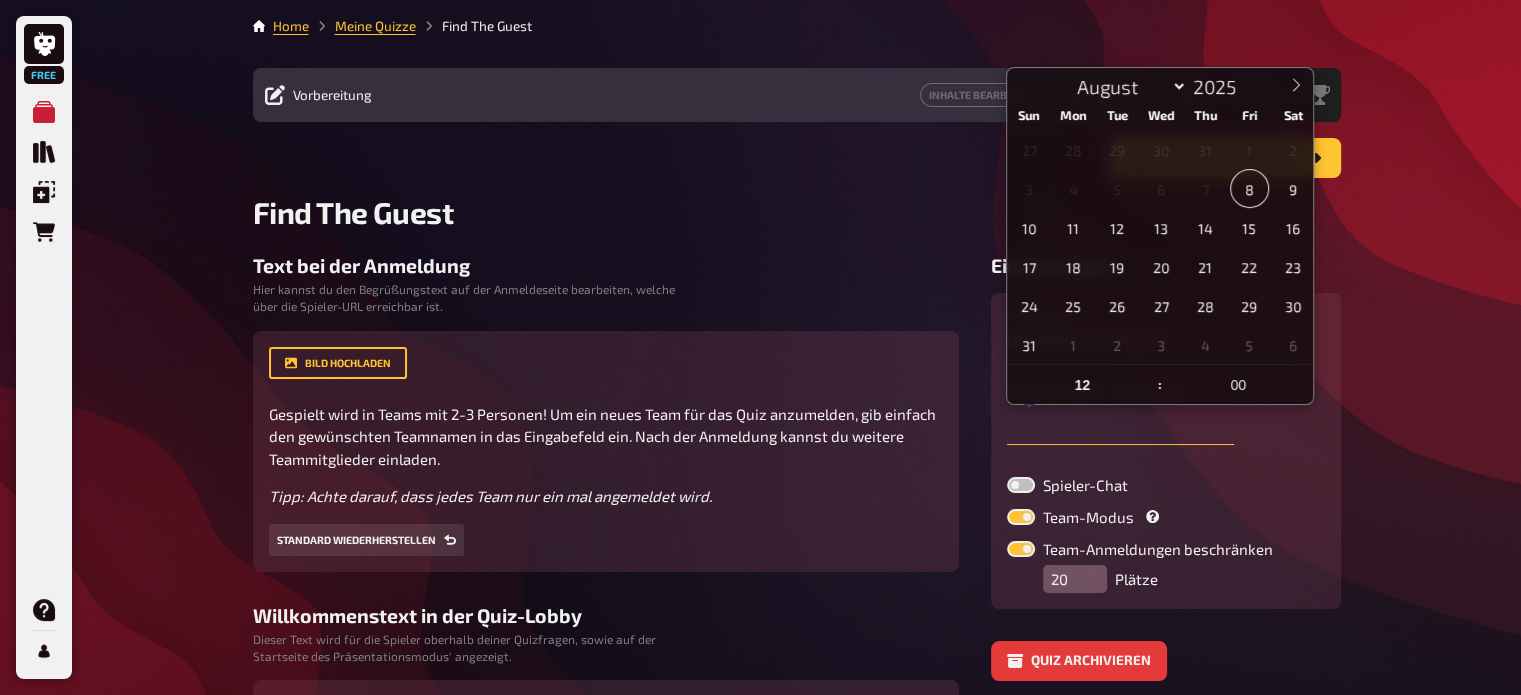 click at bounding box center (1120, 425) 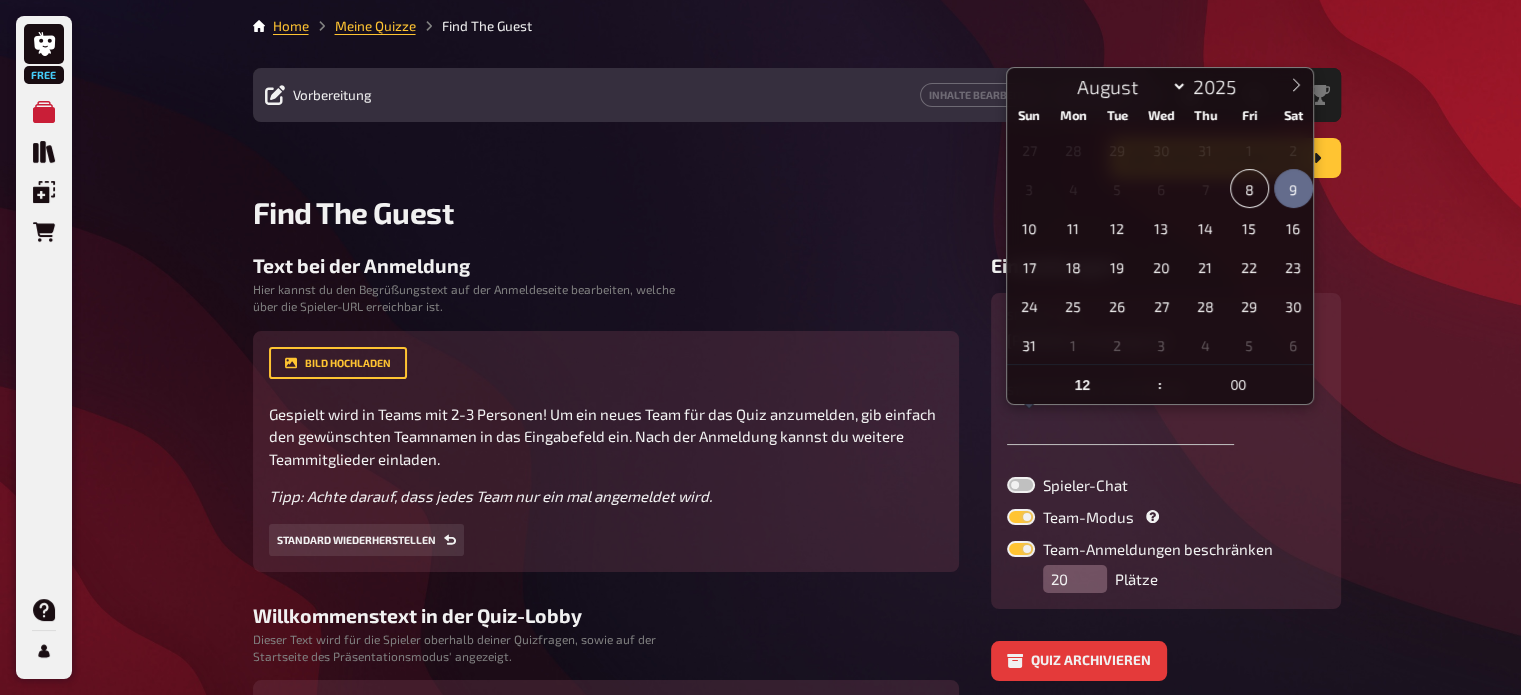 click on "9" at bounding box center (1293, 188) 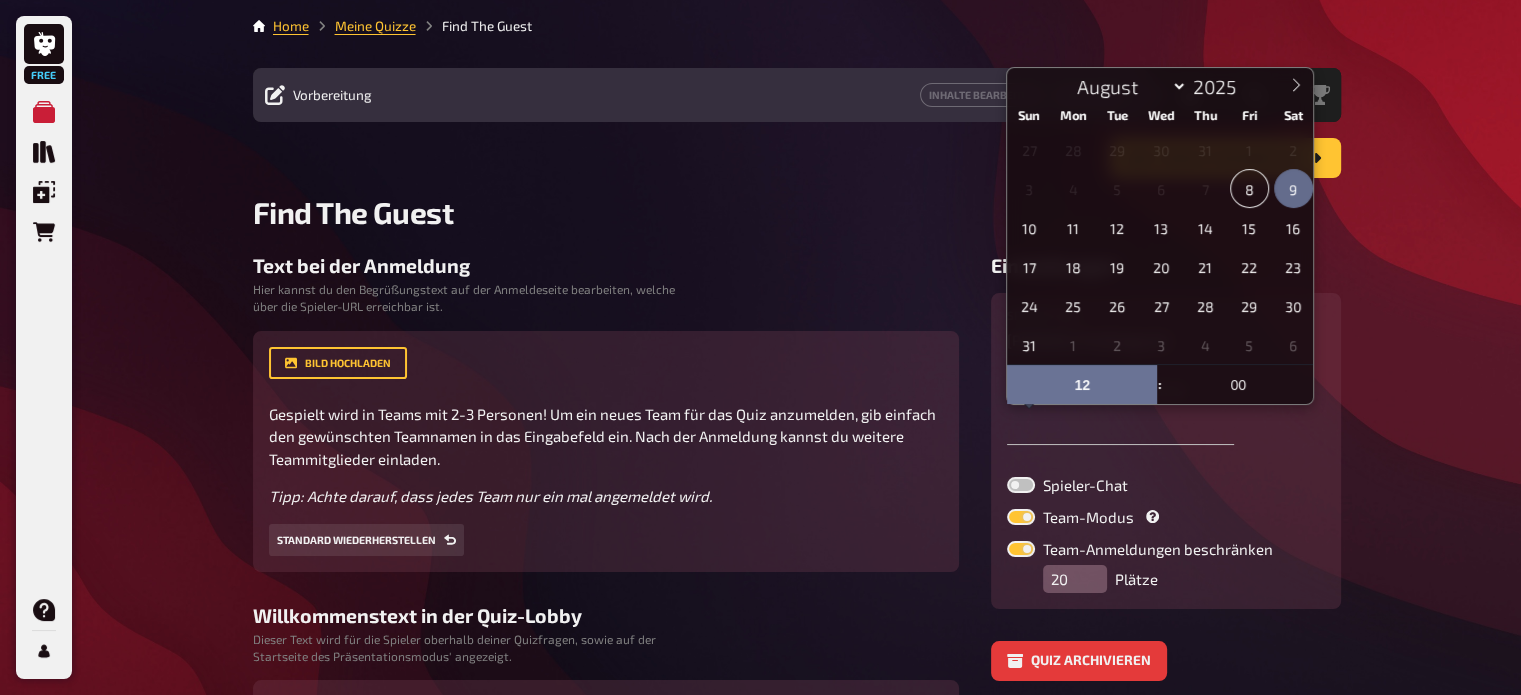 type on "09.[MONTH].[YEAR], [TIME]" 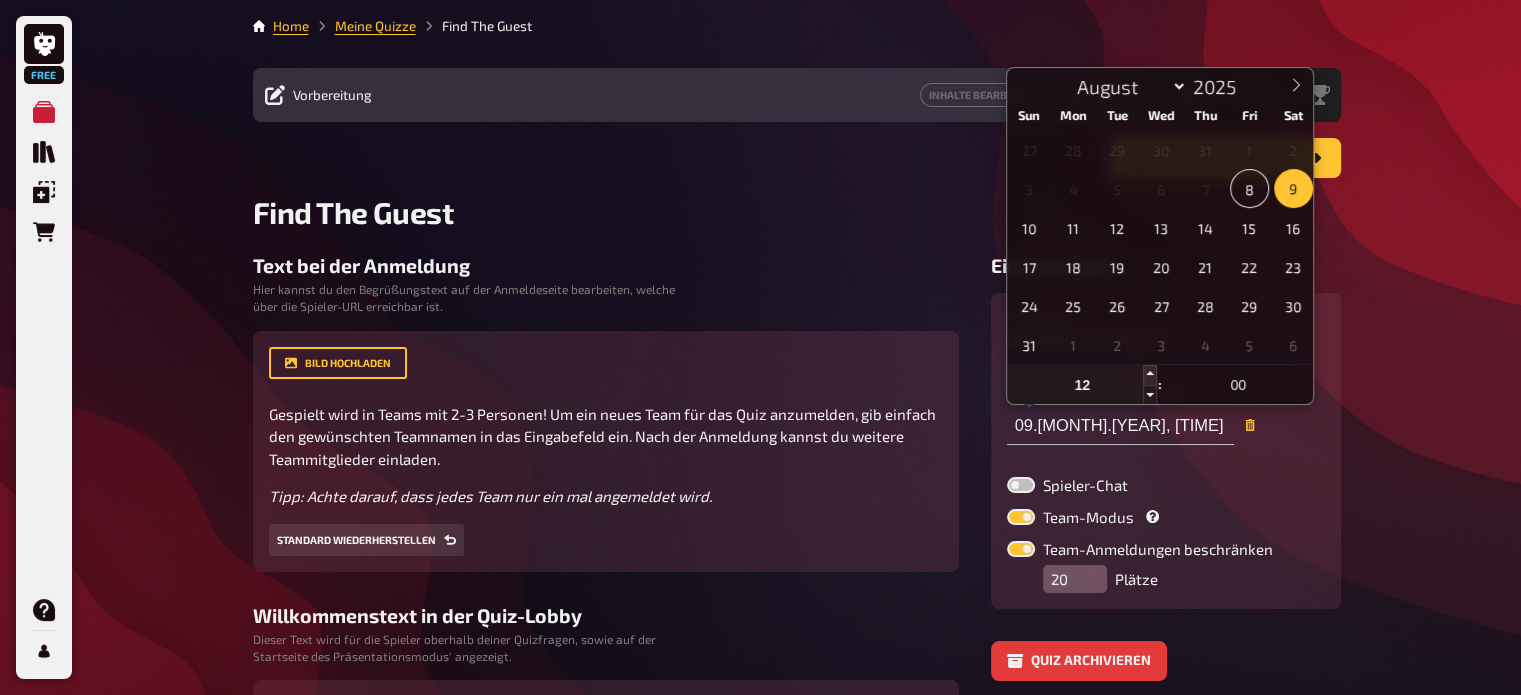 click at bounding box center (1150, 375) 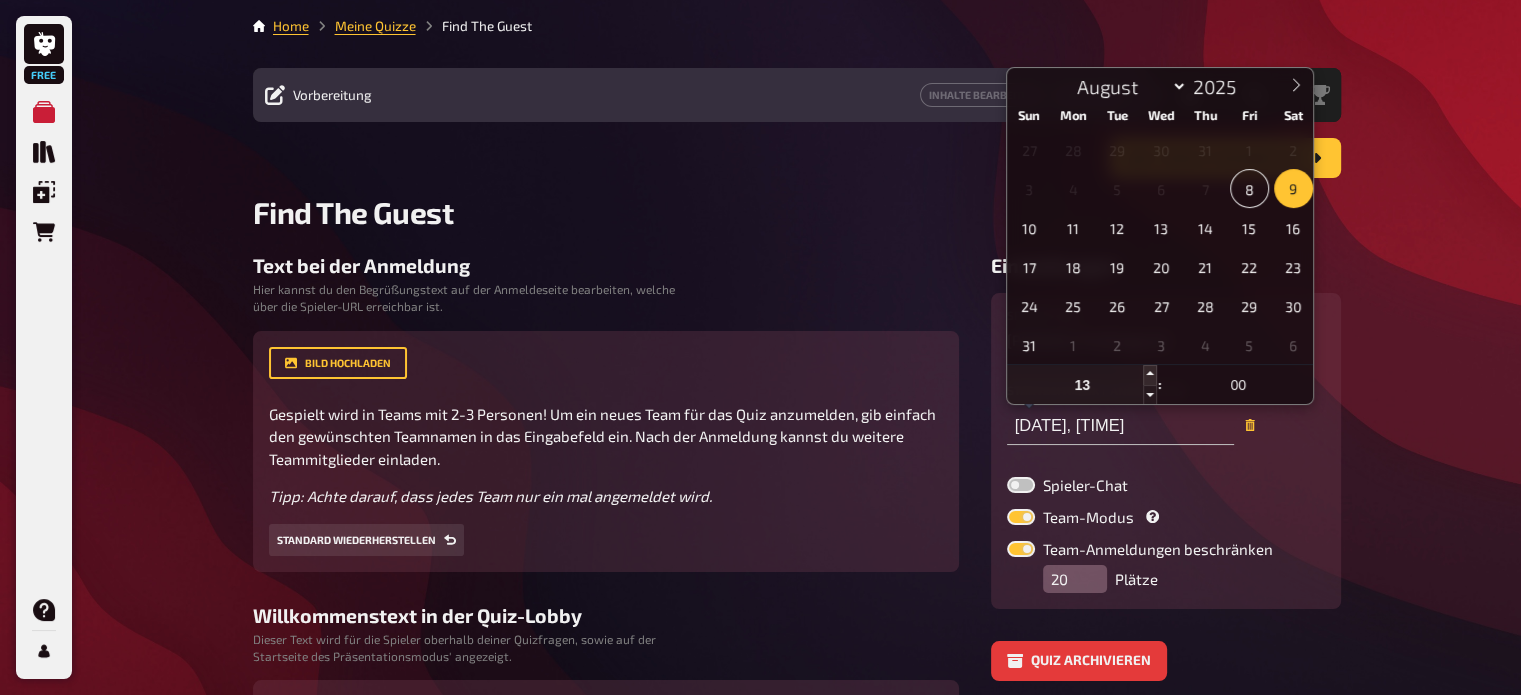 click at bounding box center (1150, 375) 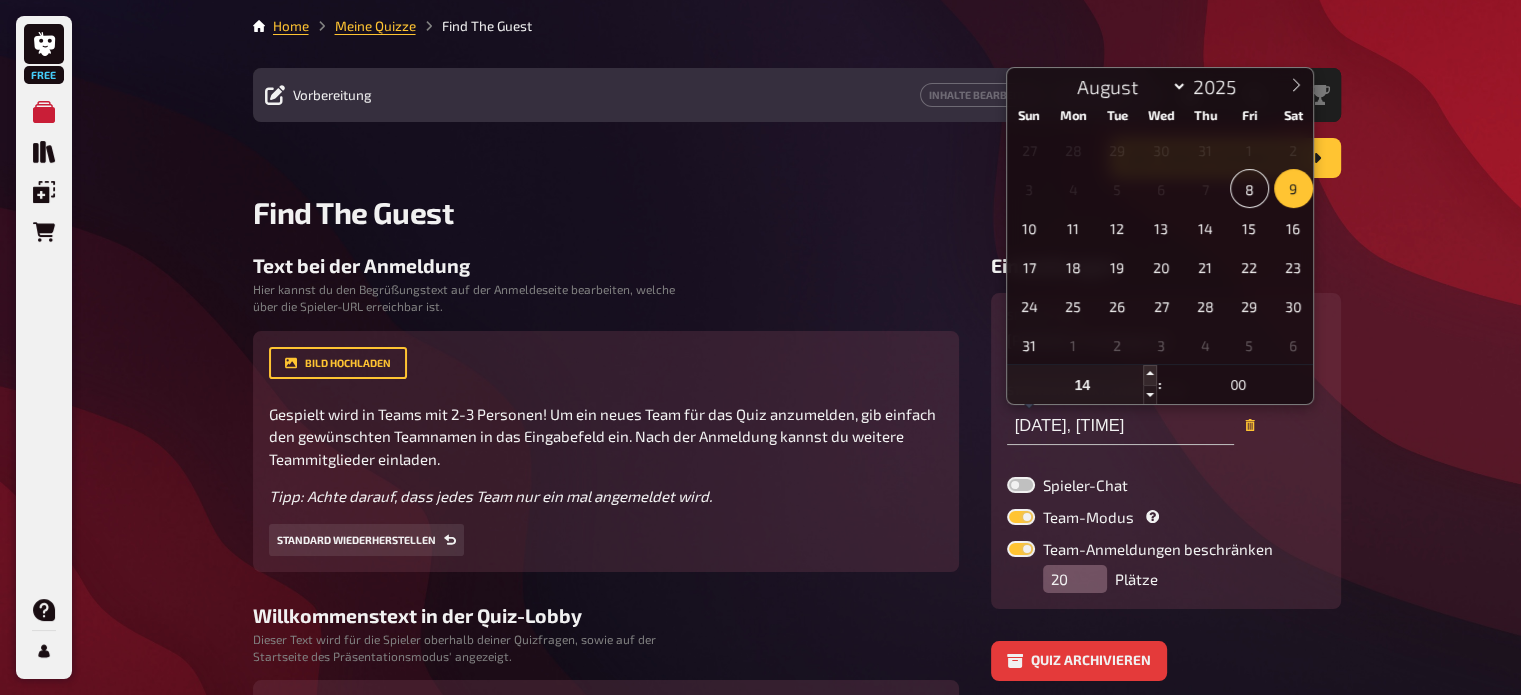type on "12" 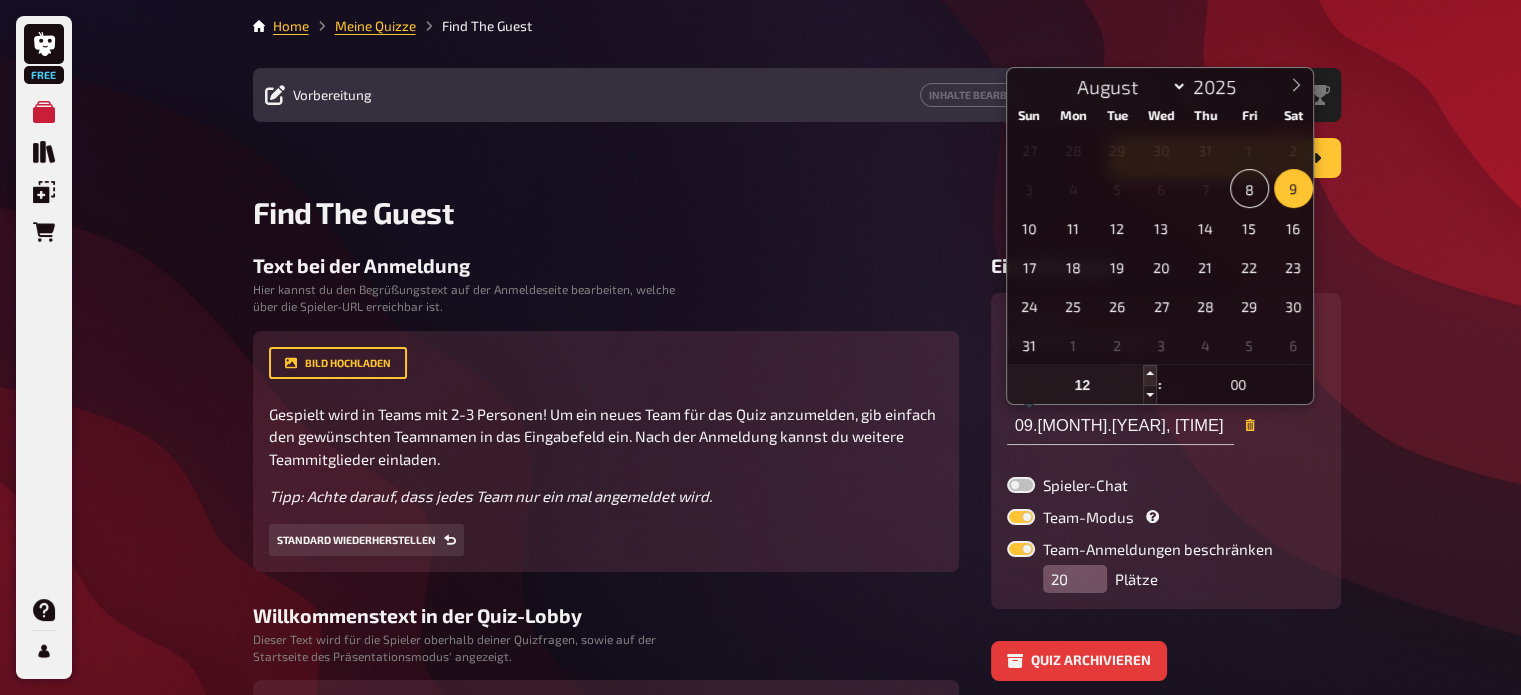 click at bounding box center (1150, 375) 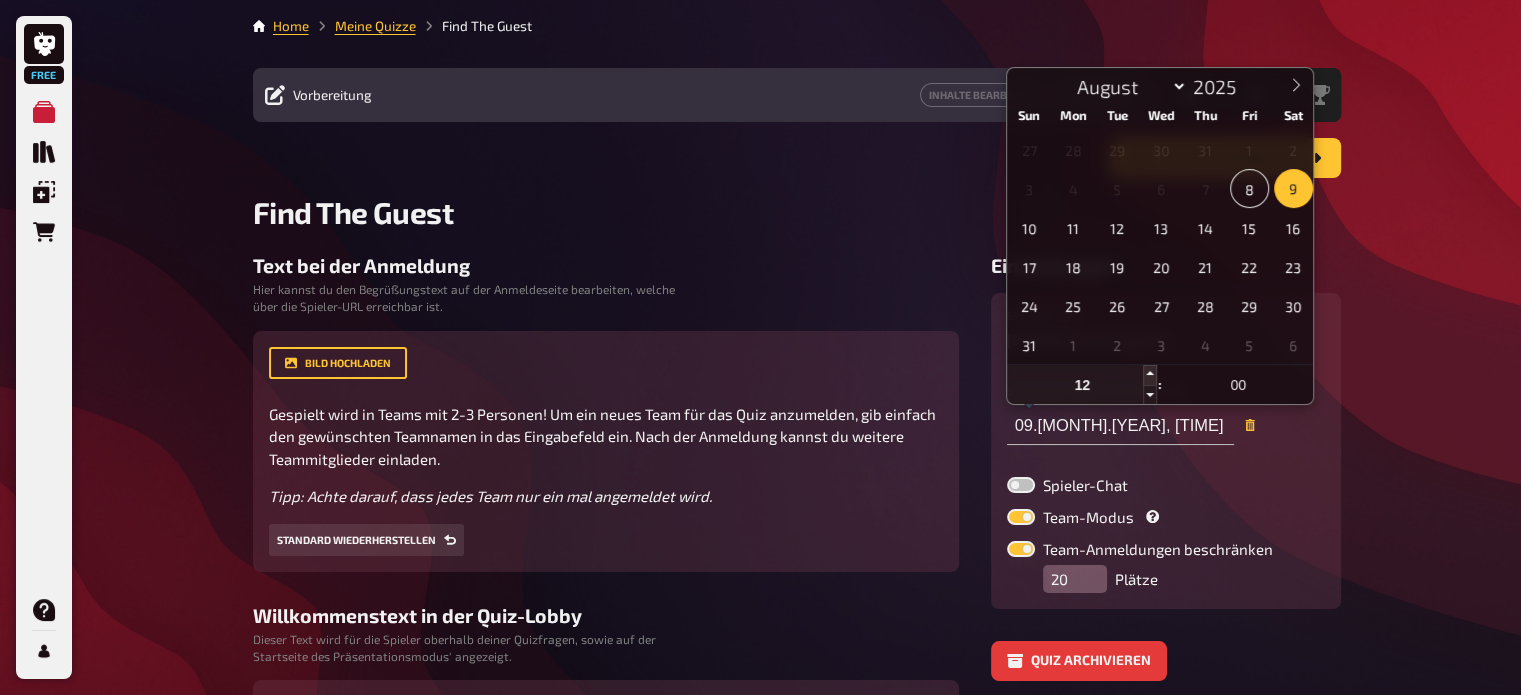 type on "13" 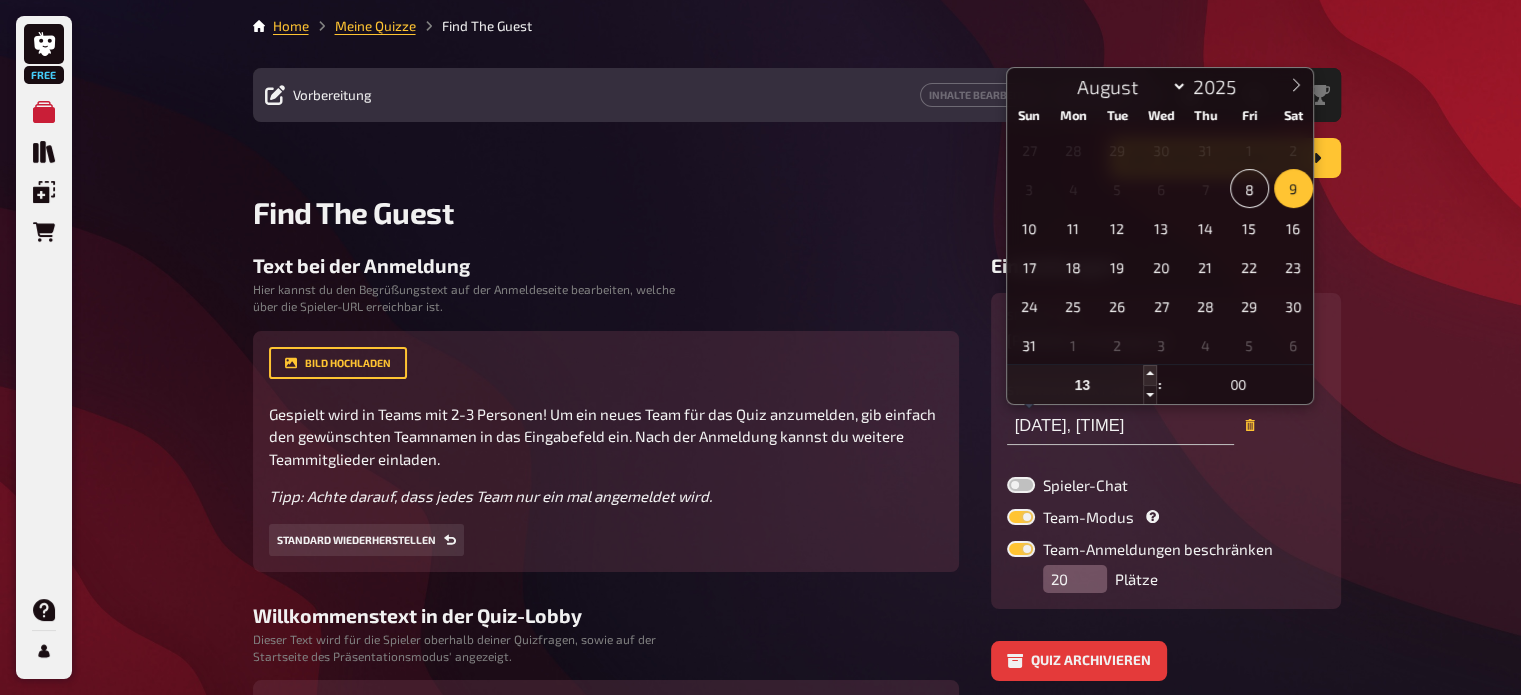 click at bounding box center (1150, 375) 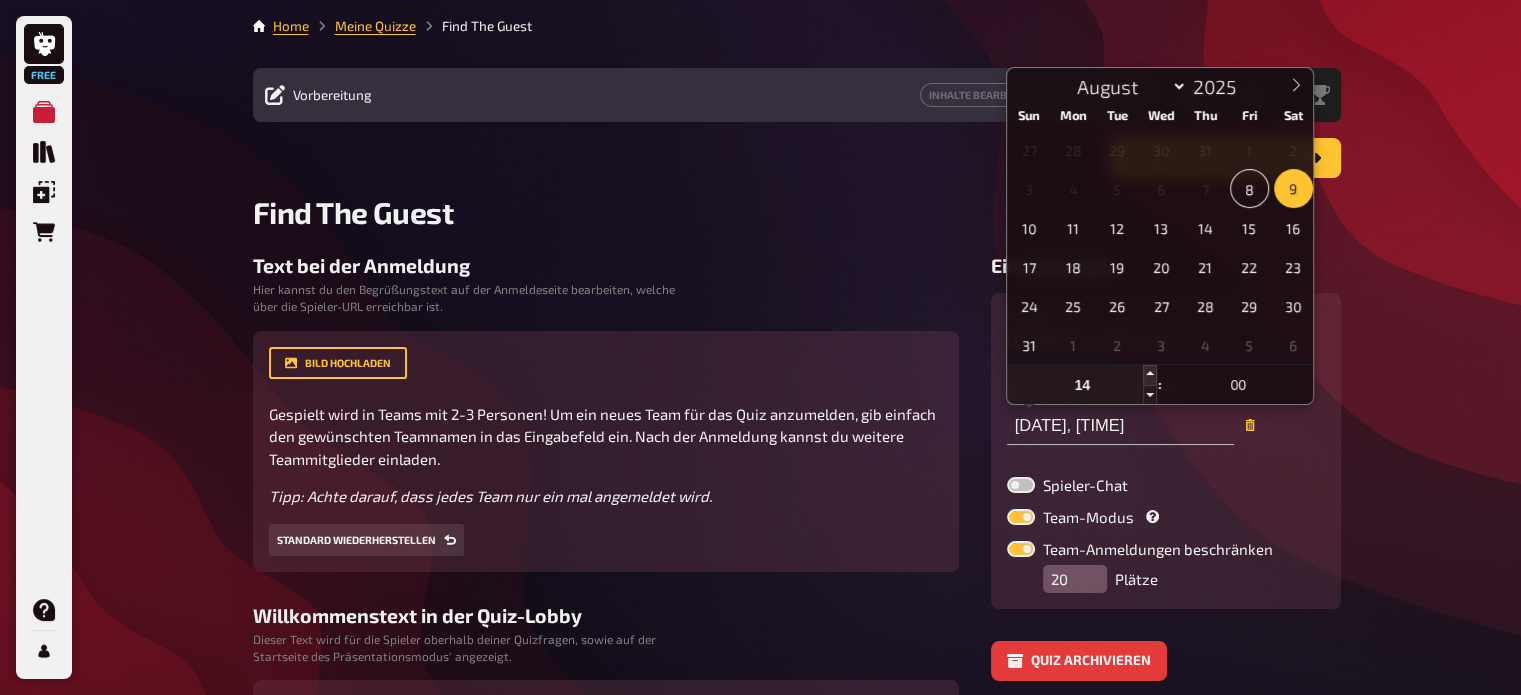 click at bounding box center (1150, 375) 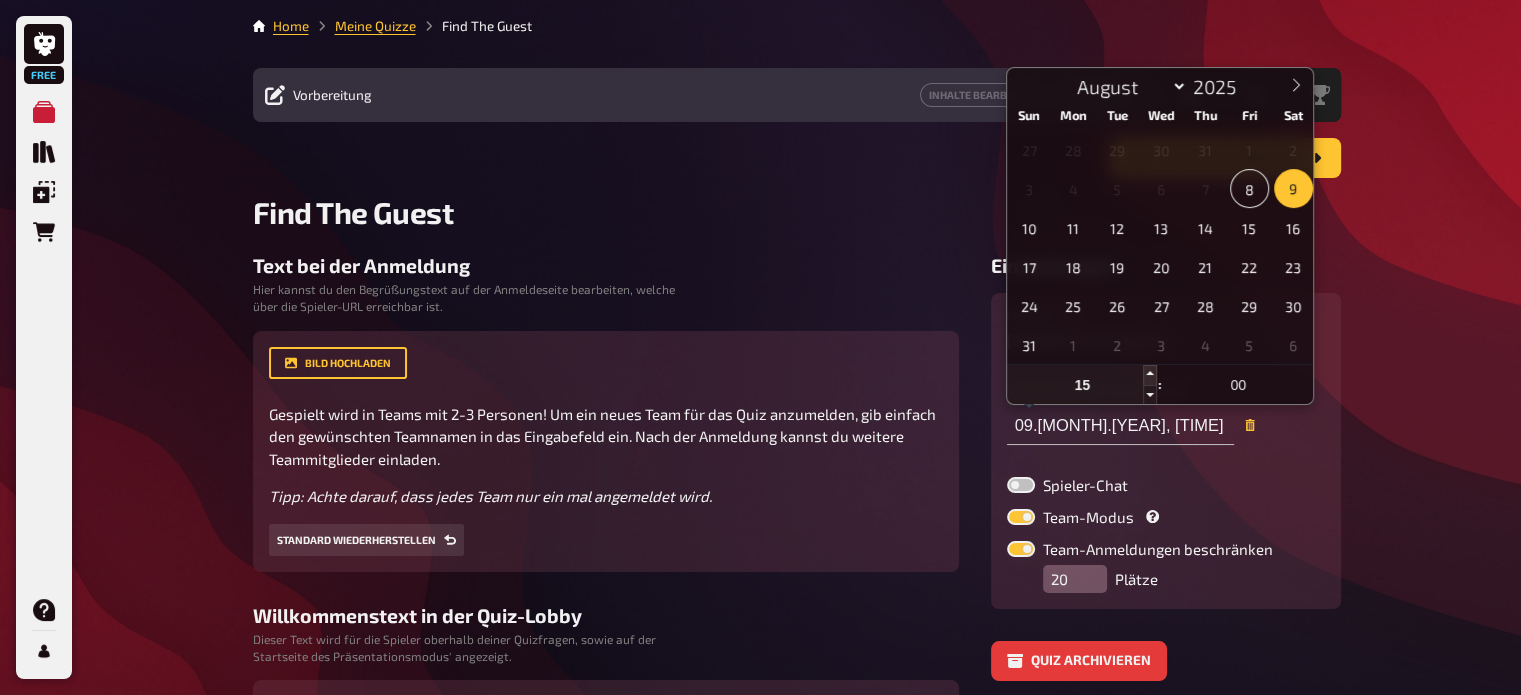 click at bounding box center [1150, 375] 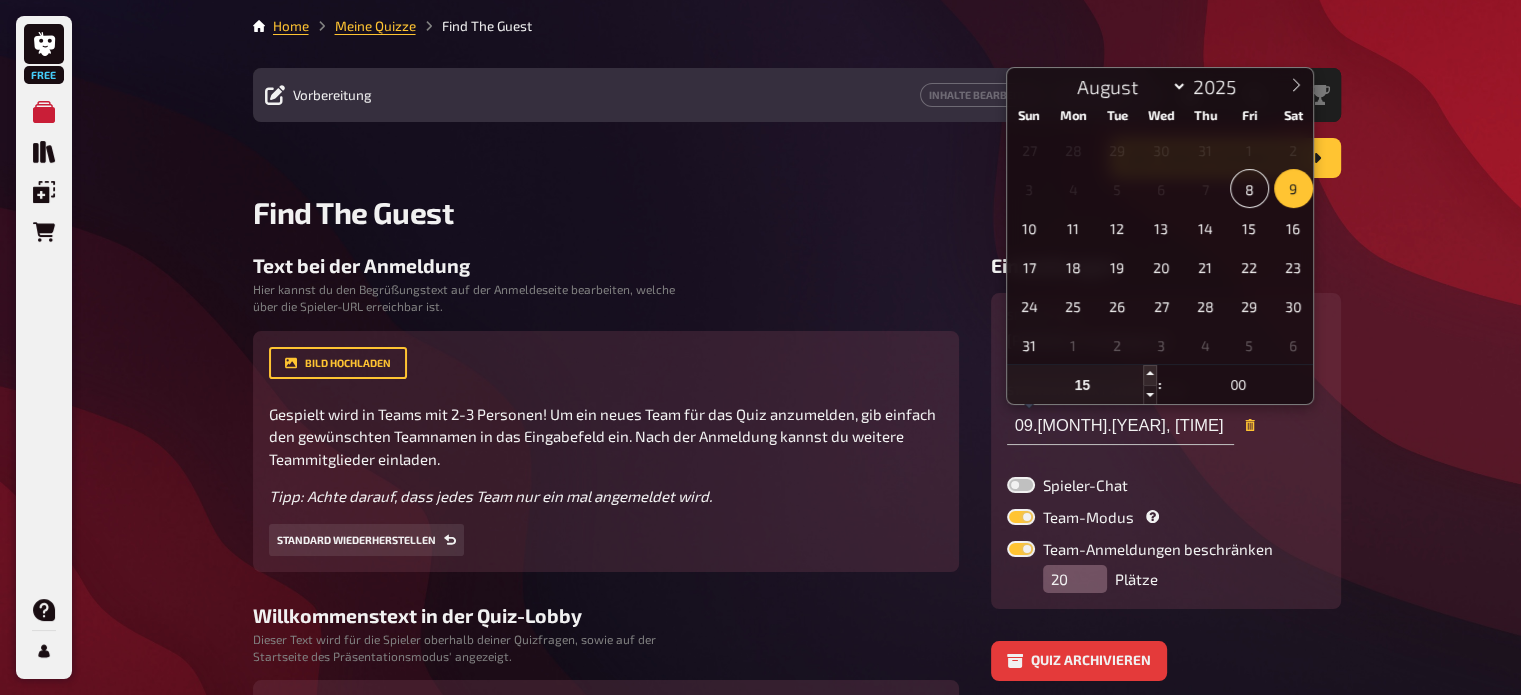 type on "16" 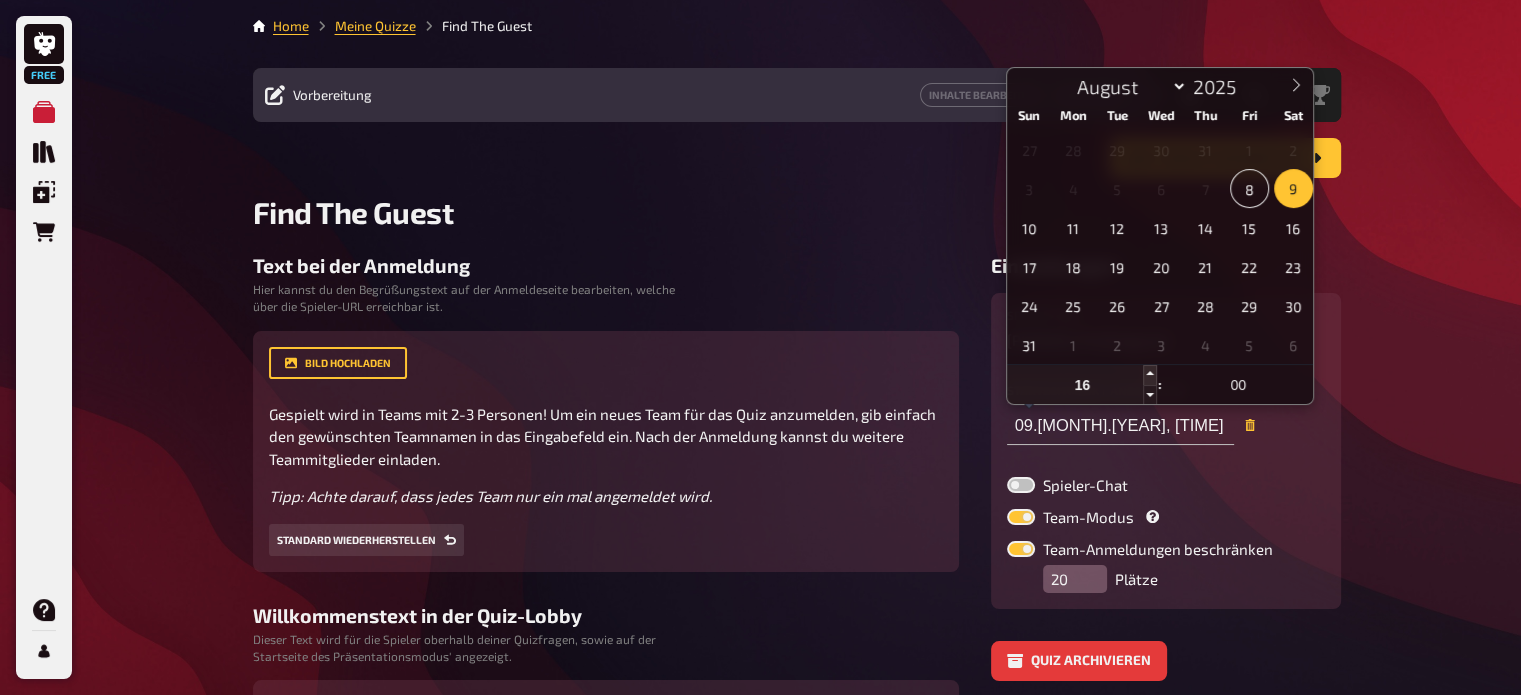 click at bounding box center (1150, 375) 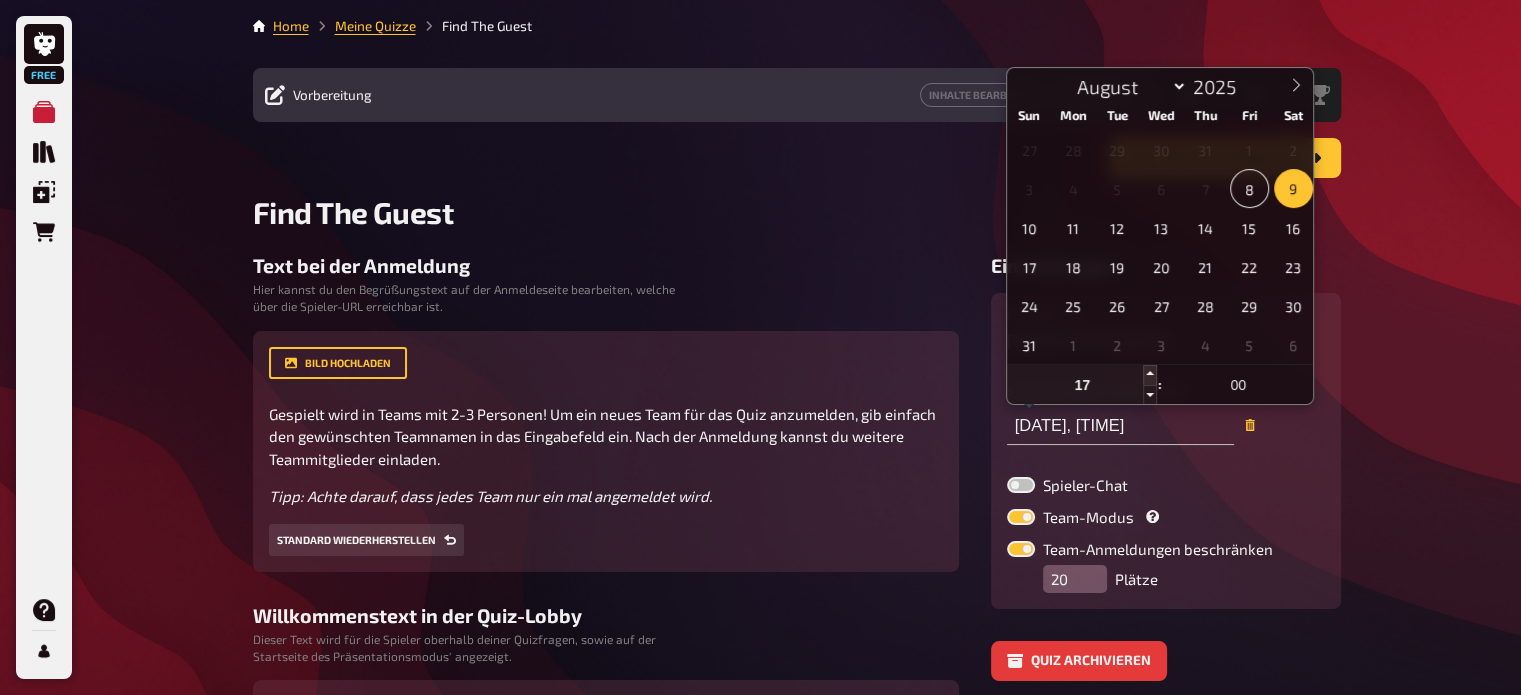 click at bounding box center (1150, 375) 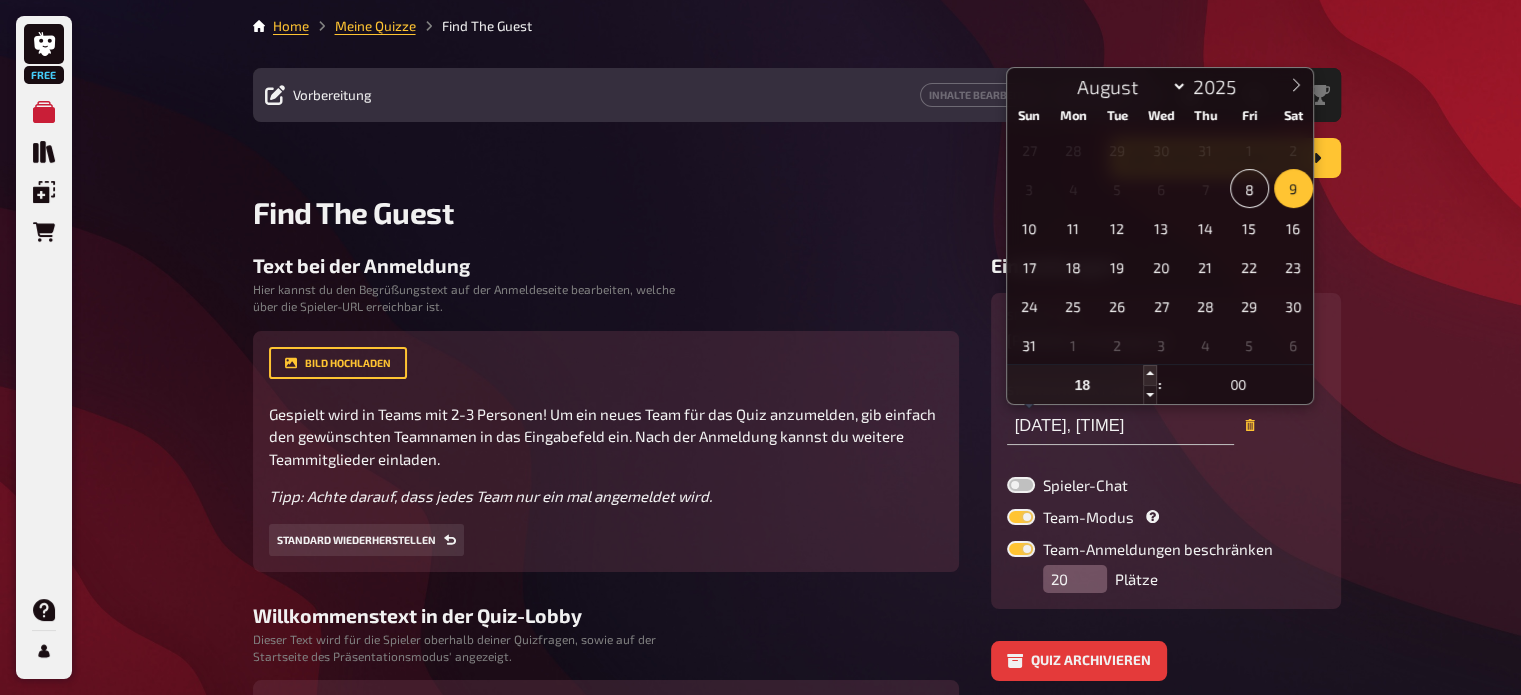 click at bounding box center (1150, 375) 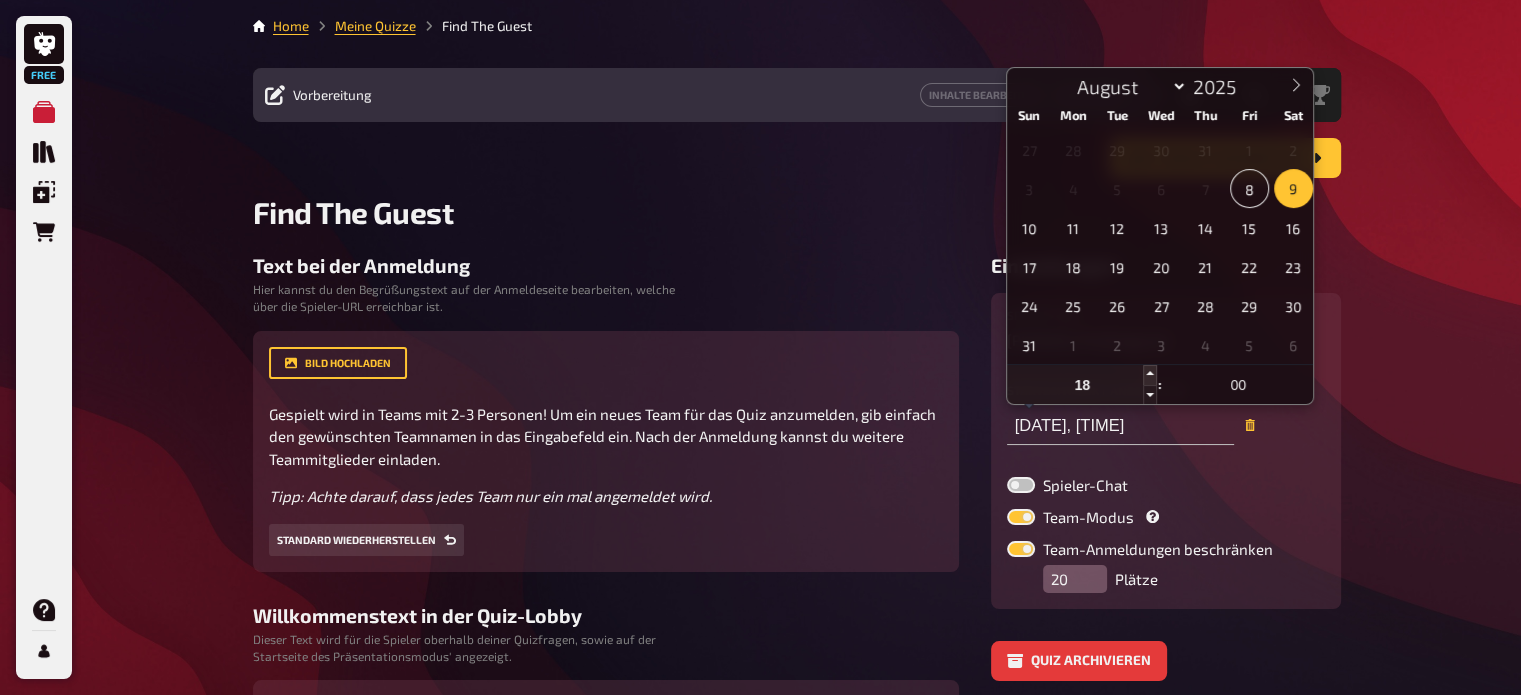 type on "19" 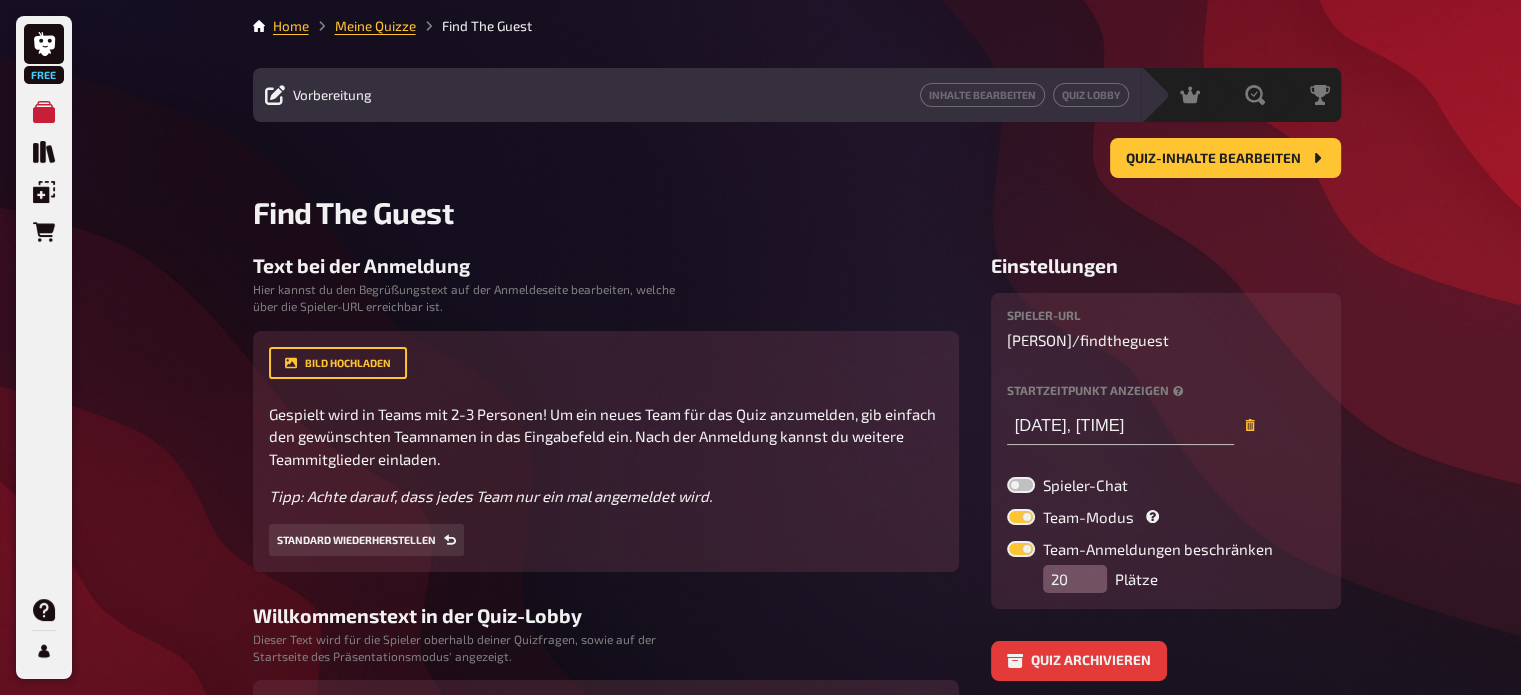 click on "Spieler-URL   linda / findtheguest Startzeitpunkt anzeigen 09.[MONTH].[YEAR], [TIME] Spieler-Chat Team-Modus Team-Anmeldungen beschränken 20 Plätze" at bounding box center [1166, 451] 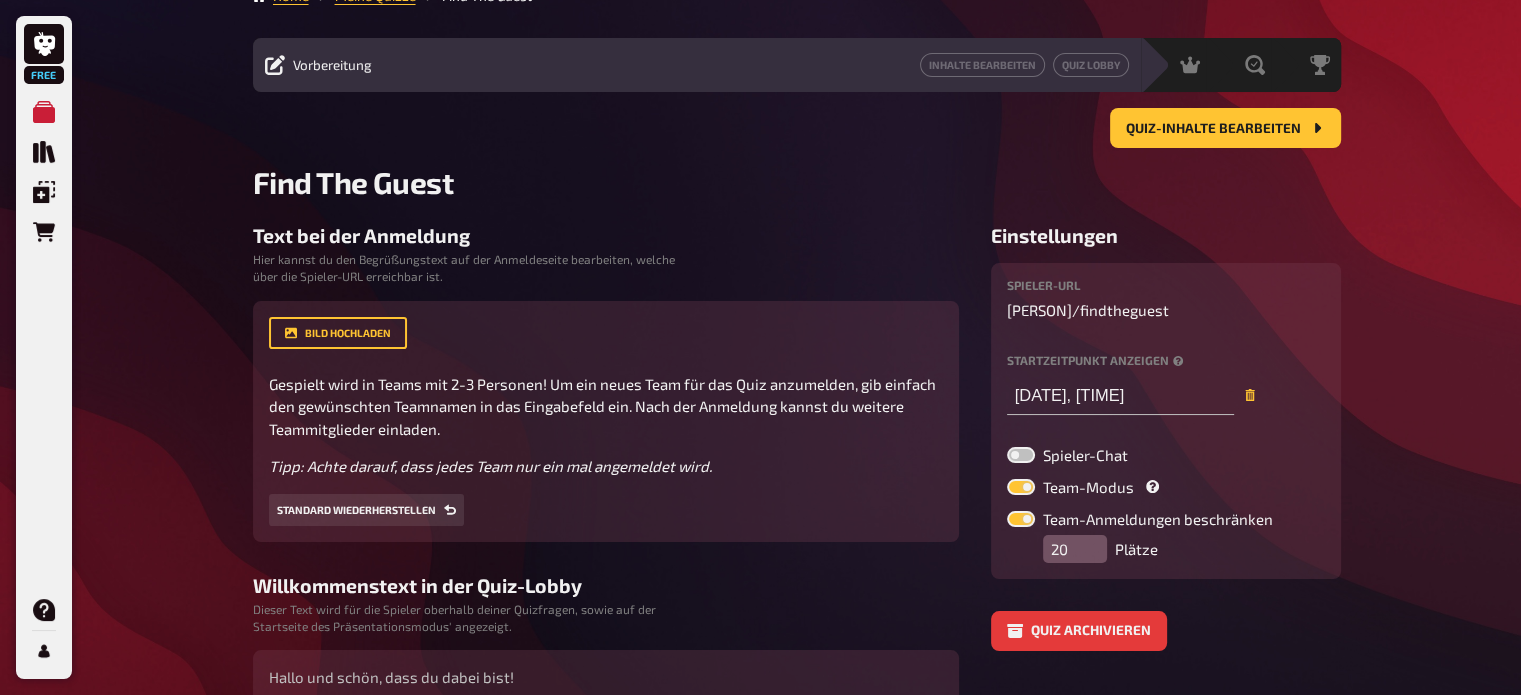 scroll, scrollTop: 0, scrollLeft: 0, axis: both 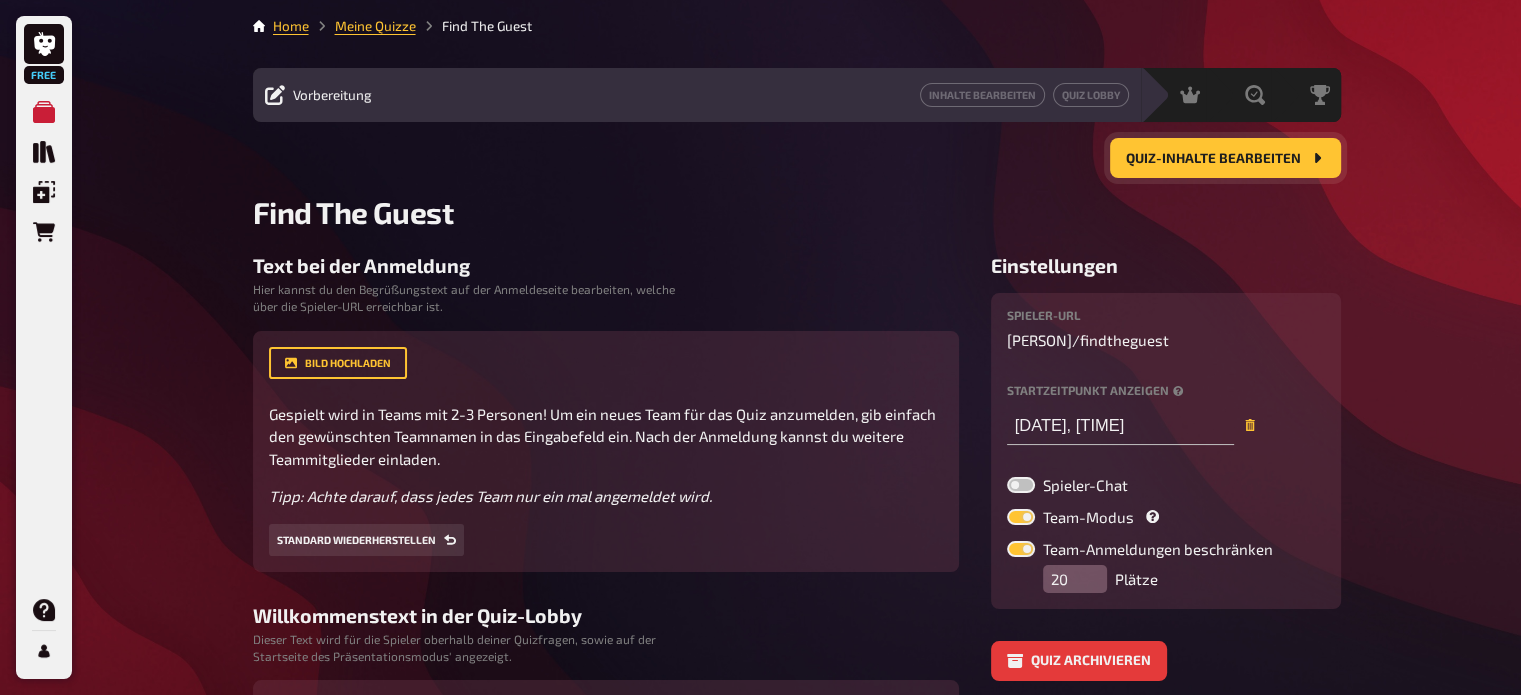 click on "Quiz-Inhalte bearbeiten" at bounding box center (1213, 159) 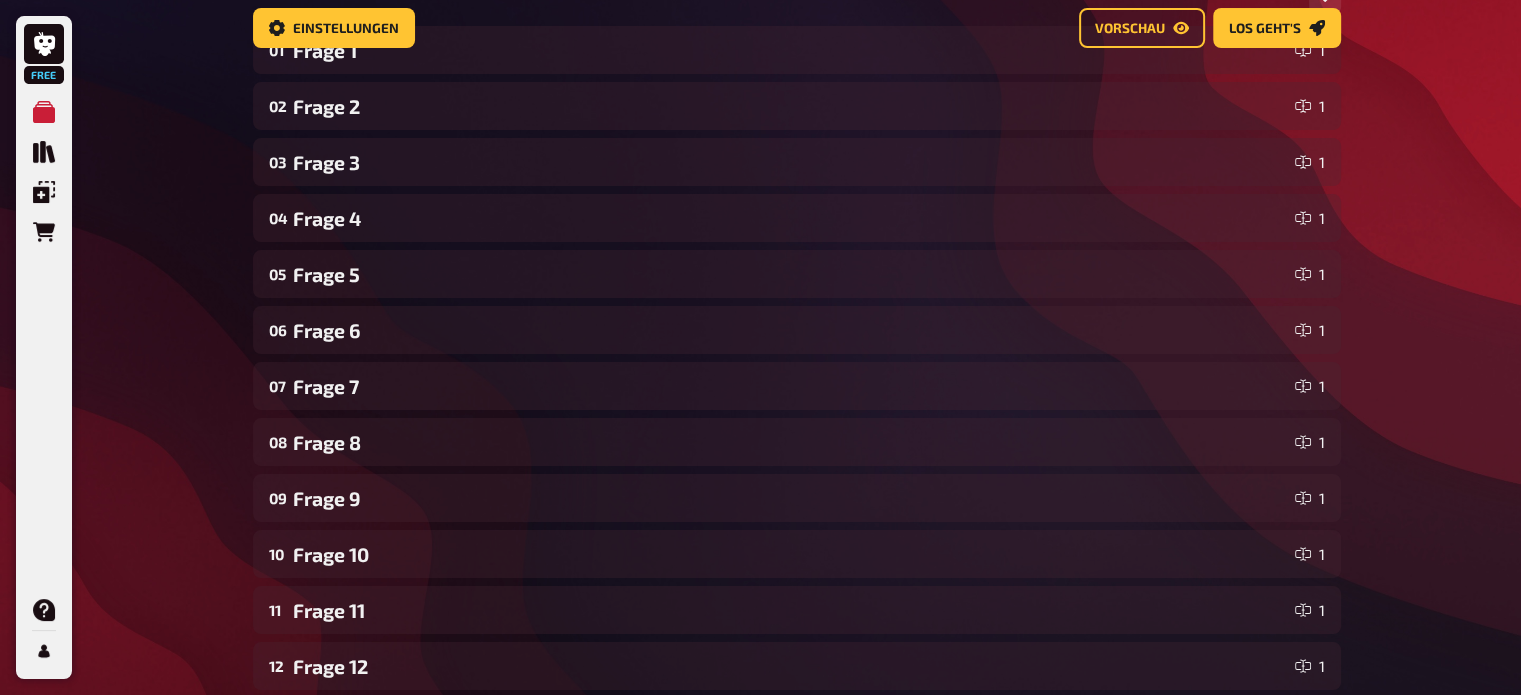 scroll, scrollTop: 0, scrollLeft: 0, axis: both 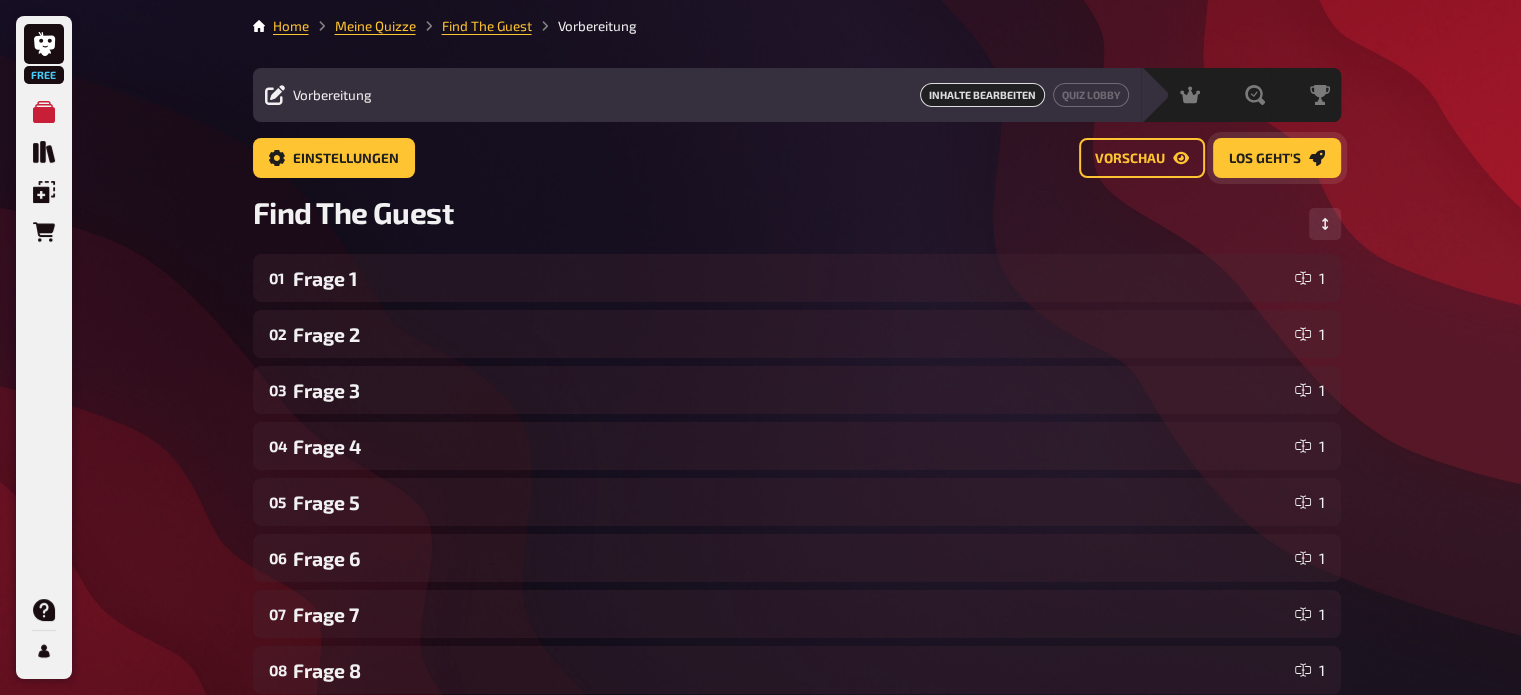 click on "Los geht's" at bounding box center (1265, 159) 